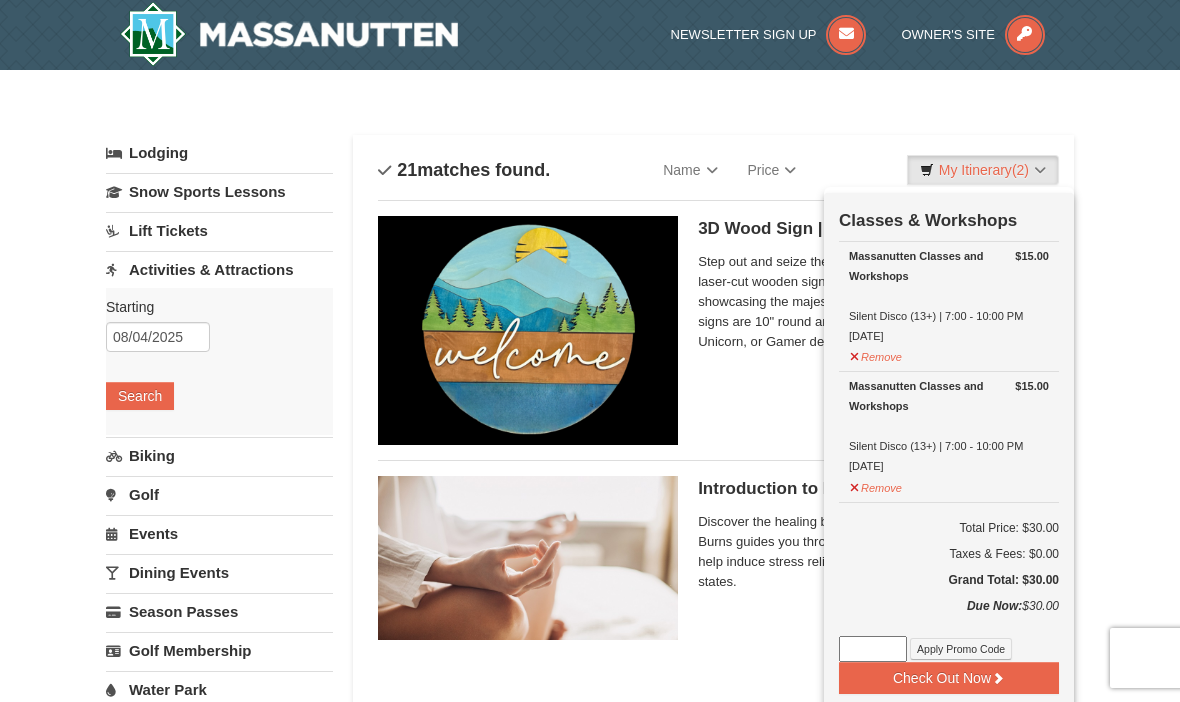 scroll, scrollTop: 366, scrollLeft: 0, axis: vertical 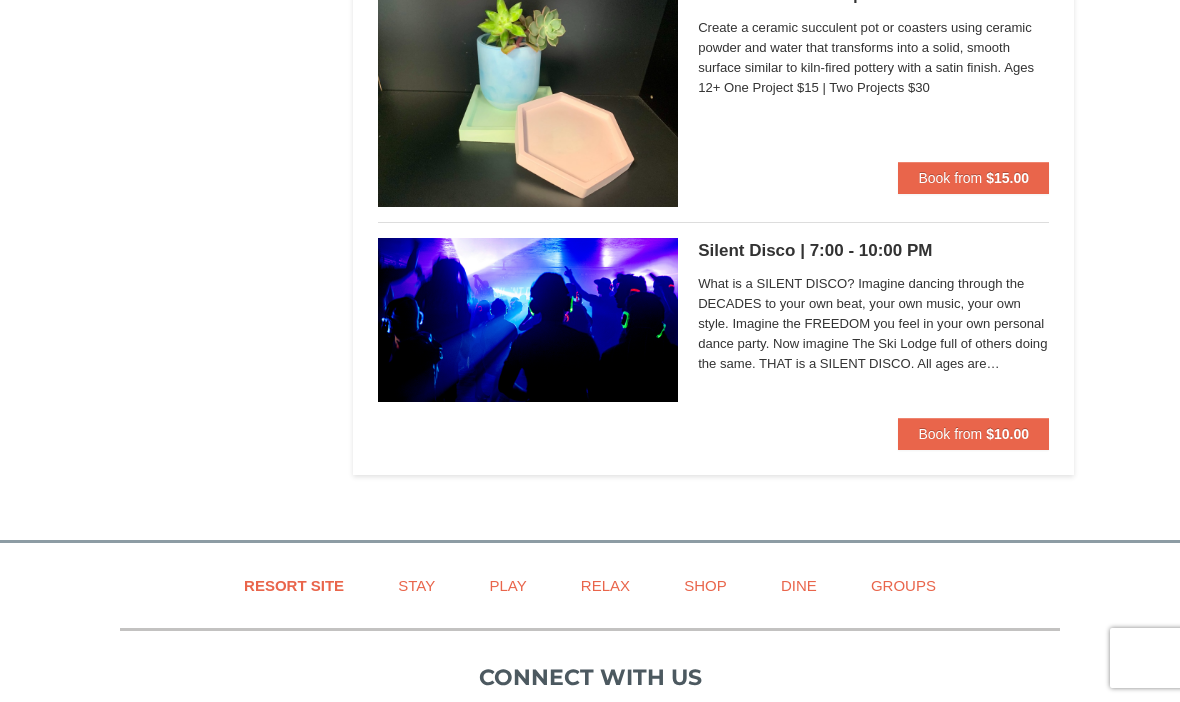 click on "$10.00" at bounding box center (1007, 434) 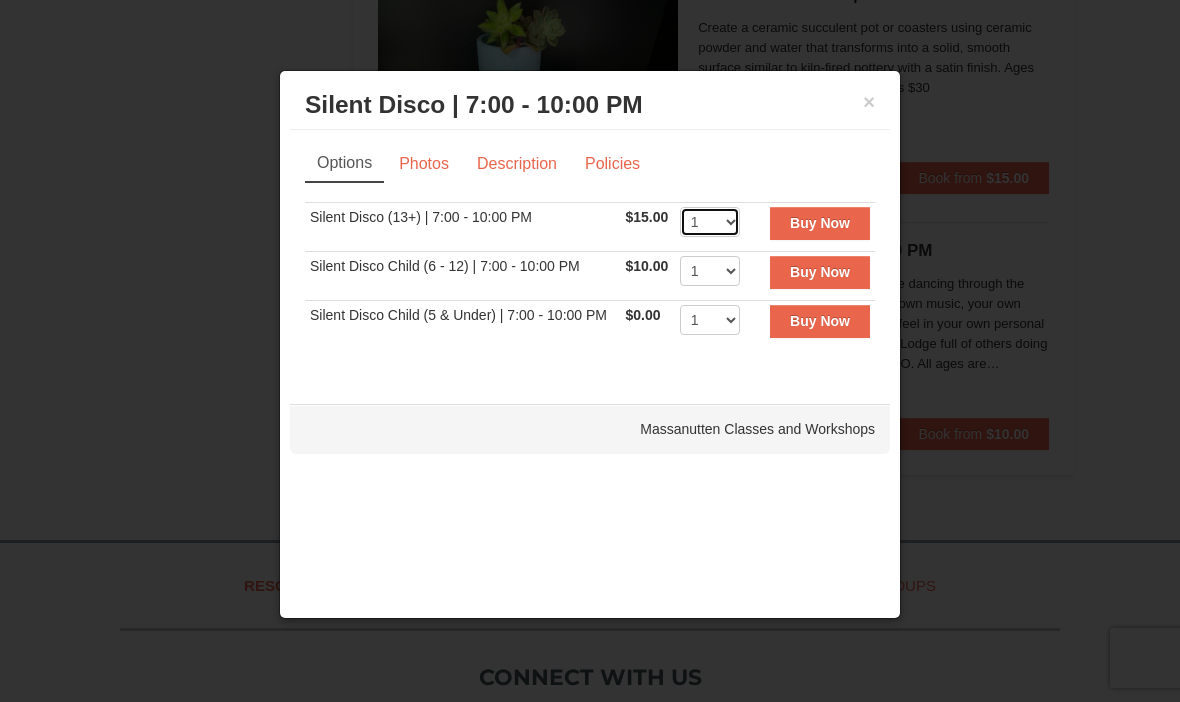 click on "1
2
3
4
5
6
7
8
9
10
11
12
13
14
15
16
17
18
19
20
21 22" at bounding box center [710, 222] 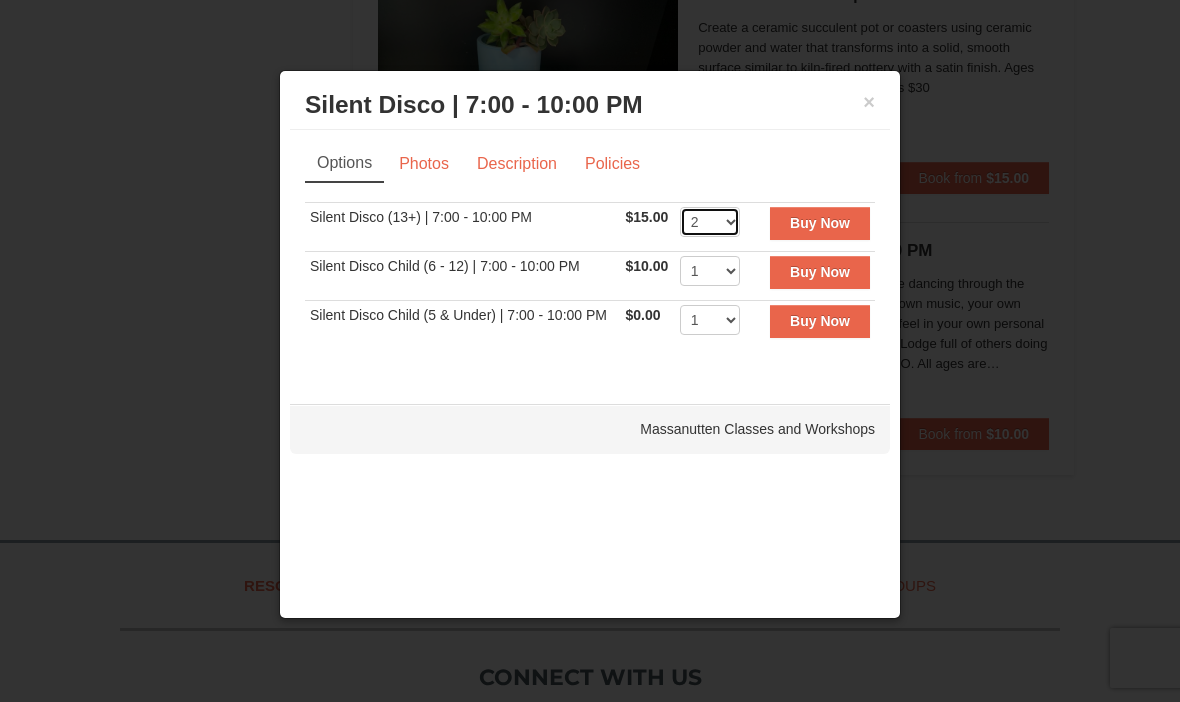 click on "1
2
3
4
5
6
7
8
9
10
11
12
13
14
15
16
17
18
19
20
21 22" at bounding box center [710, 222] 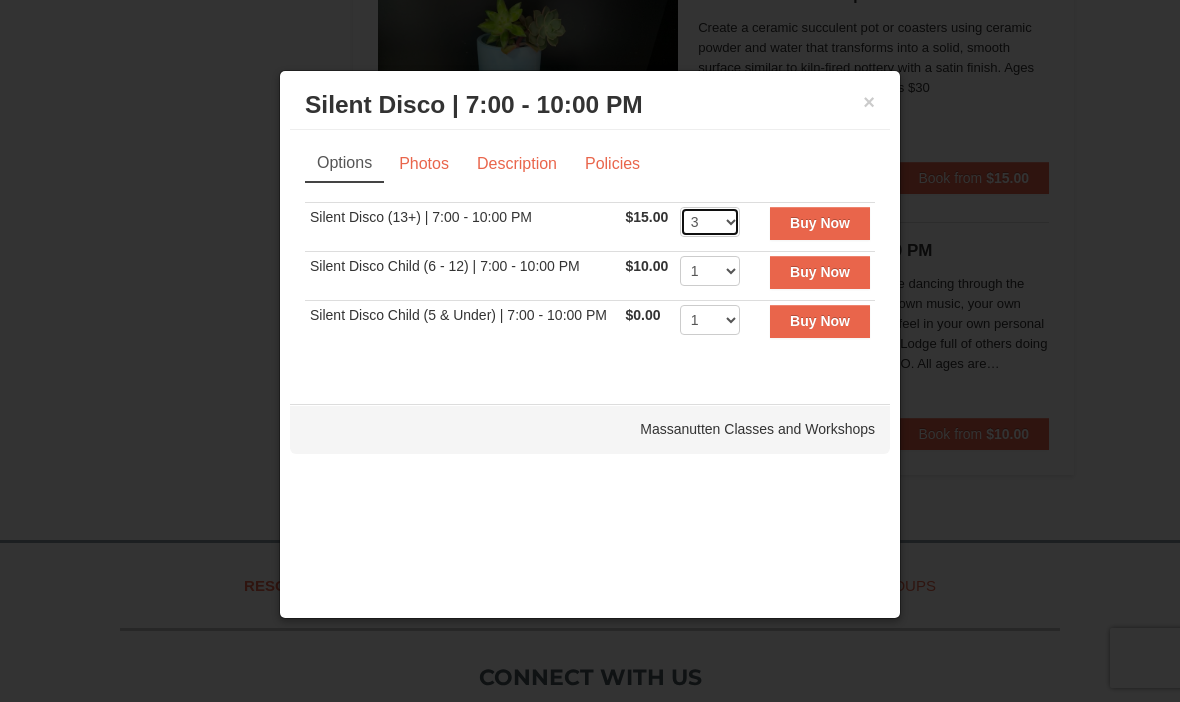 click on "1
2
3
4
5
6
7
8
9
10
11
12
13
14
15
16
17
18
19
20
21 22" at bounding box center (710, 222) 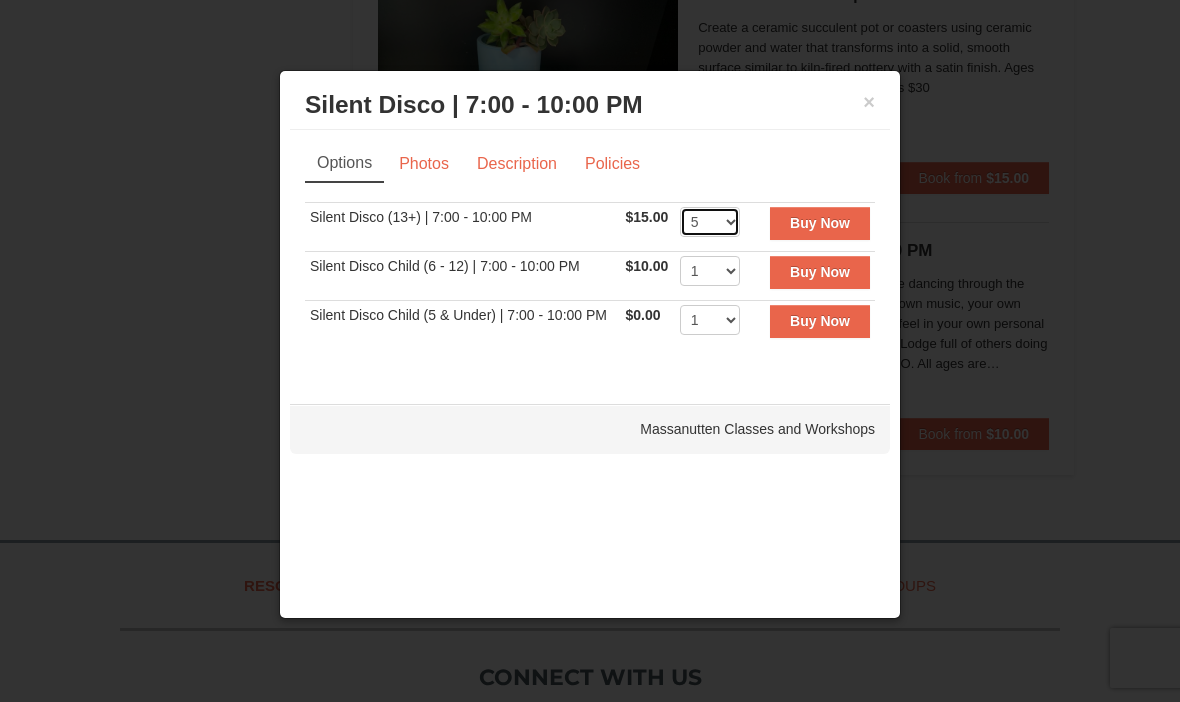 click on "1
2
3
4
5
6
7
8
9
10
11
12
13
14
15
16
17
18
19
20
21 22" at bounding box center (710, 222) 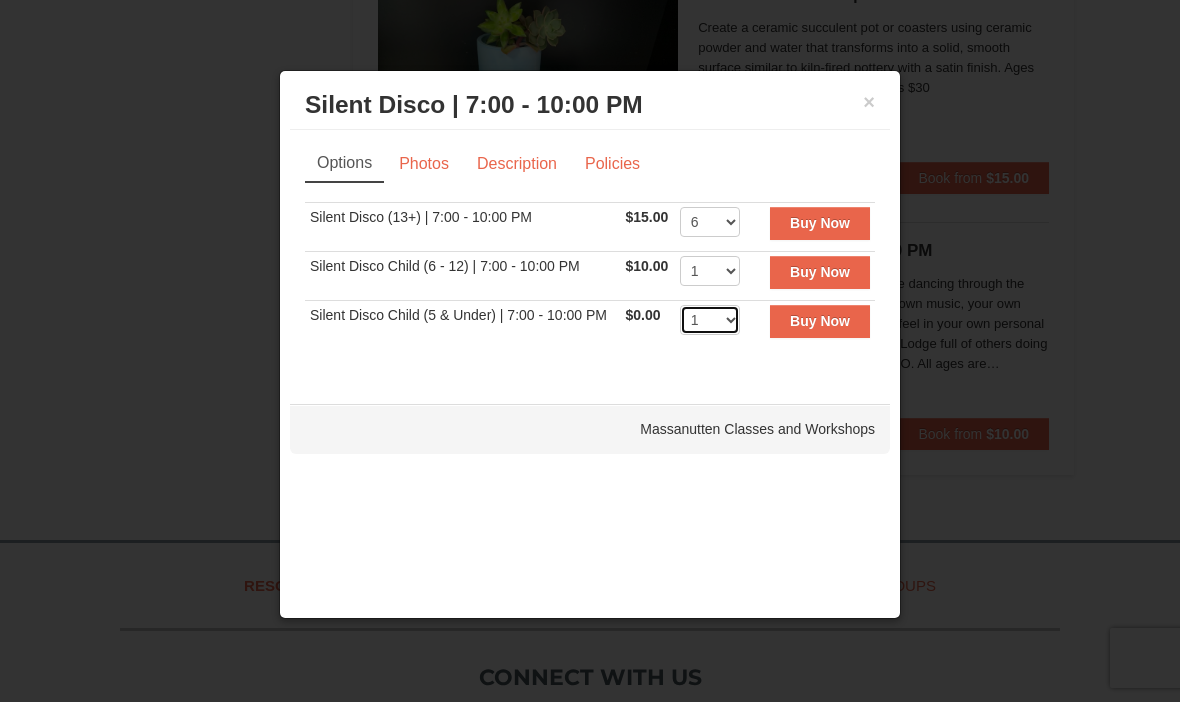 click on "1
2
3
4
5
6
7
8
9
10
11
12
13
14
15
16
17
18
19
20
21 22" at bounding box center [710, 320] 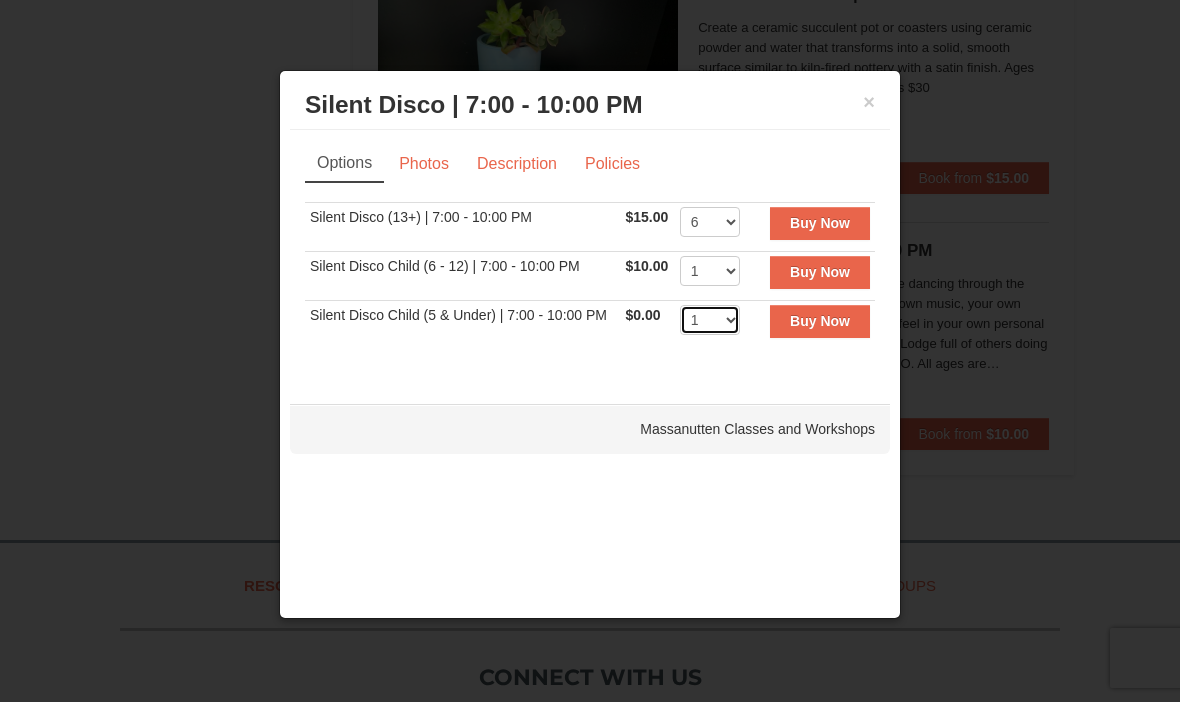 select on "3" 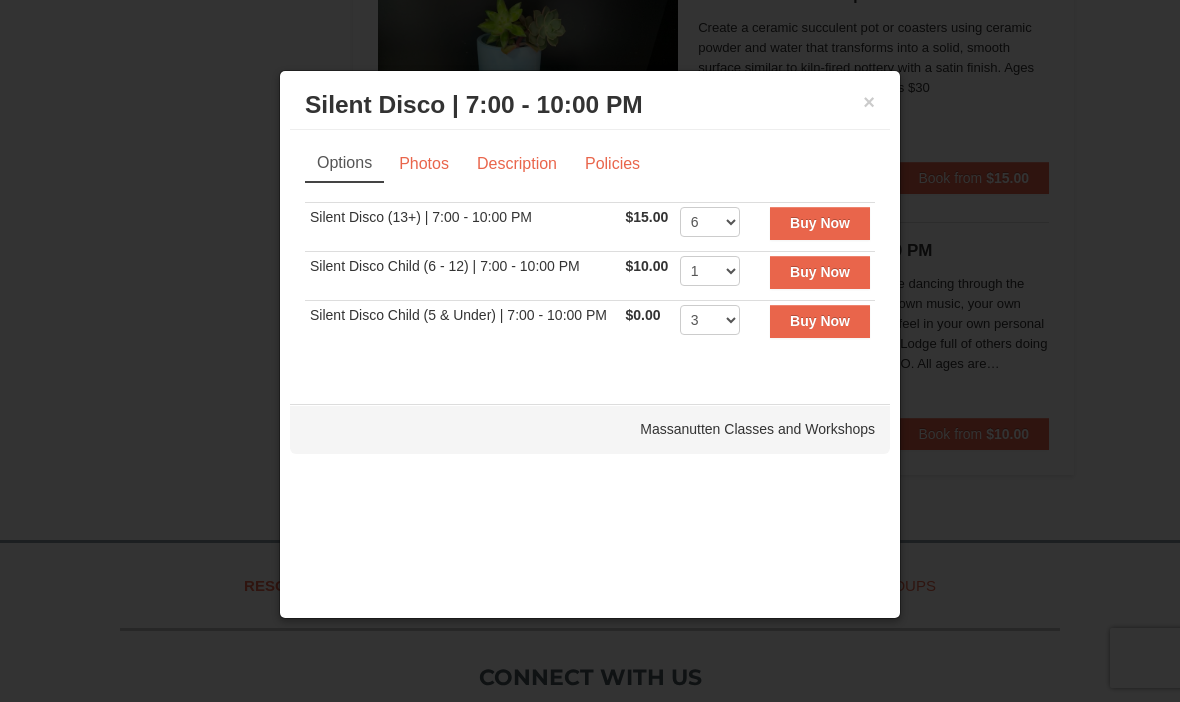 click on "Buy Now" at bounding box center [820, 223] 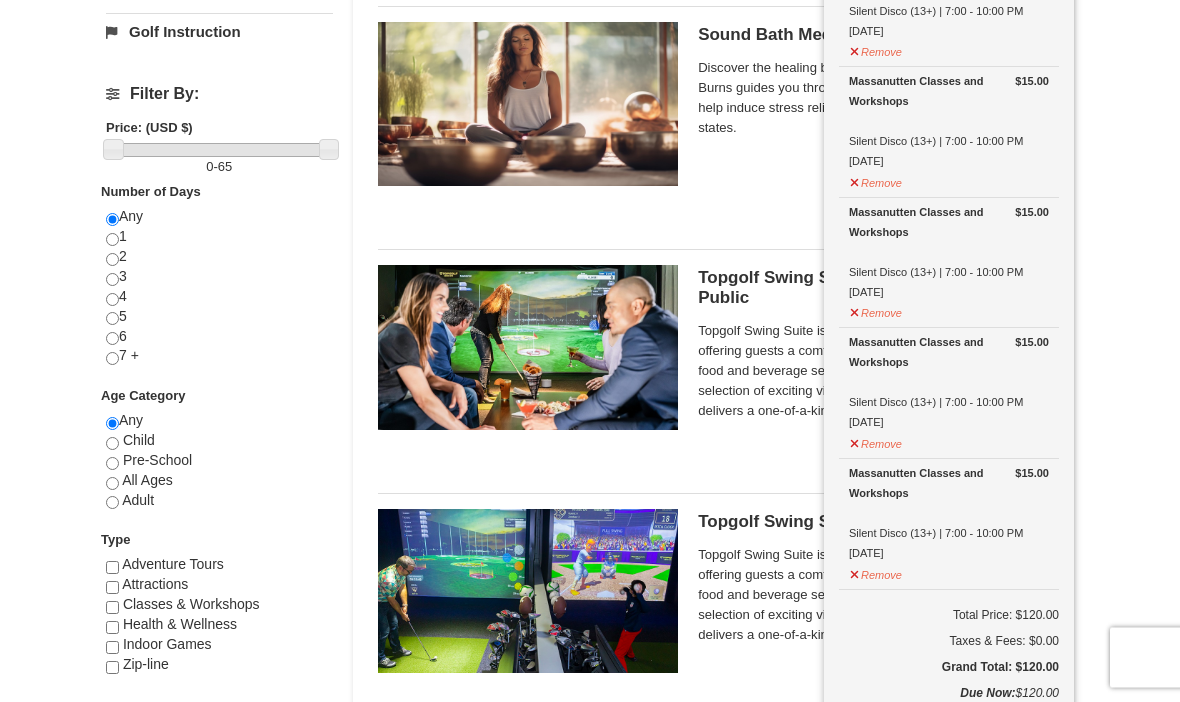 scroll, scrollTop: 697, scrollLeft: 0, axis: vertical 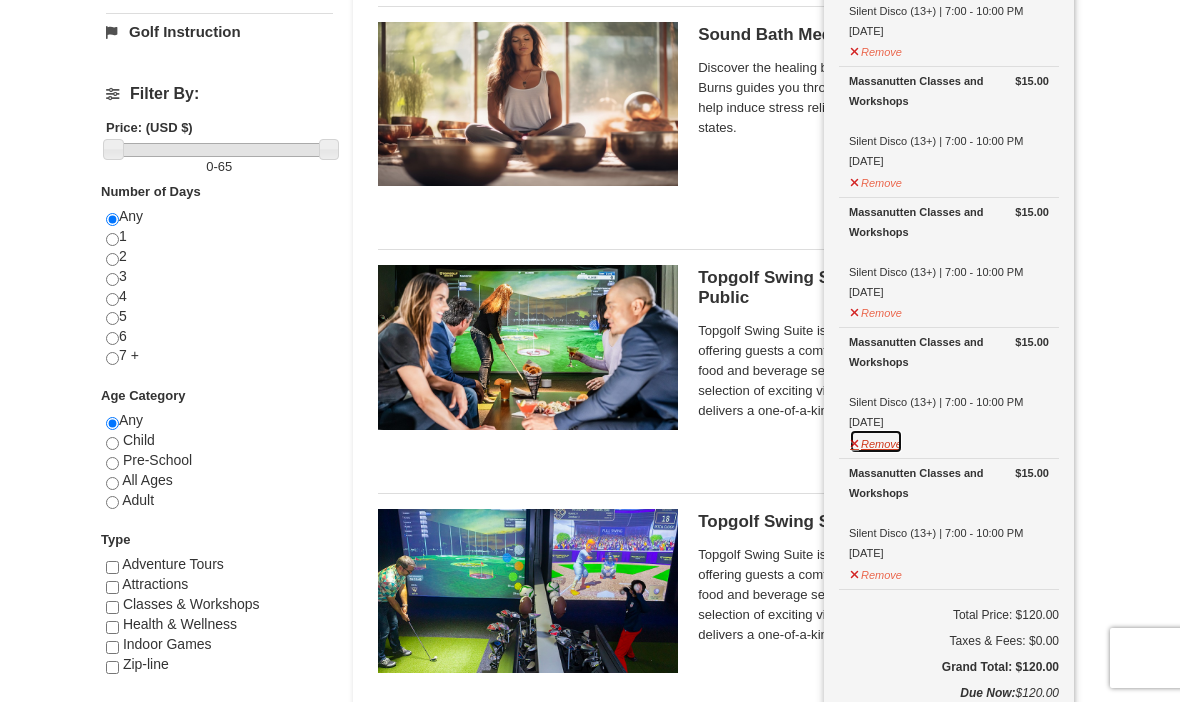 click on "Remove" at bounding box center (876, 441) 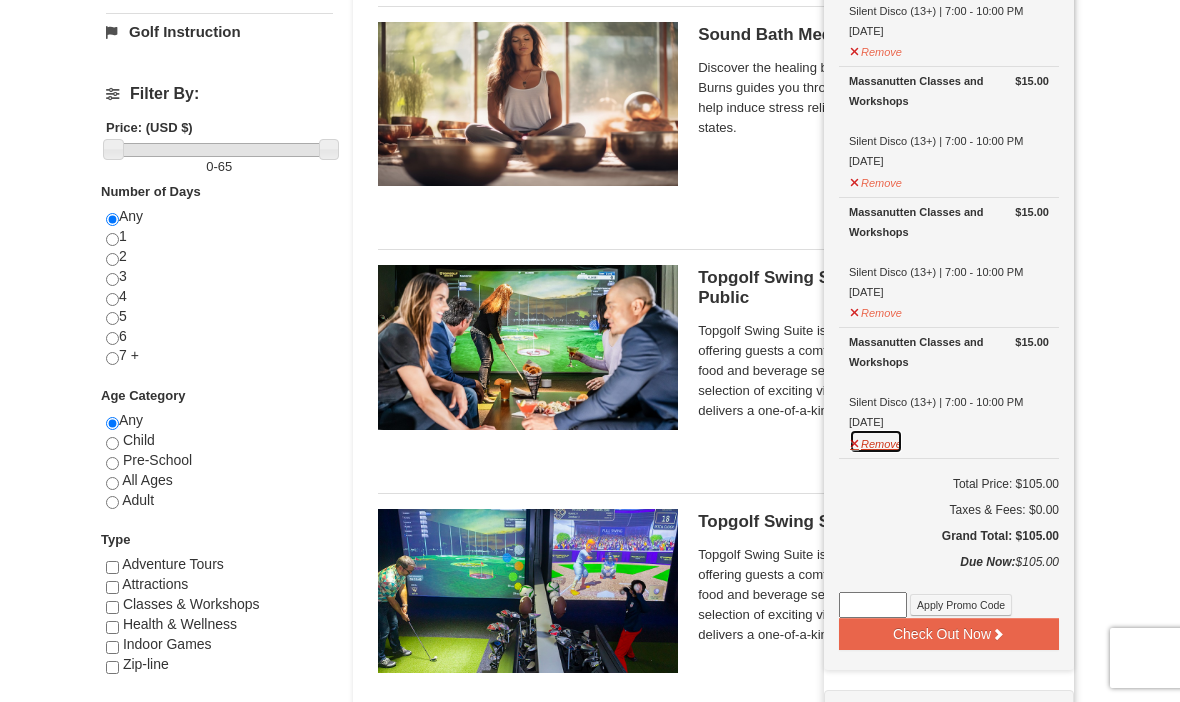click on "Remove" at bounding box center (876, 441) 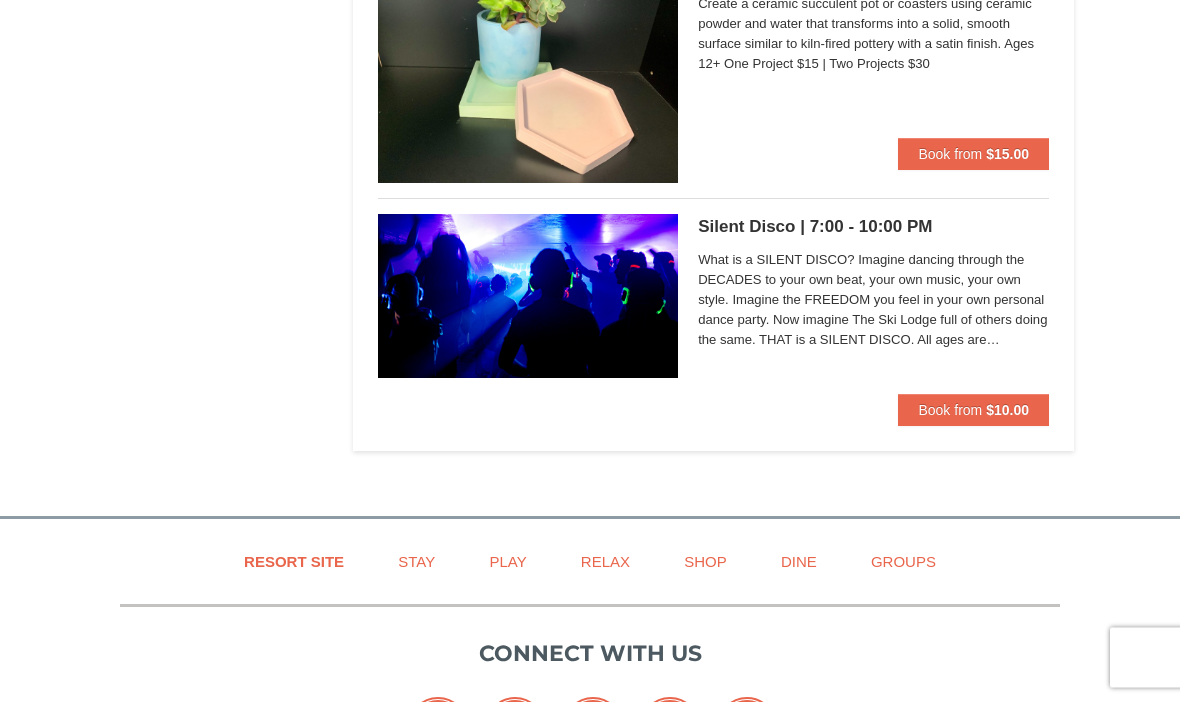 scroll, scrollTop: 4899, scrollLeft: 0, axis: vertical 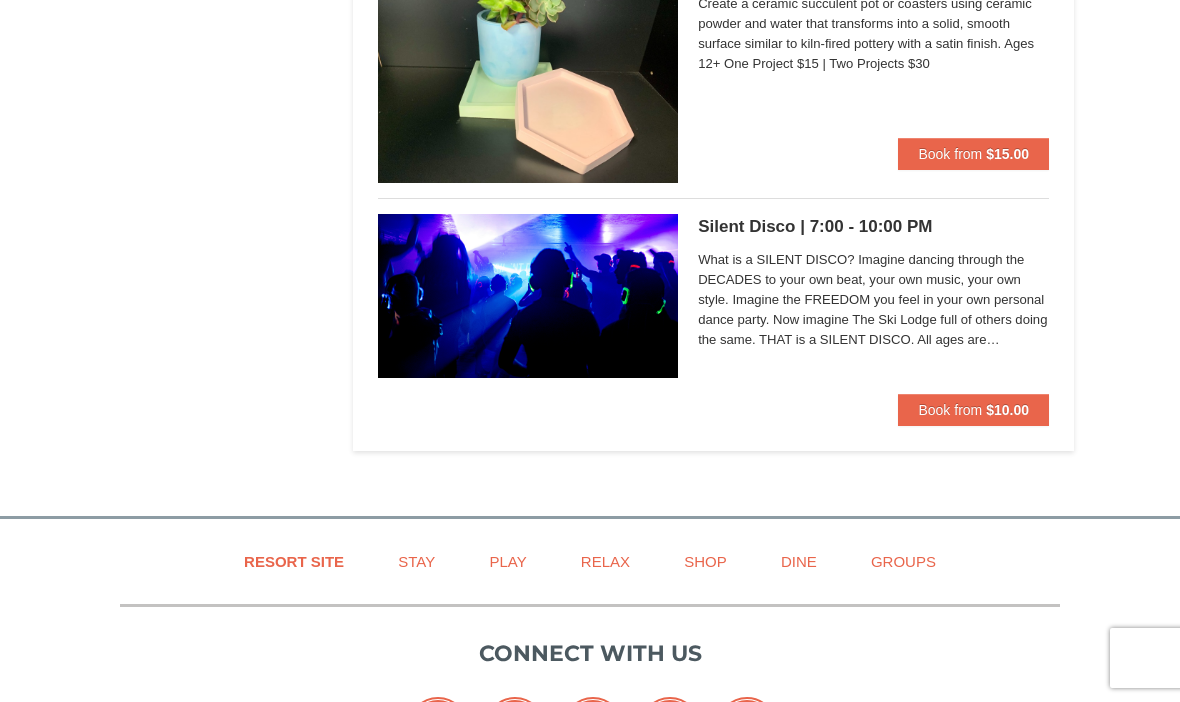 click on "Book from" at bounding box center [950, 410] 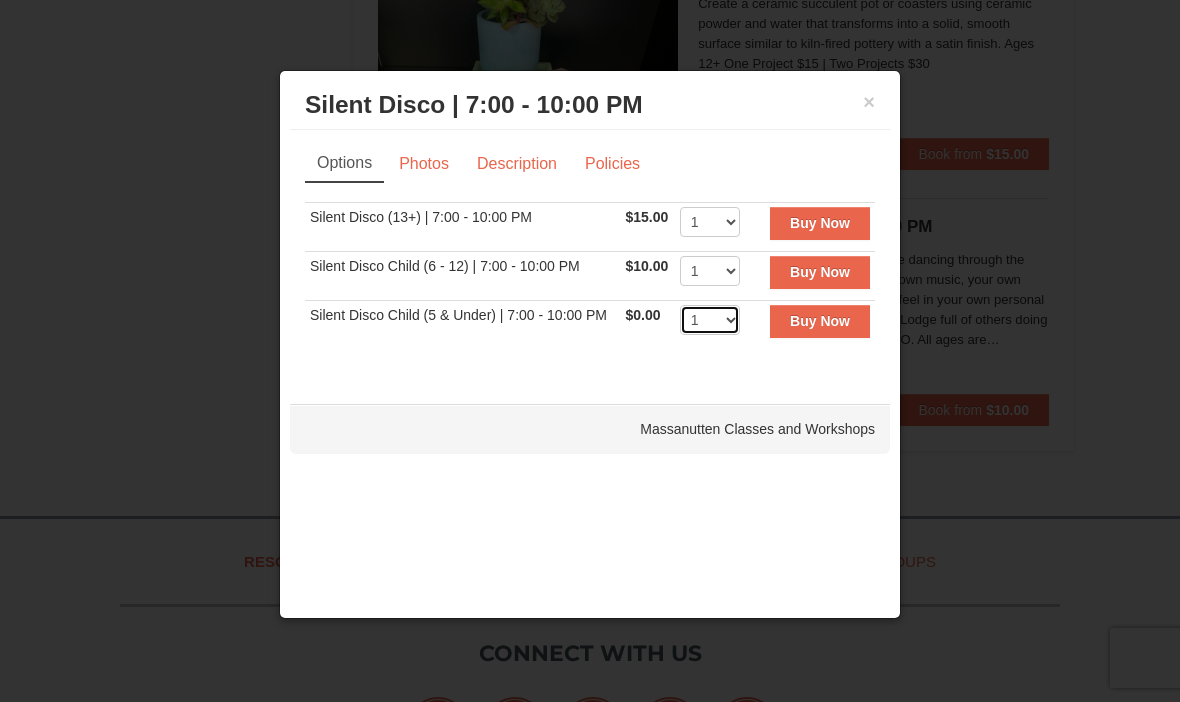 click on "1
2
3
4
5
6
7
8
9
10
11
12
13
14
15
16
17
18
19
20
21 22" at bounding box center (710, 320) 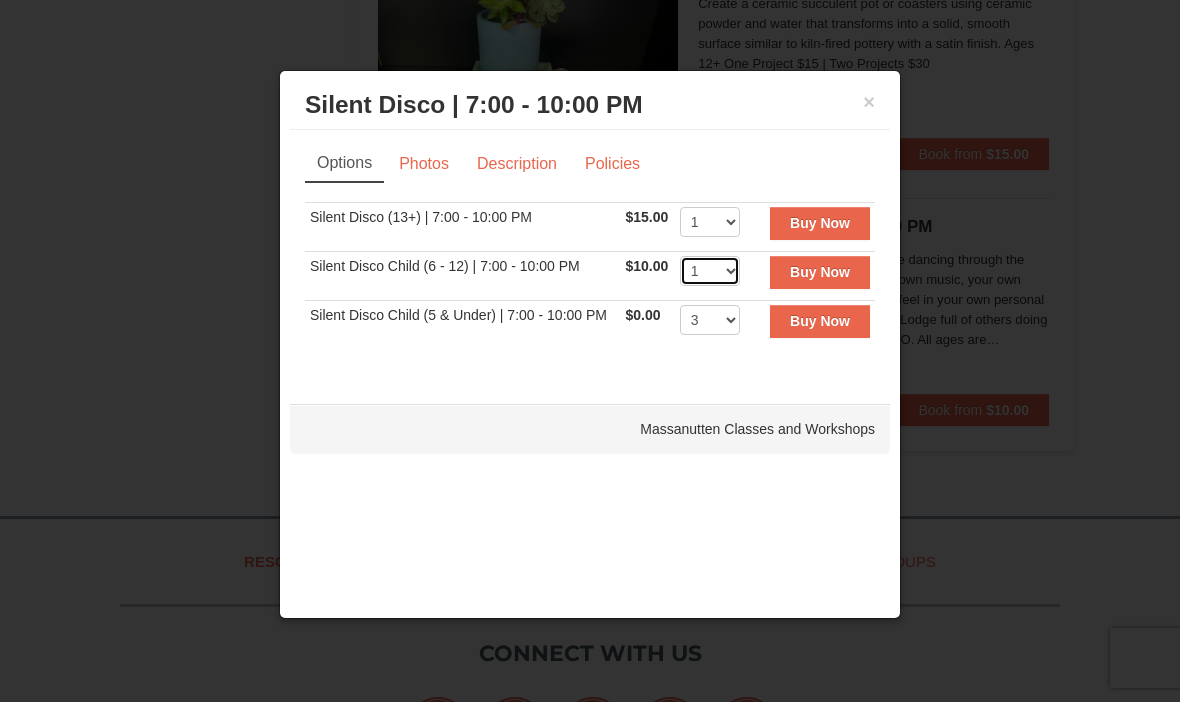 click on "1
2
3
4
5
6
7
8
9
10
11
12
13
14
15
16
17
18
19
20
21 22" at bounding box center (710, 271) 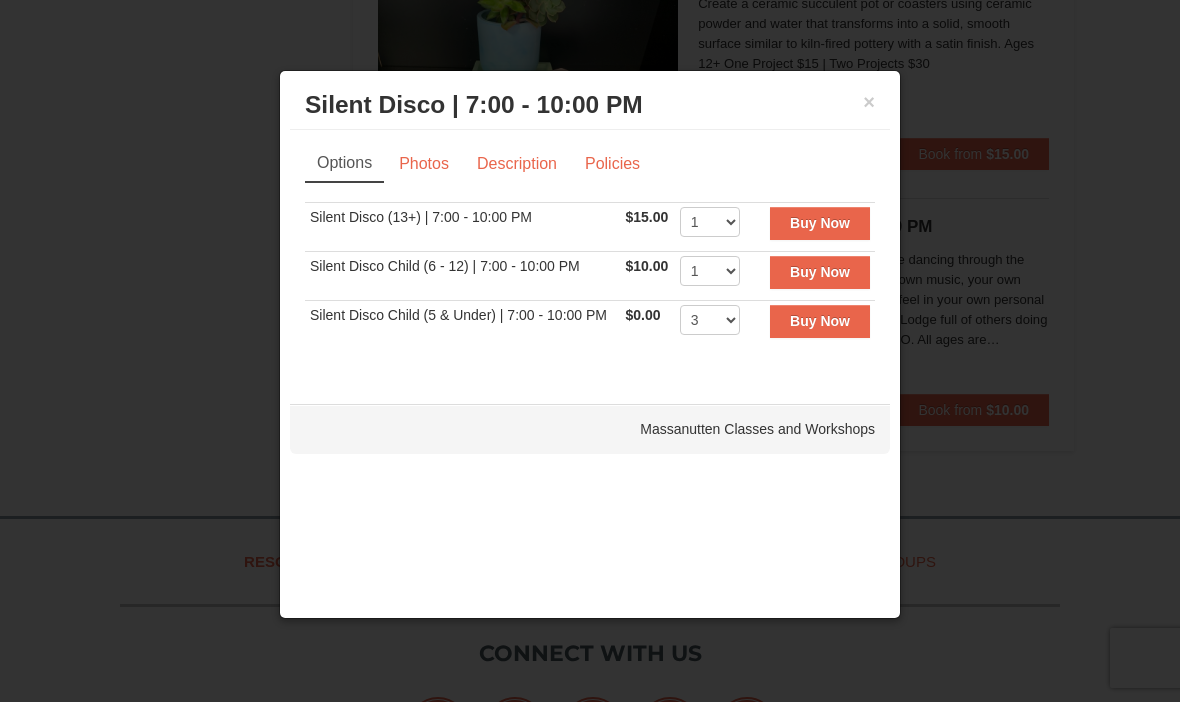 click on "Buy Now" at bounding box center [820, 321] 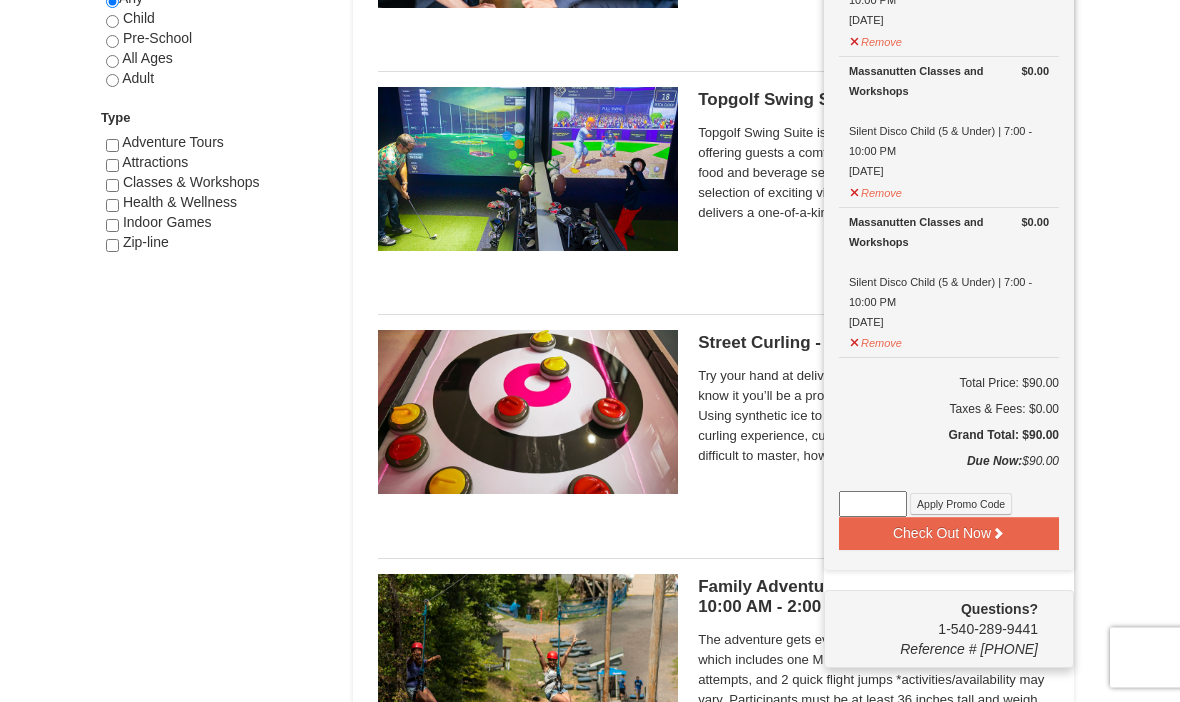 scroll, scrollTop: 1119, scrollLeft: 0, axis: vertical 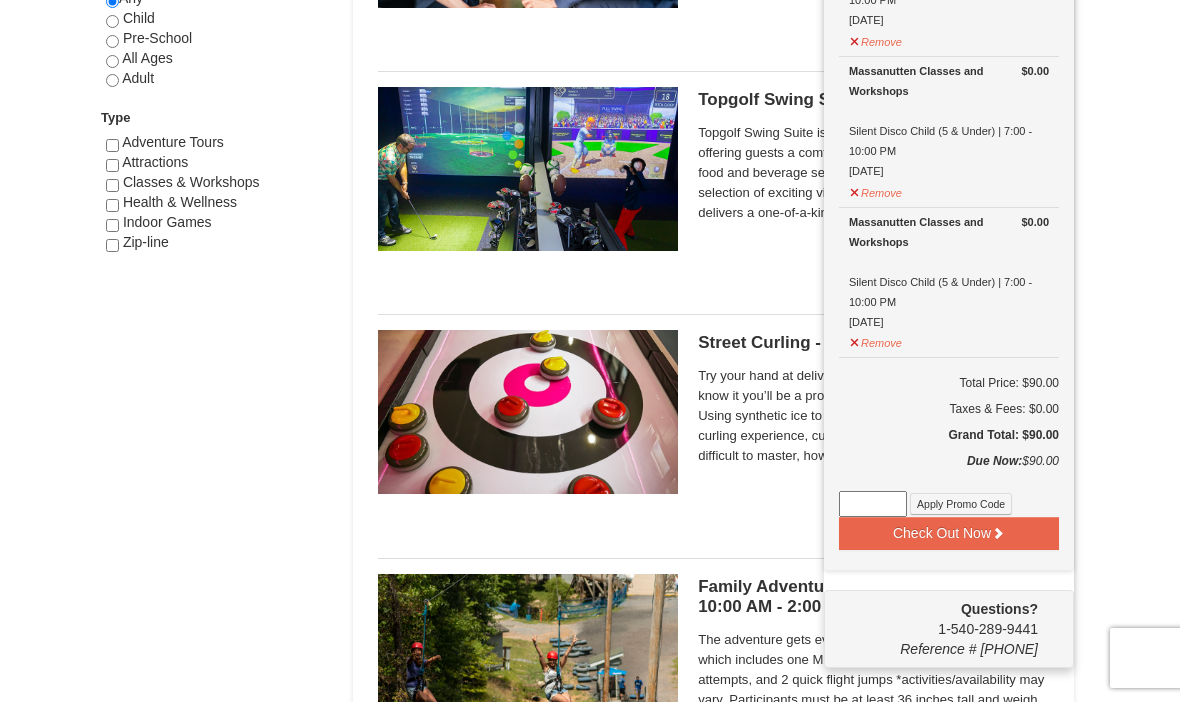 click at bounding box center (998, 533) 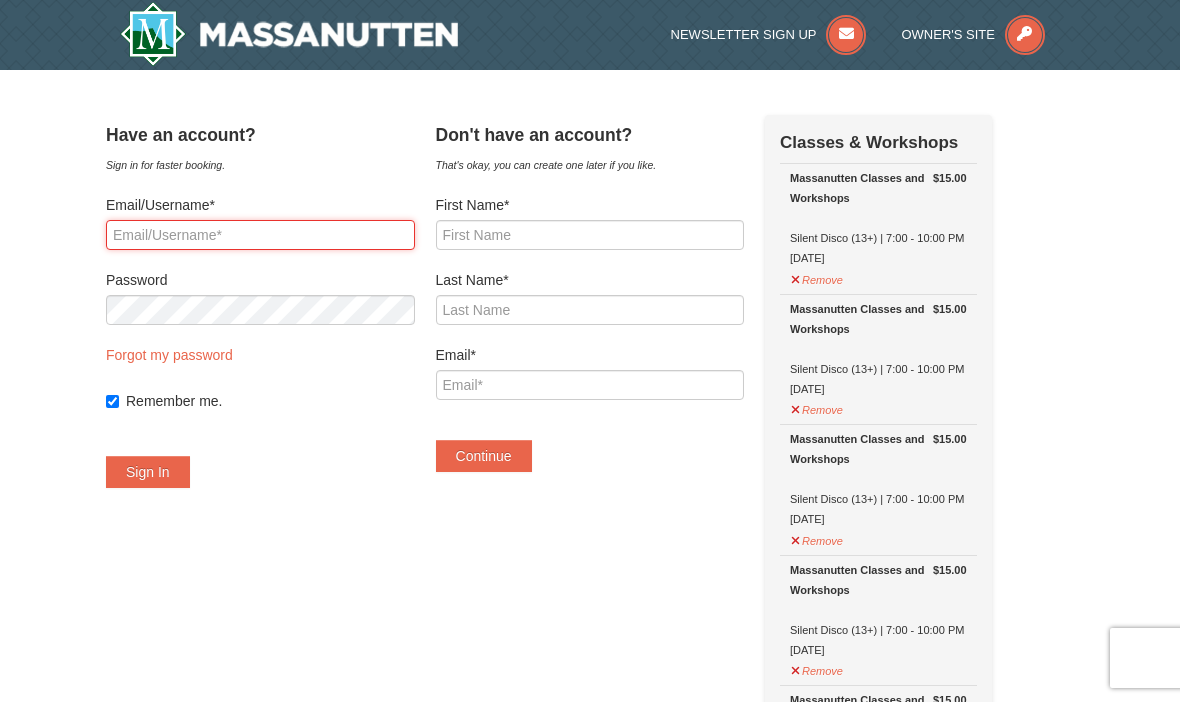 scroll, scrollTop: 0, scrollLeft: 0, axis: both 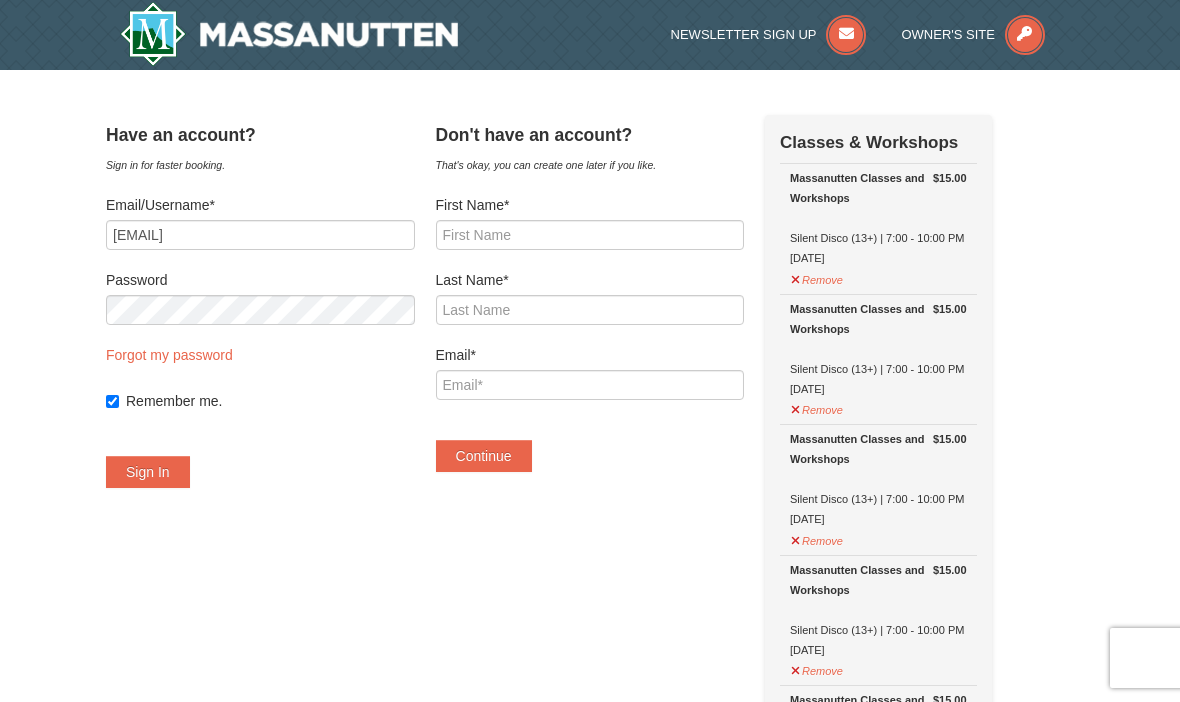 click on "Sign In" at bounding box center (148, 472) 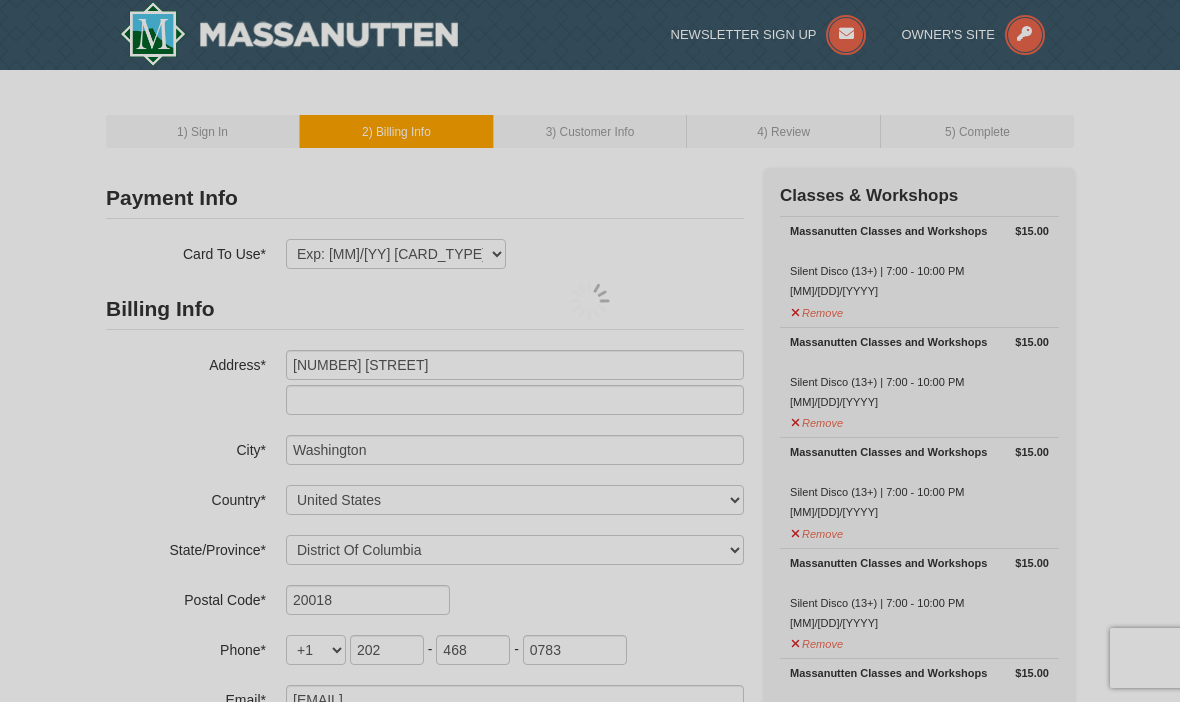 select on "DC" 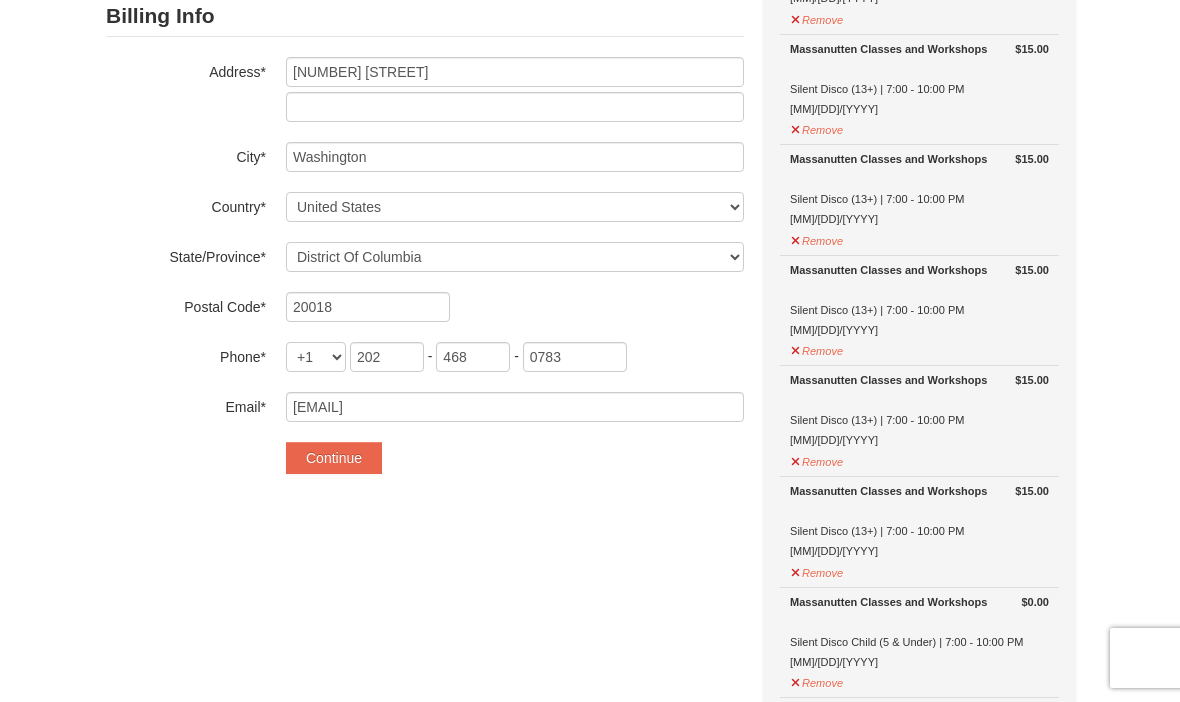 scroll, scrollTop: 307, scrollLeft: 0, axis: vertical 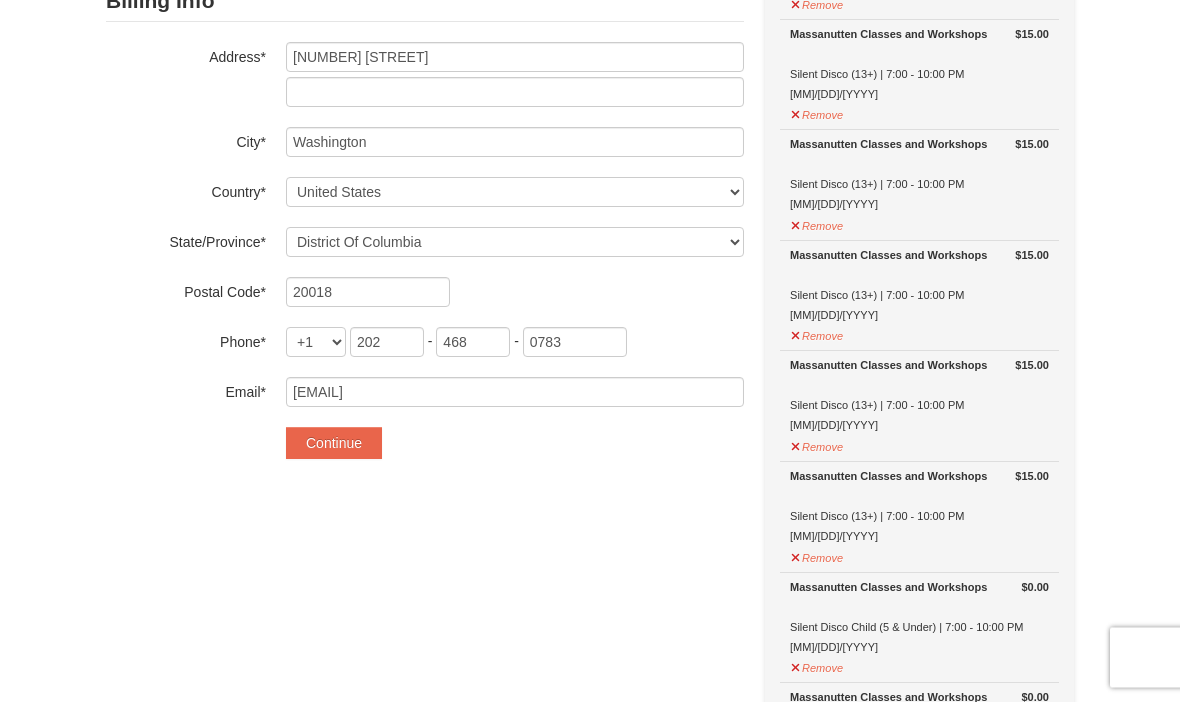 click on "Continue" at bounding box center [334, 444] 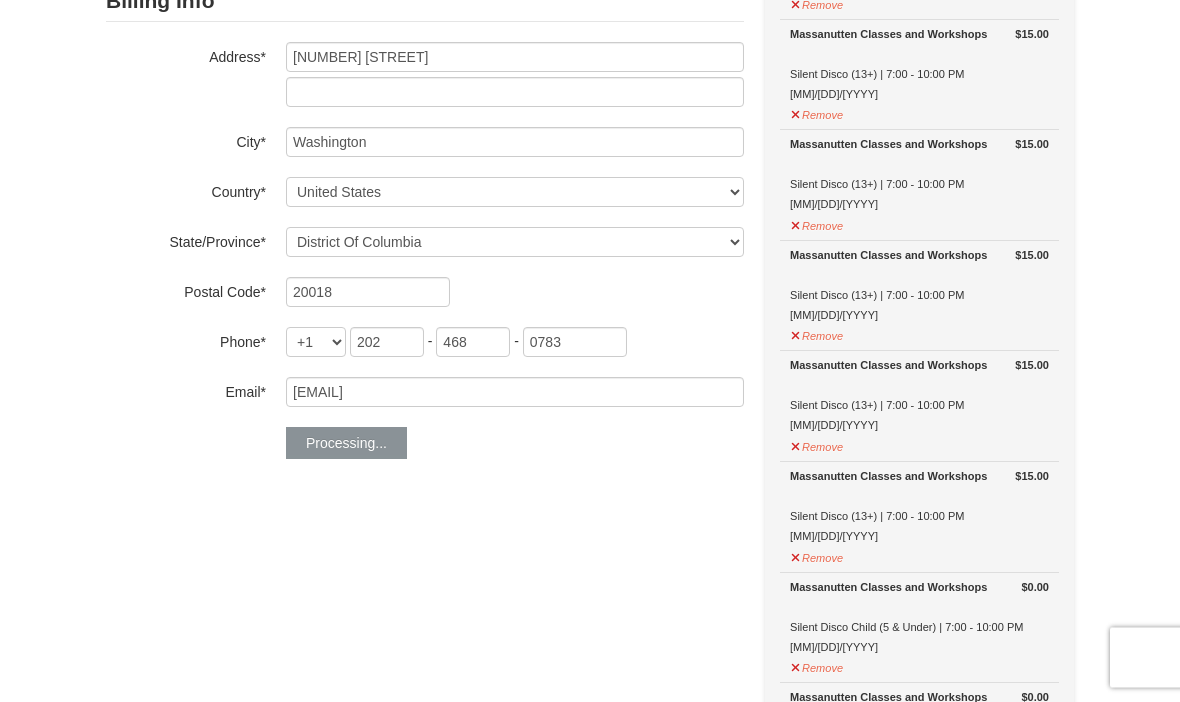 scroll, scrollTop: 308, scrollLeft: 0, axis: vertical 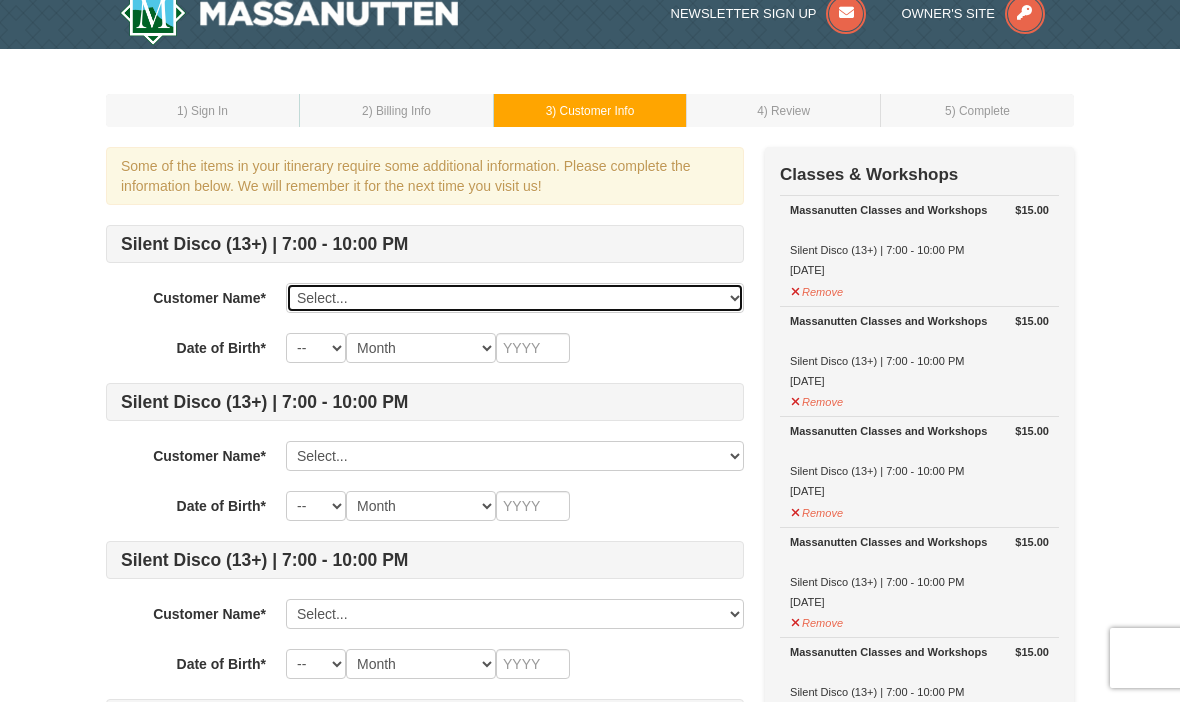 click on "Select... [FIRST] [LAST] Add New..." at bounding box center (515, 298) 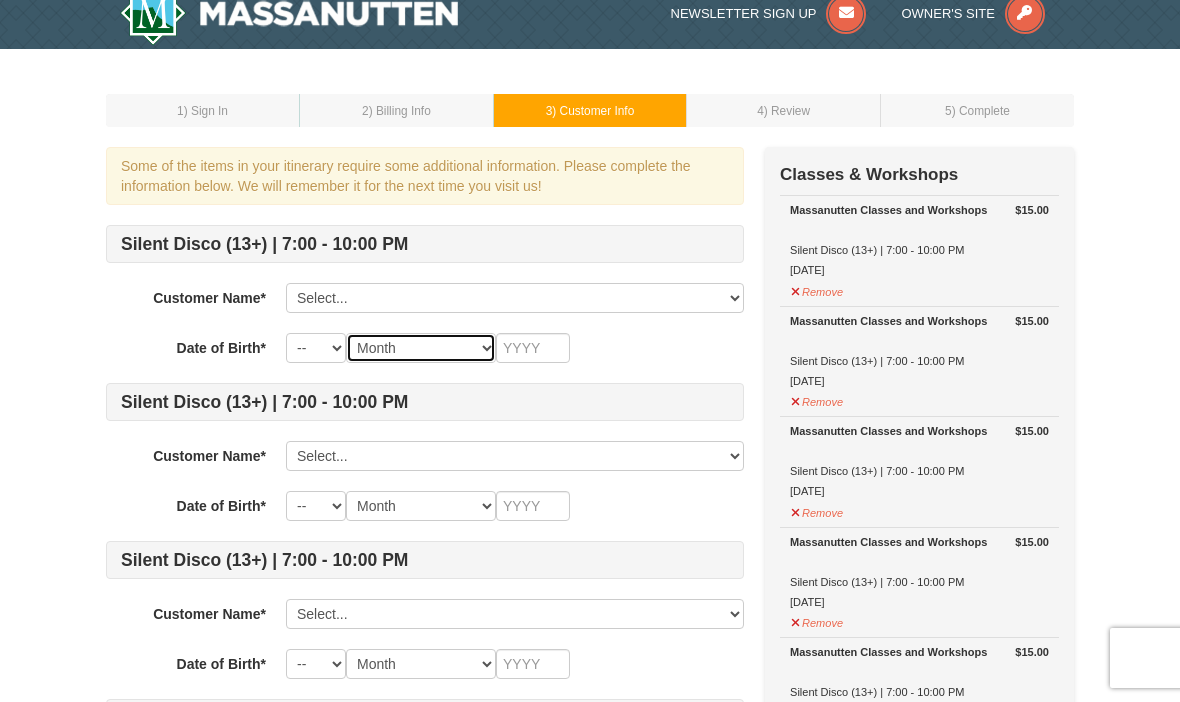 click on "Month January February March April May June July August September October November December" at bounding box center [421, 348] 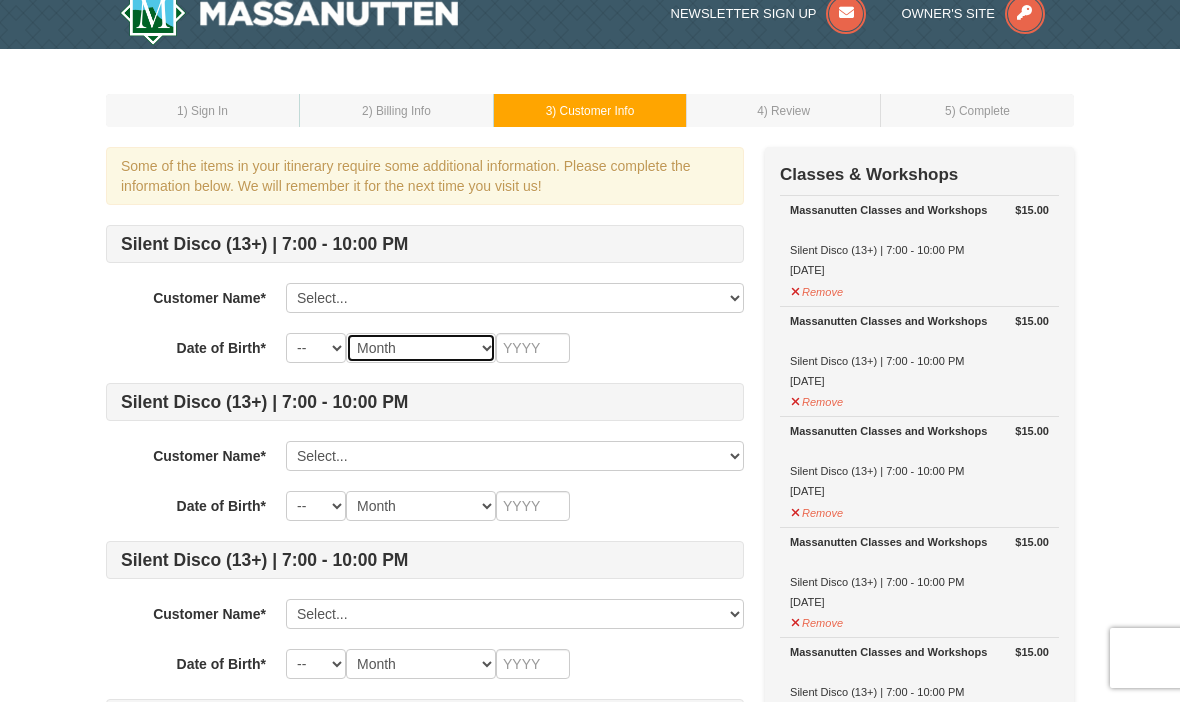 select on "03" 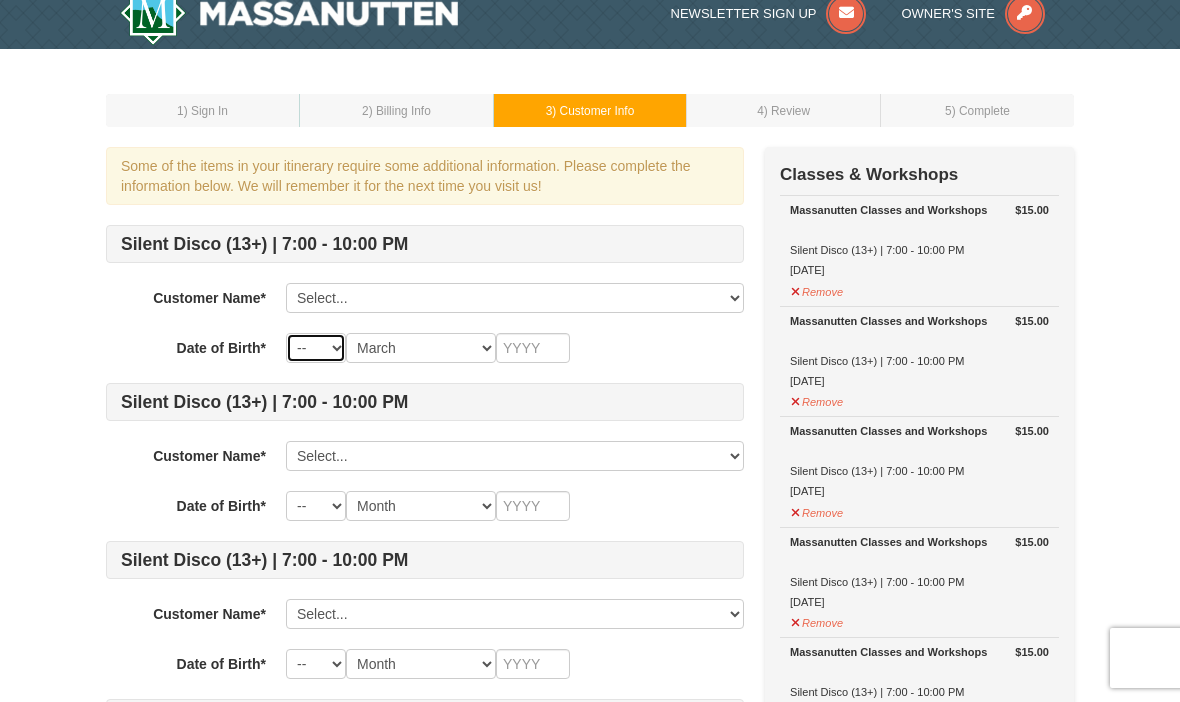 click on "-- 01 02 03 04 05 06 07 08 09 10 11 12 13 14 15 16 17 18 19 20 21 22 23 24 25 26 27 28 29 30 31" at bounding box center (316, 348) 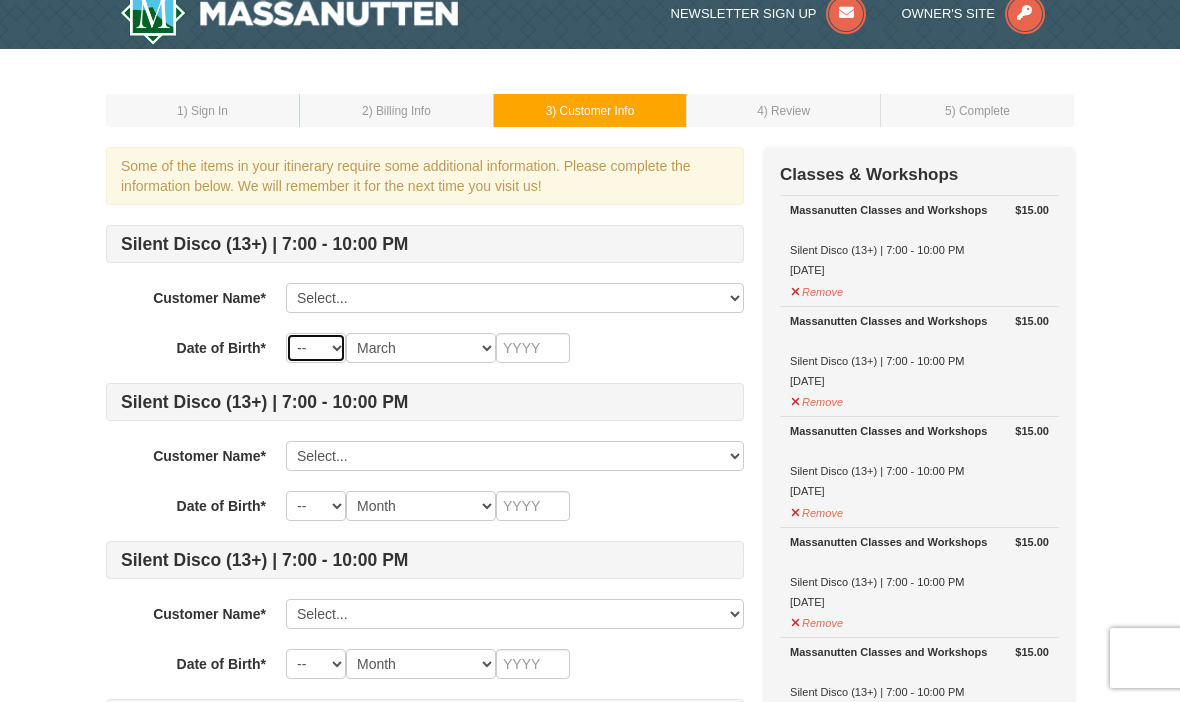 select on "18" 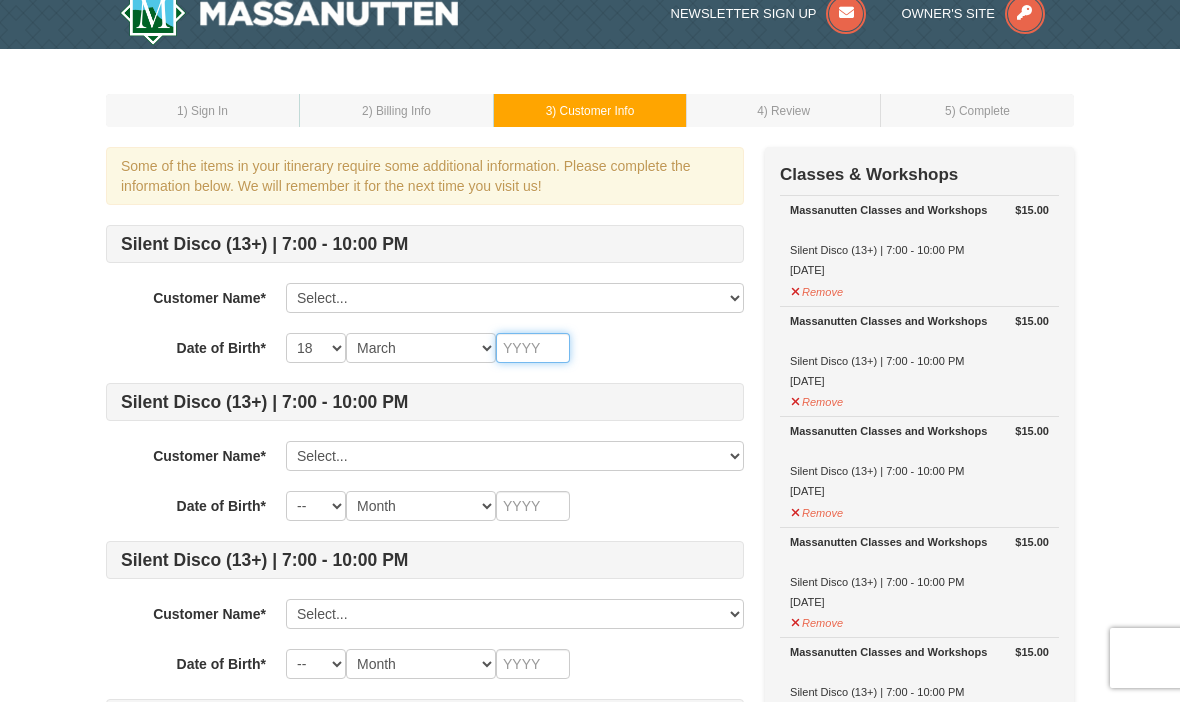 click at bounding box center [533, 348] 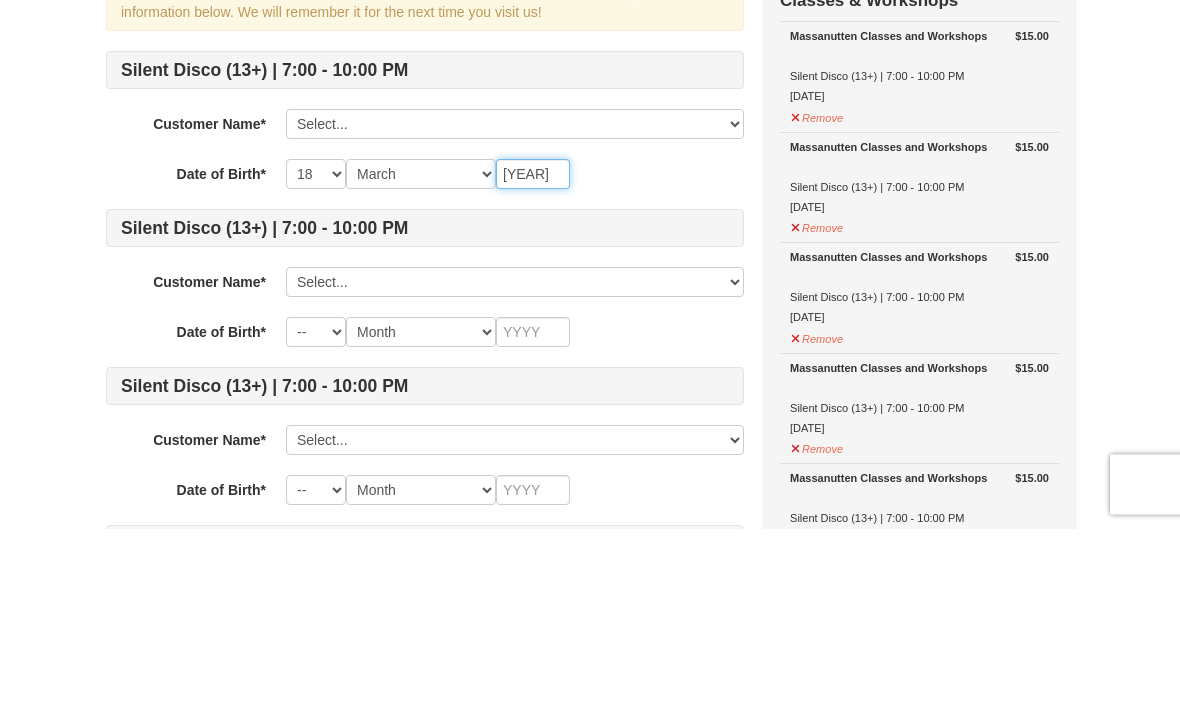 type on "[YEAR]" 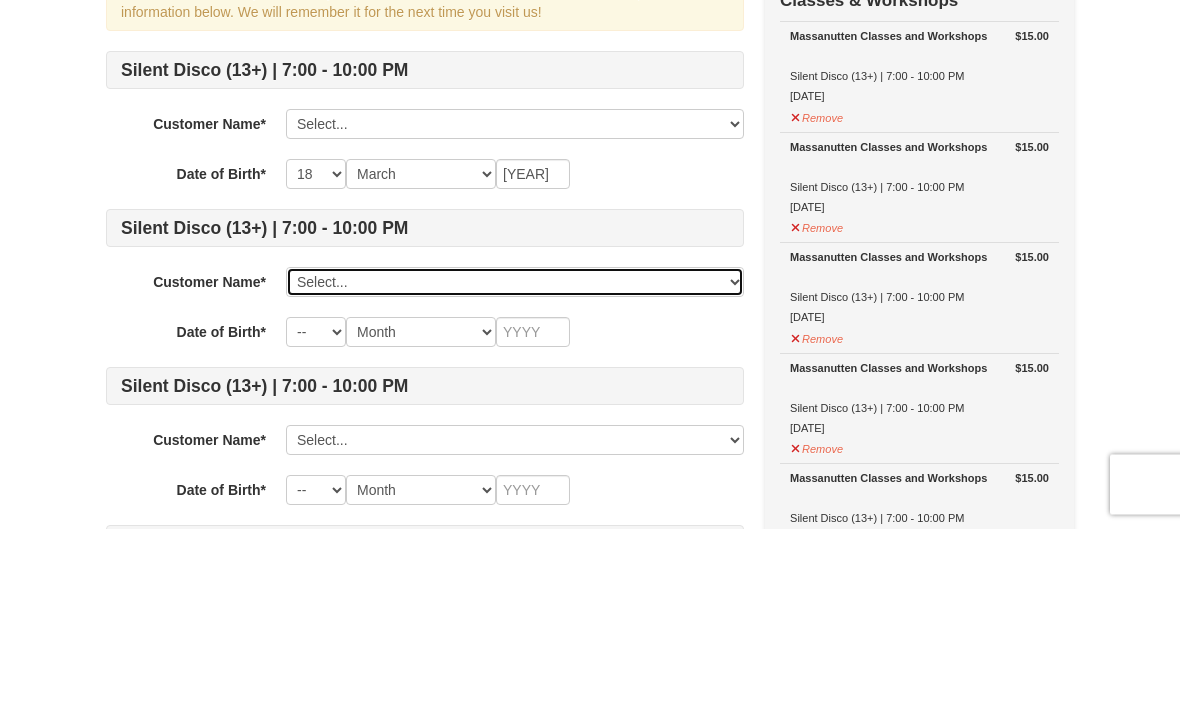 click on "Select... Celeste Carter Add New..." at bounding box center [515, 456] 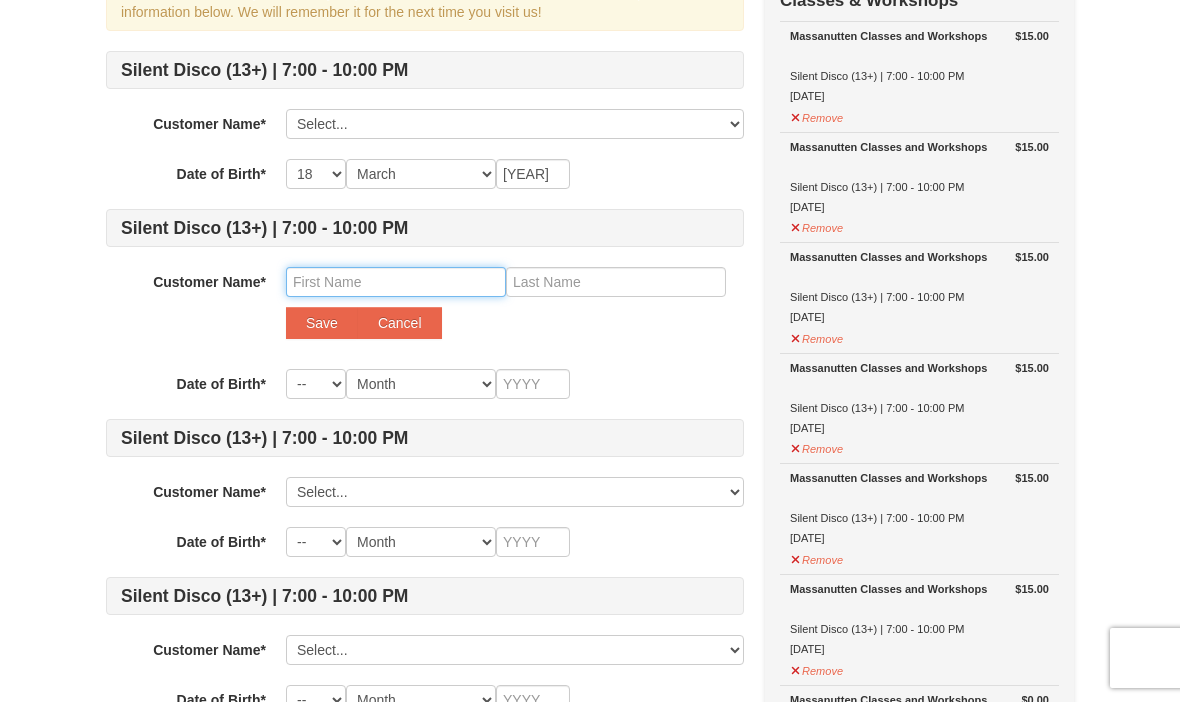 click at bounding box center [396, 282] 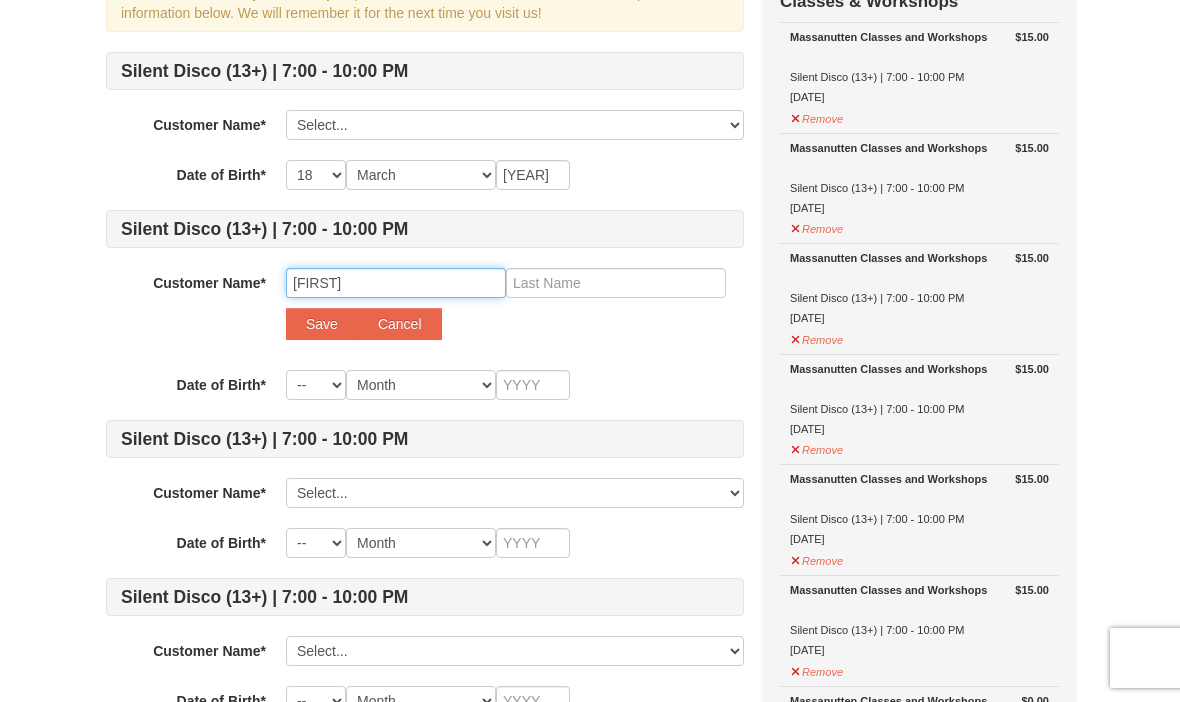 type on "Thomas" 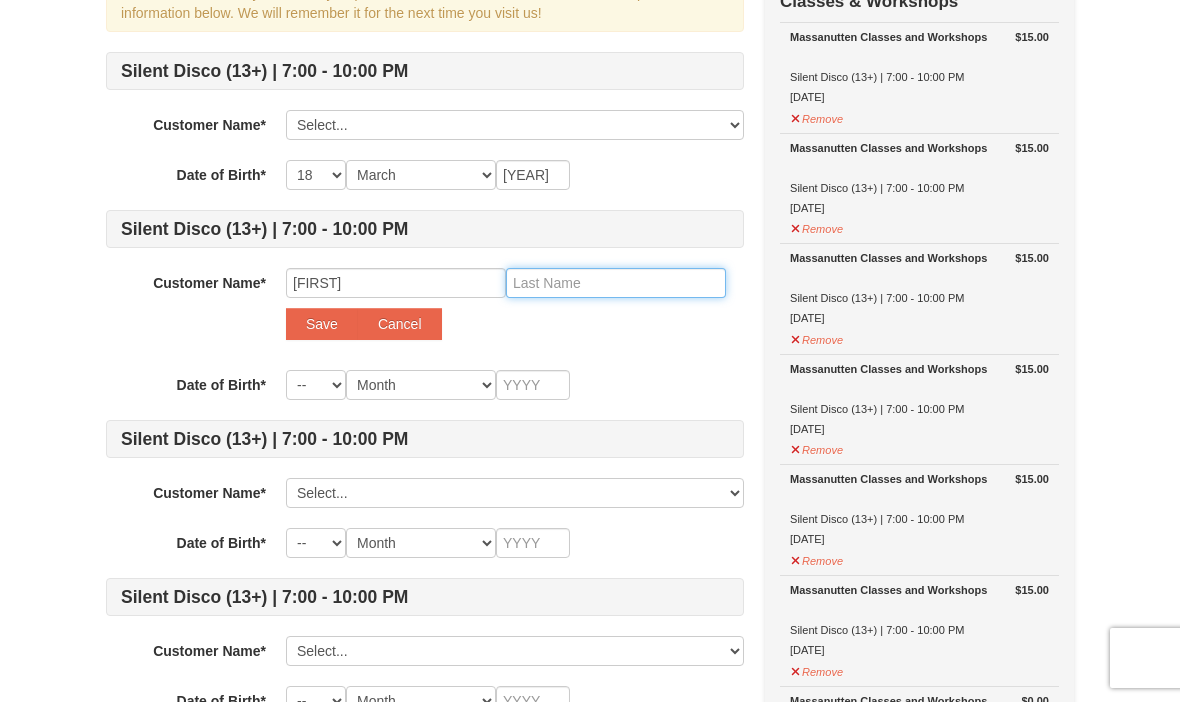 click at bounding box center [616, 283] 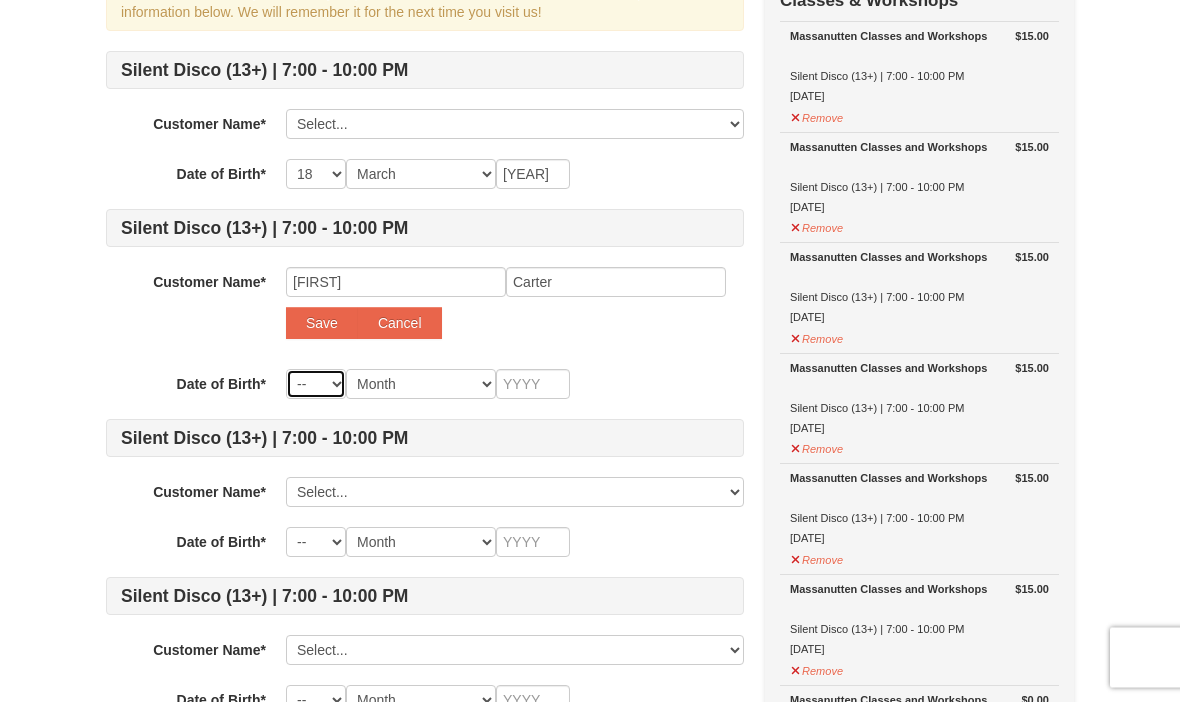 click on "-- 01 02 03 04 05 06 07 08 09 10 11 12 13 14 15 16 17 18 19 20 21 22 23 24 25 26 27 28 29 30 31" at bounding box center [316, 385] 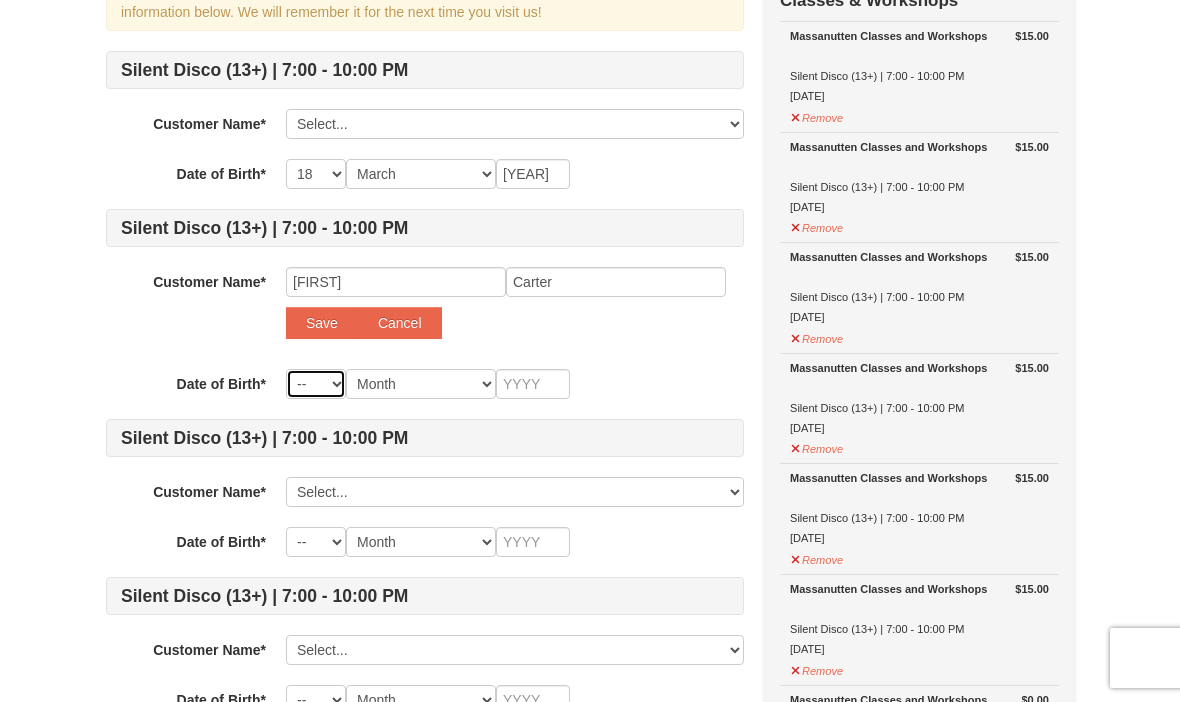 select on "08" 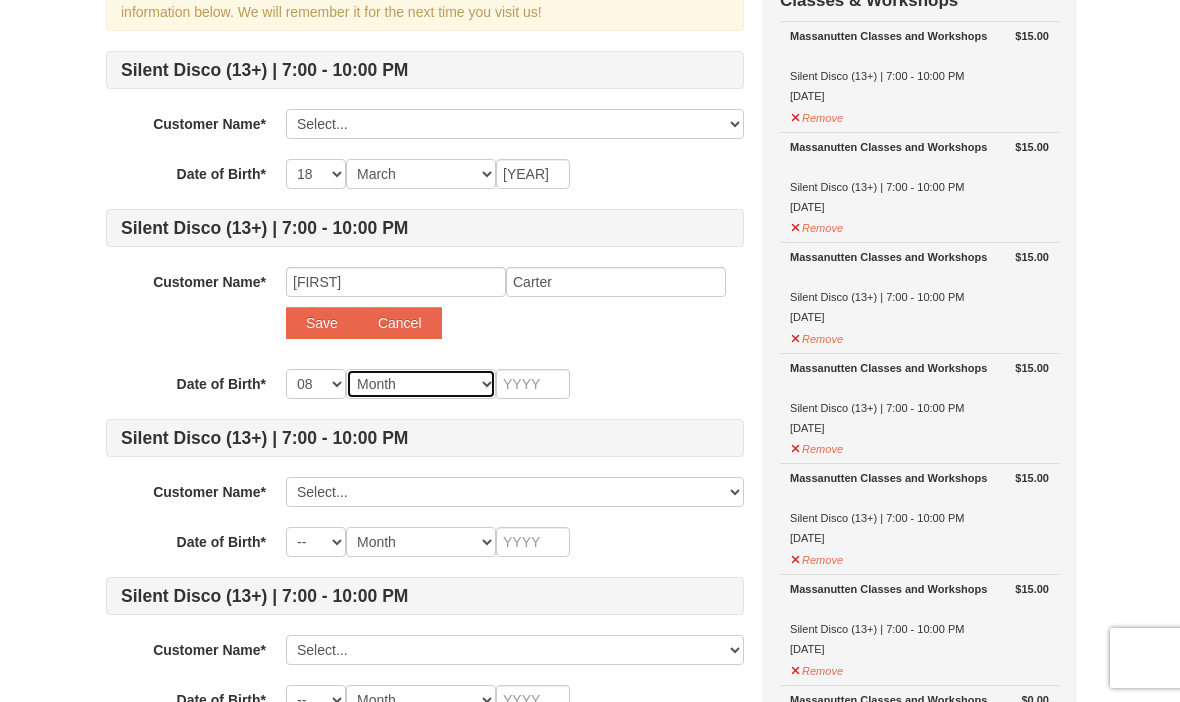 click on "Month January February March April May June July August September October November December" at bounding box center (421, 384) 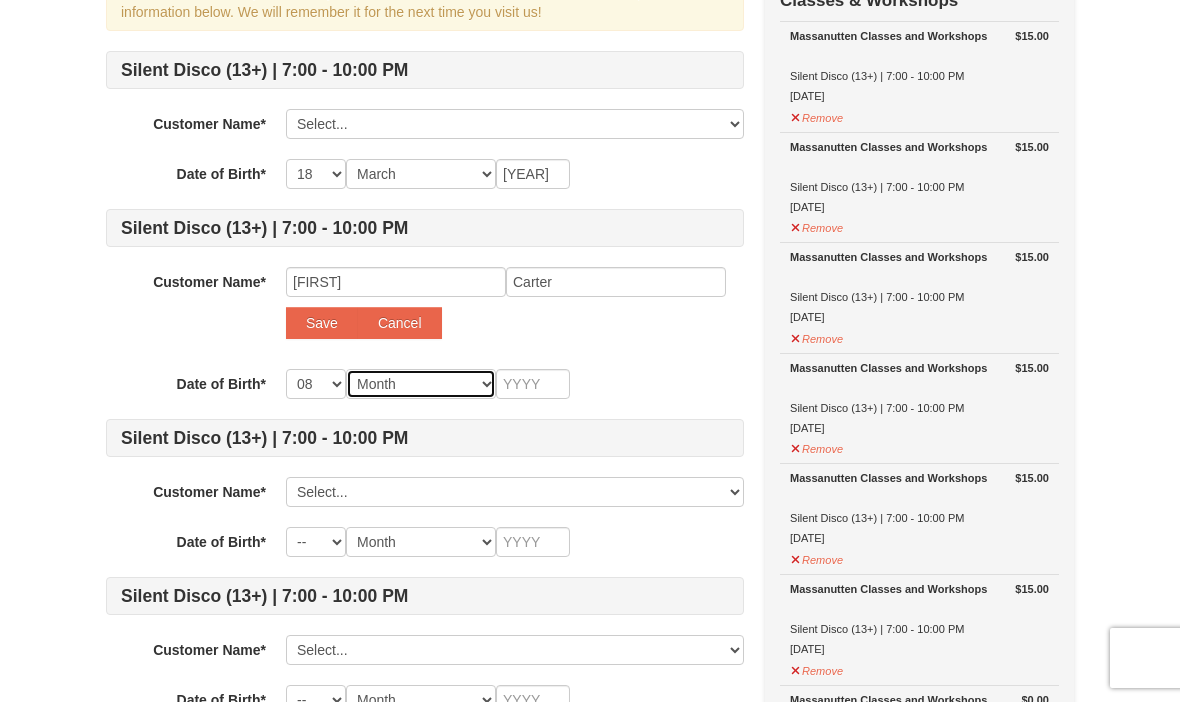 select on "08" 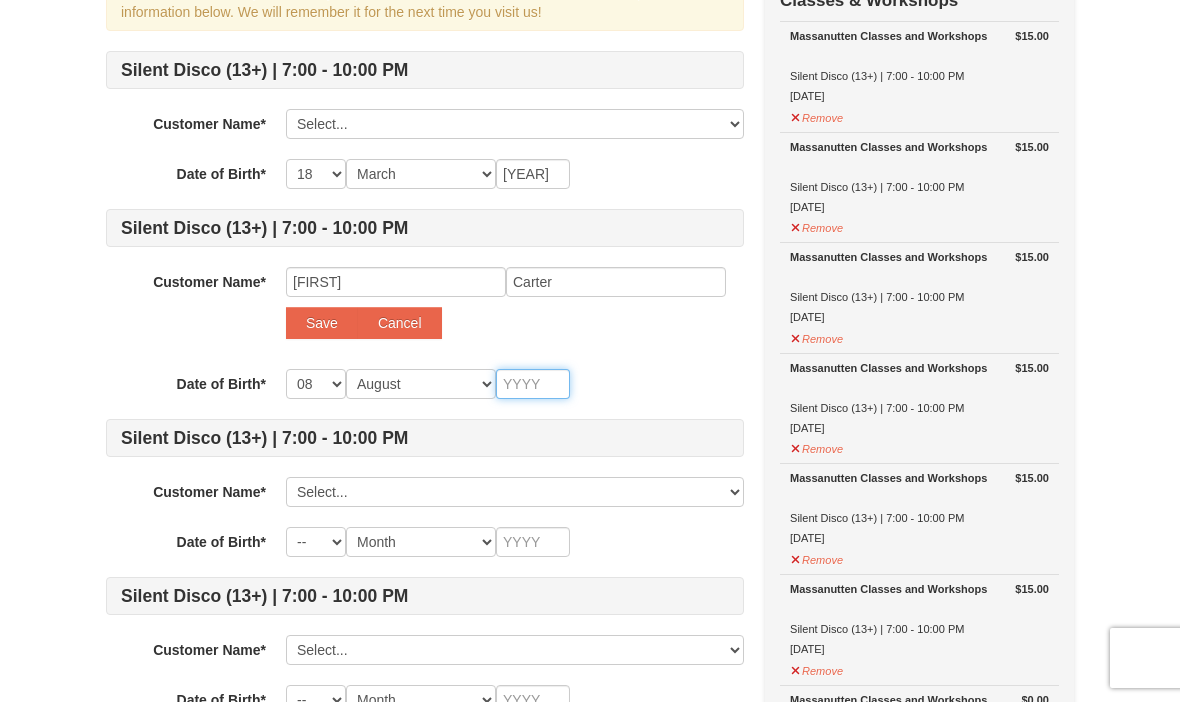 click at bounding box center [533, 384] 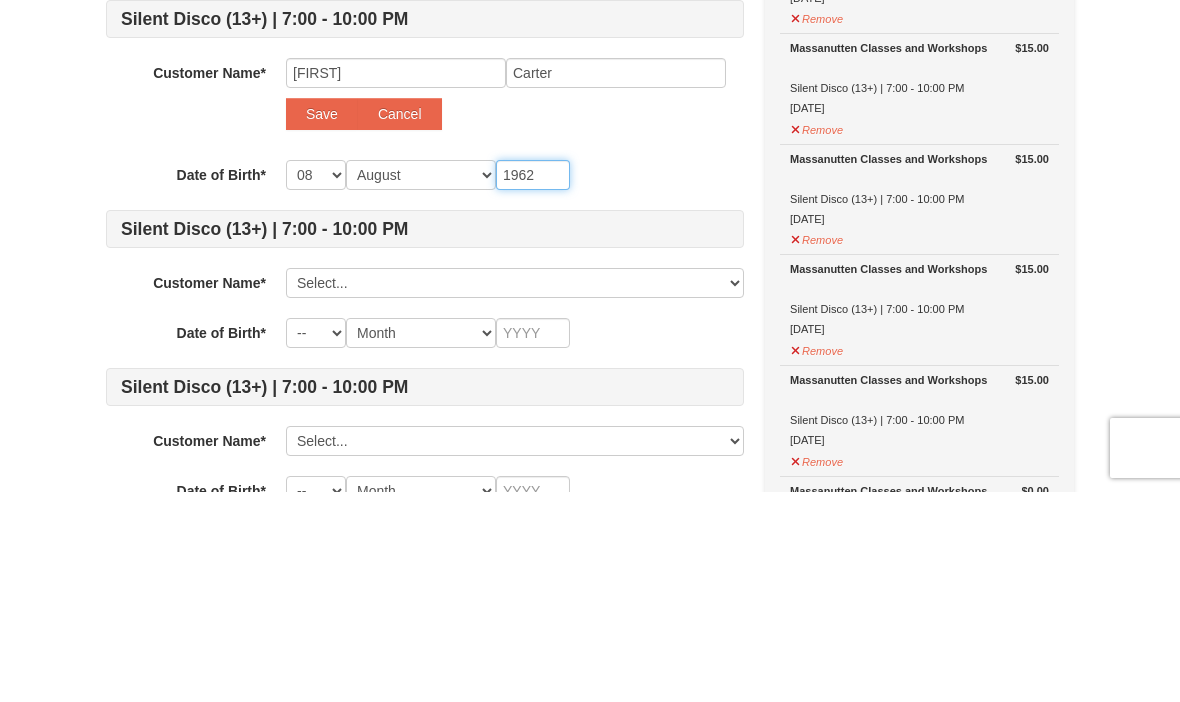 type on "1962" 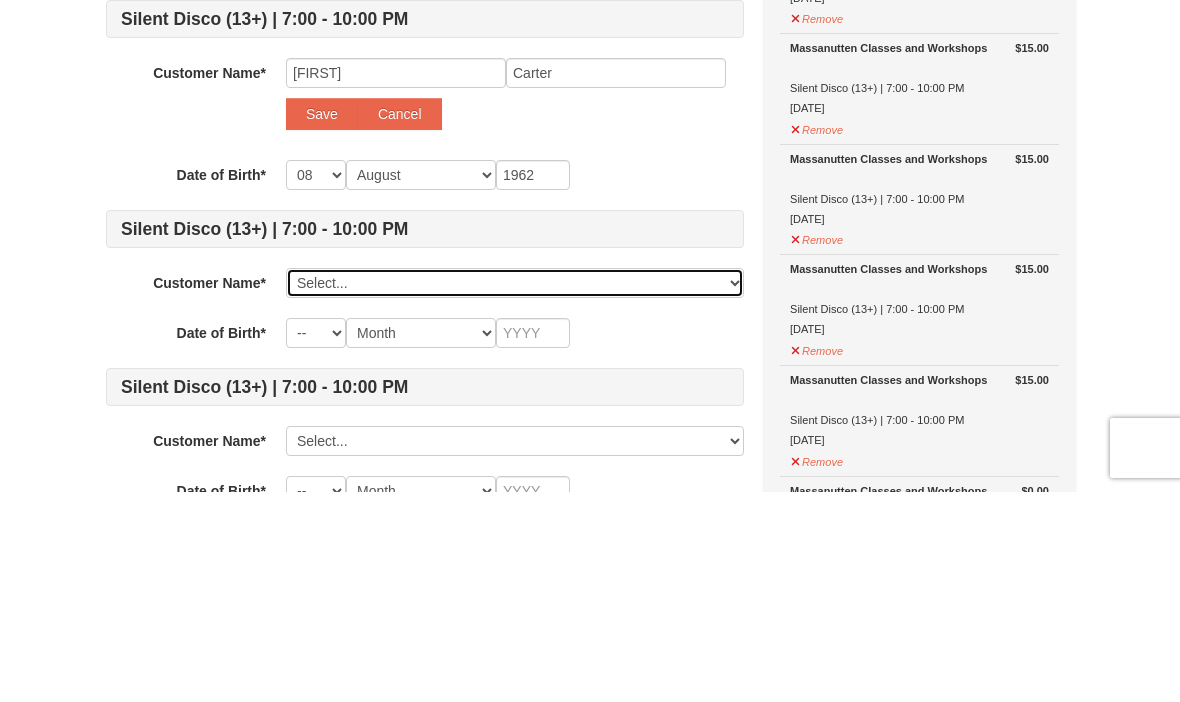 click on "Select... Celeste Carter Add New..." at bounding box center (515, 493) 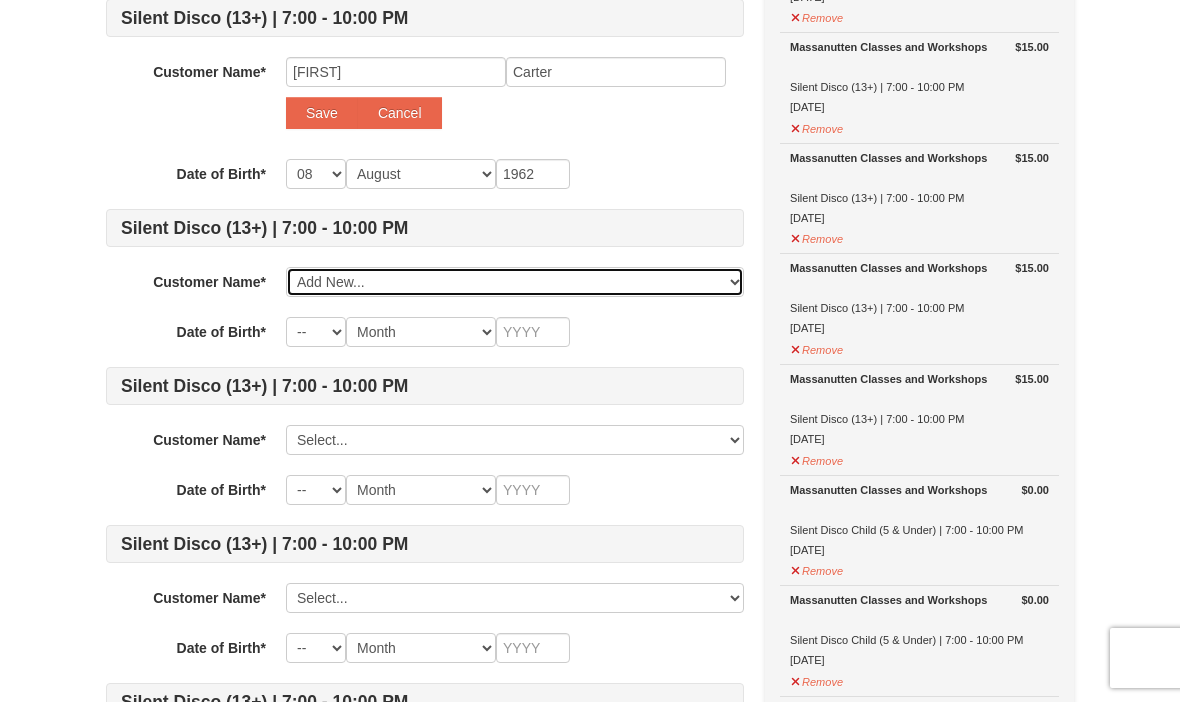 select 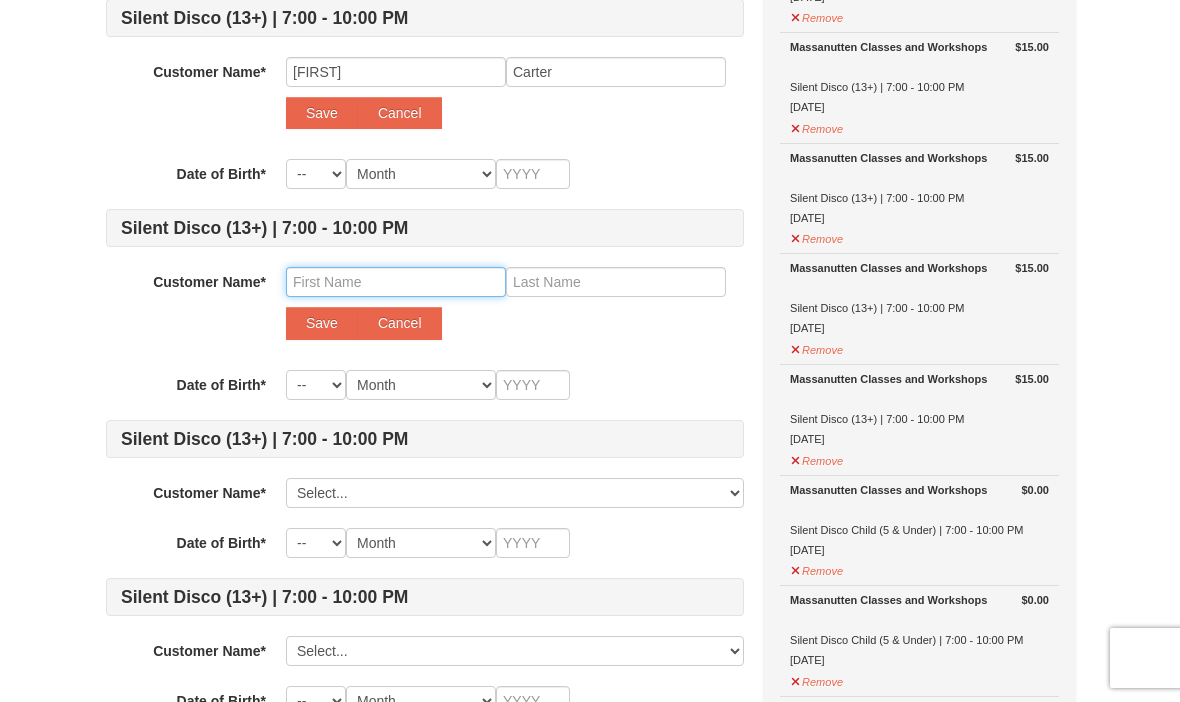 click at bounding box center (396, 282) 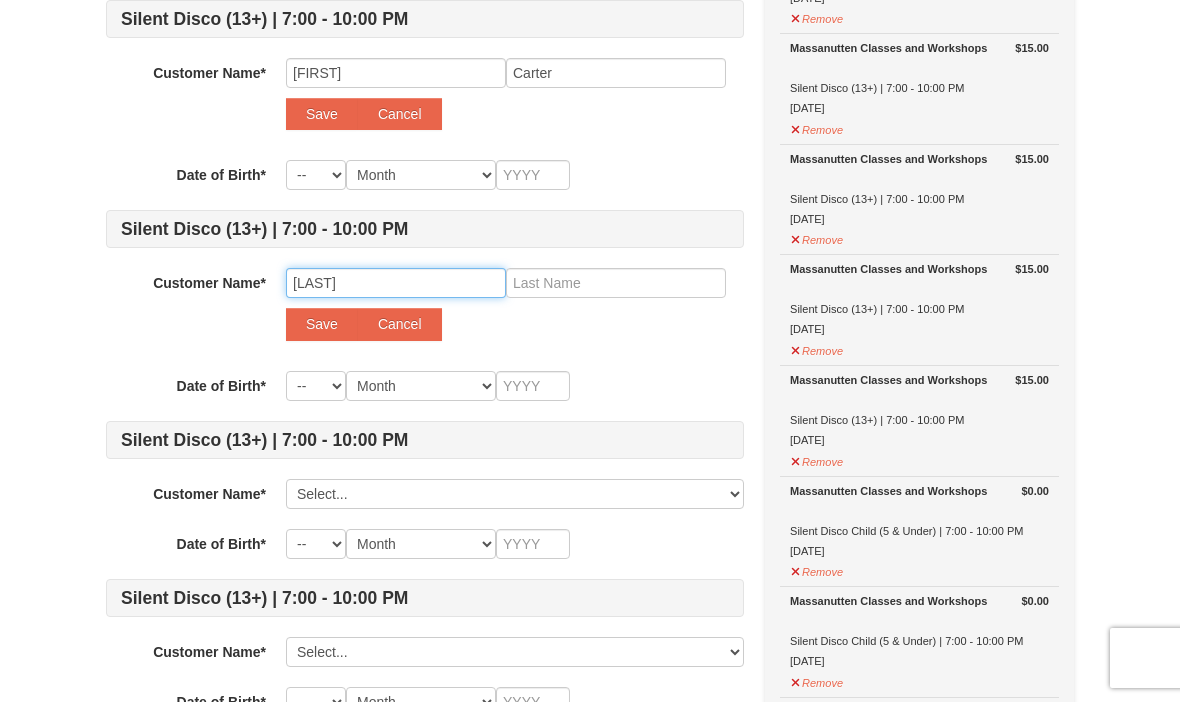 type on "Taylor" 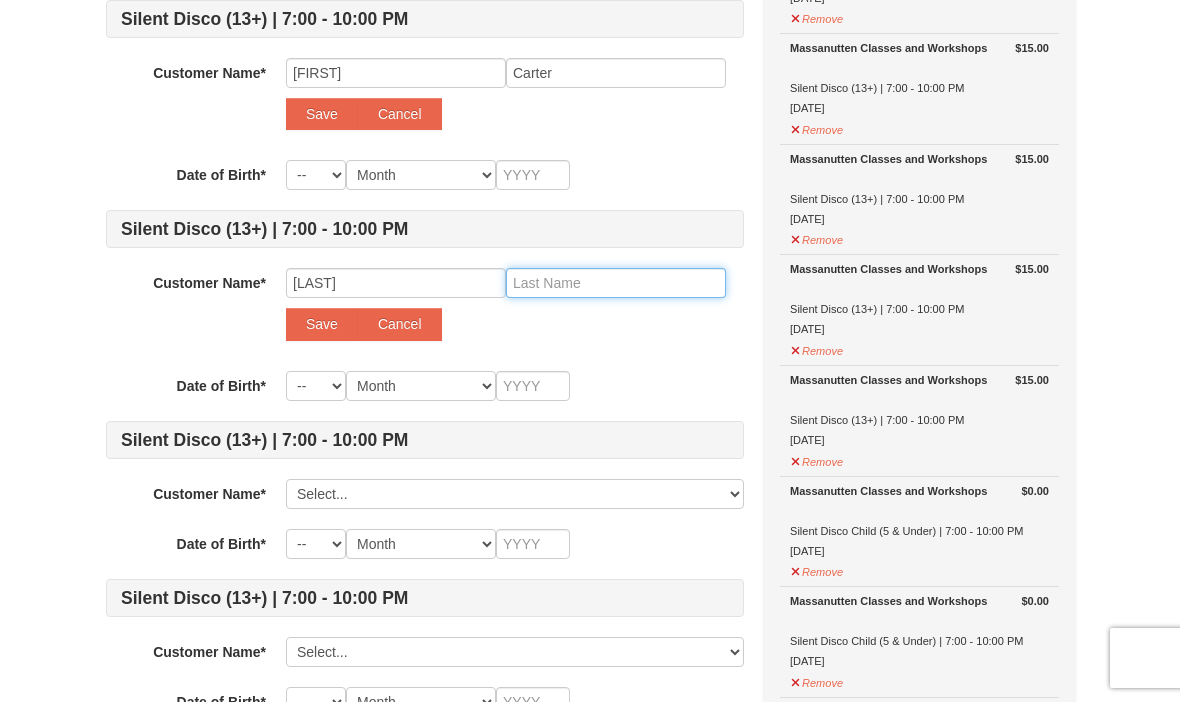 click at bounding box center (616, 283) 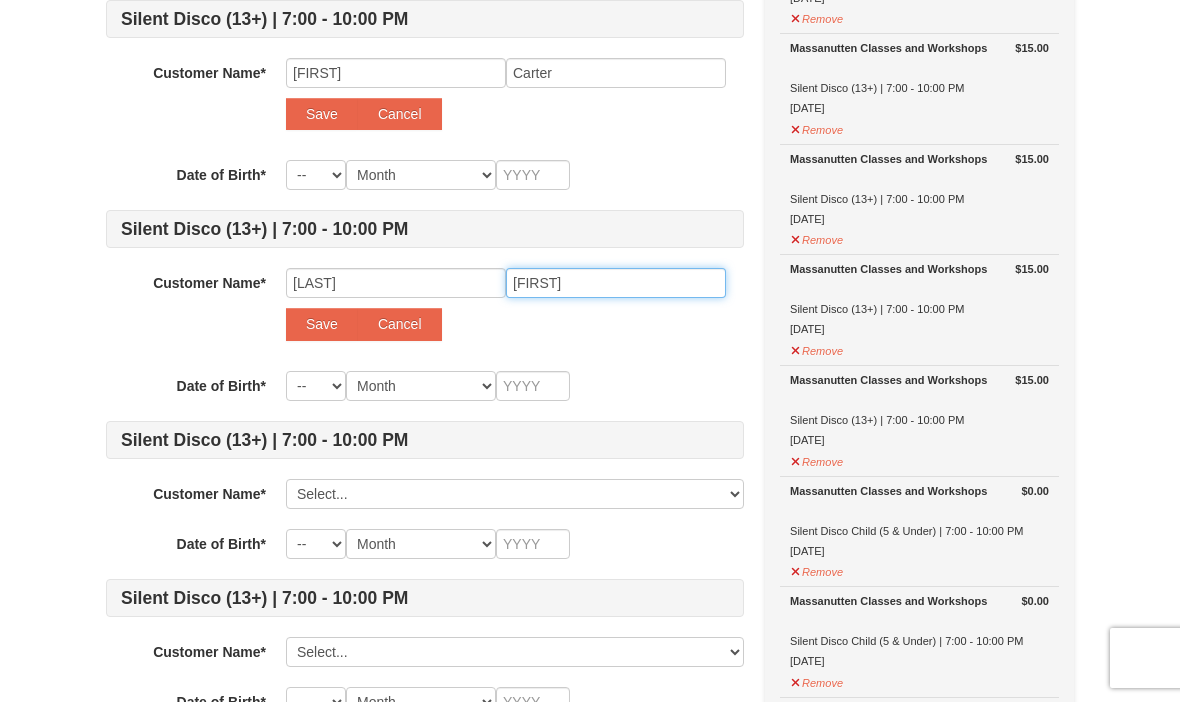 type on "Ca" 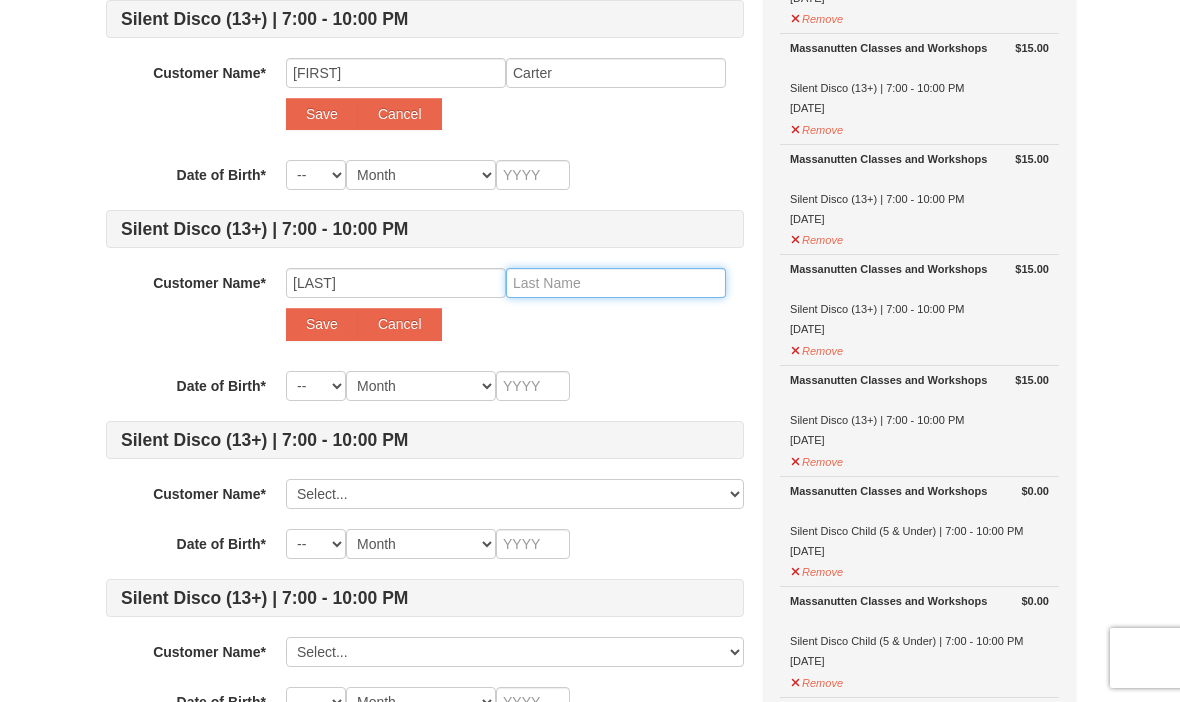 type on "Carter" 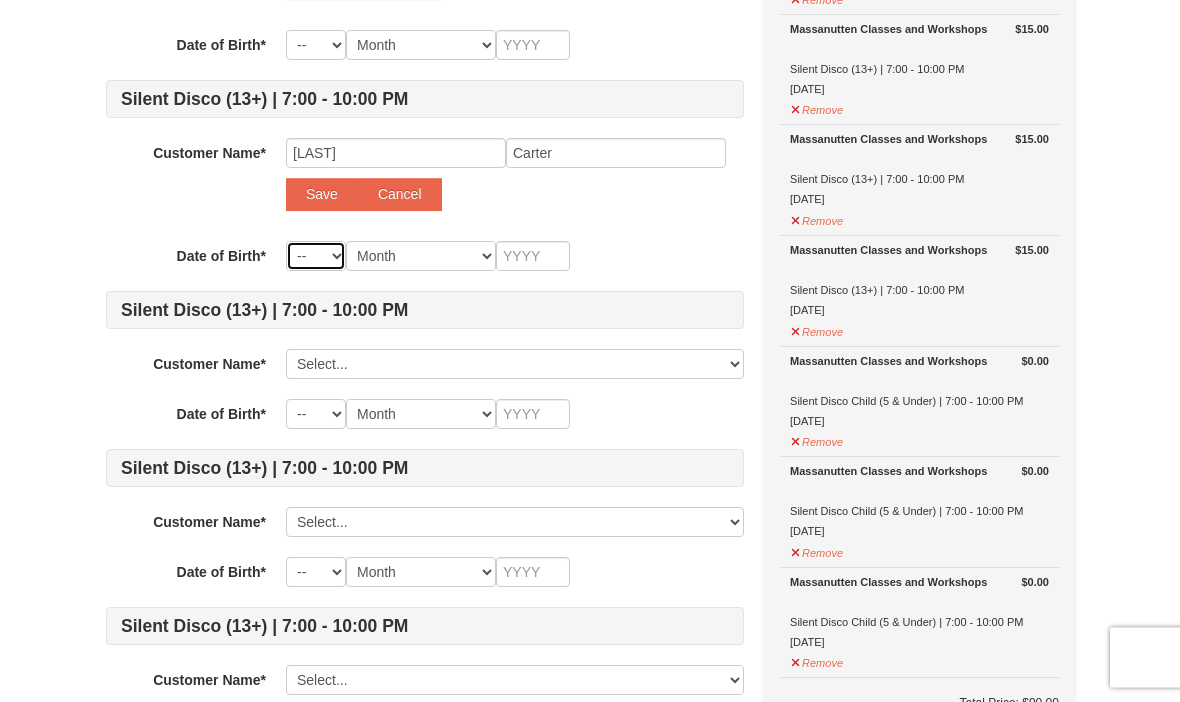 click on "-- 01 02 03 04 05 06 07 08 09 10 11 12 13 14 15 16 17 18 19 20 21 22 23 24 25 26 27 28 29 30 31" at bounding box center [316, 257] 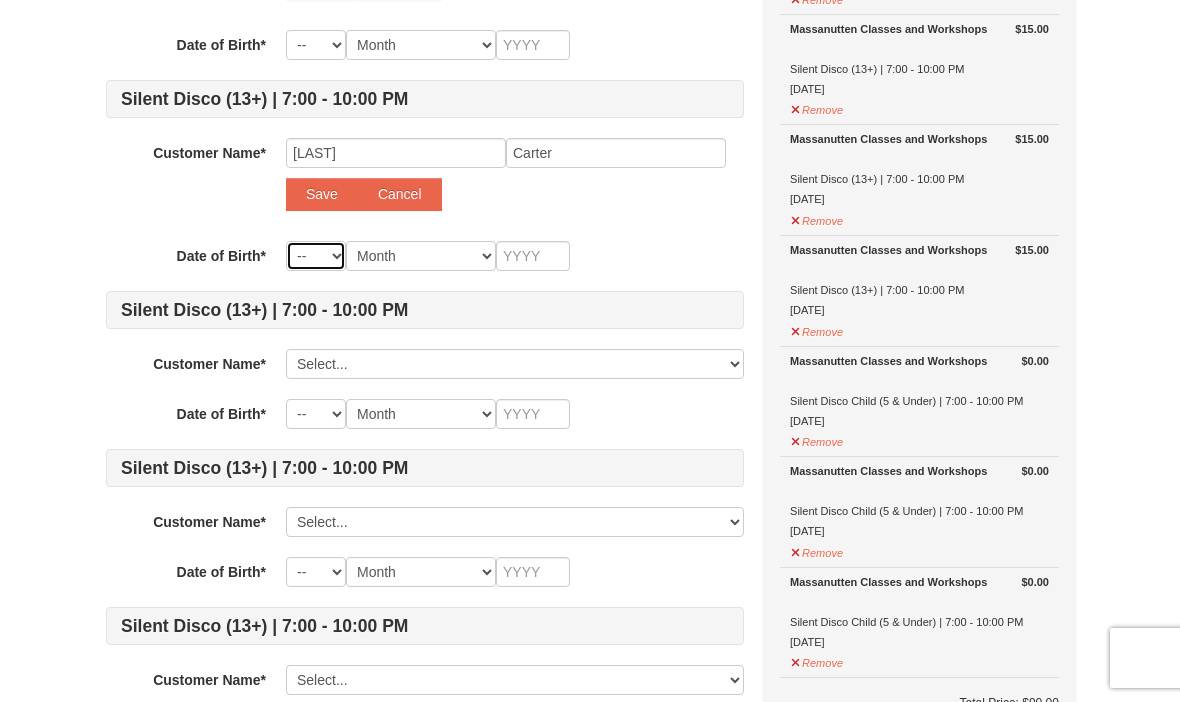 select on "11" 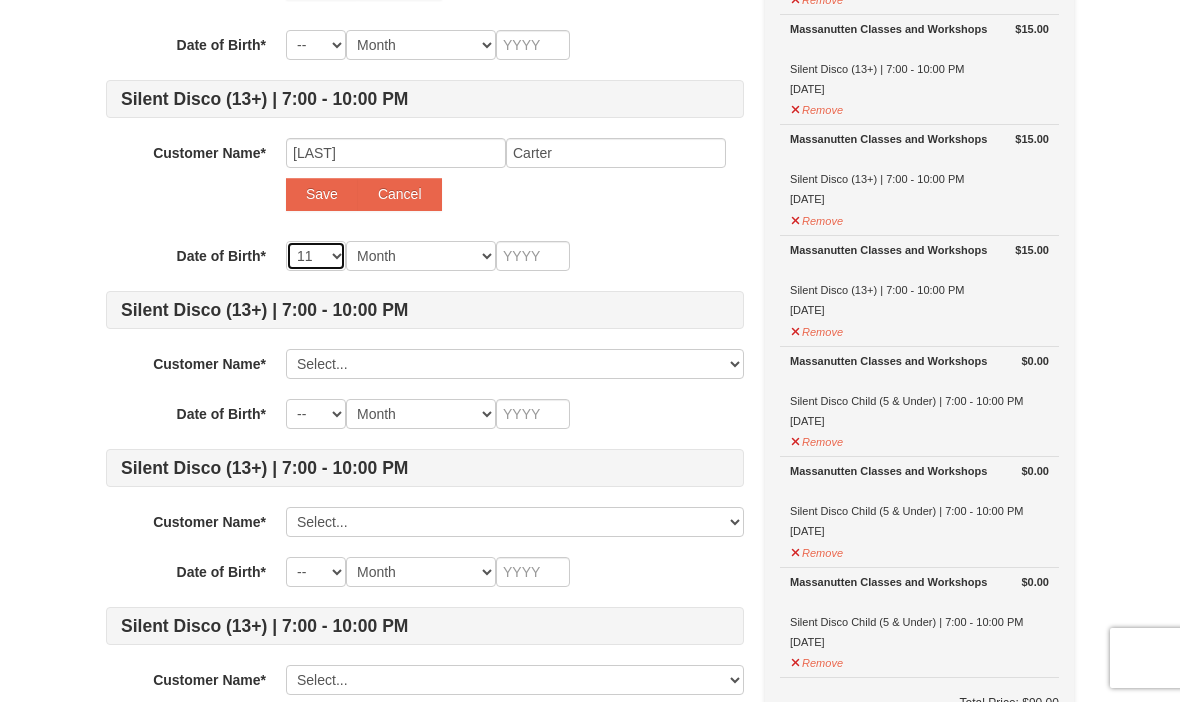 select on "11" 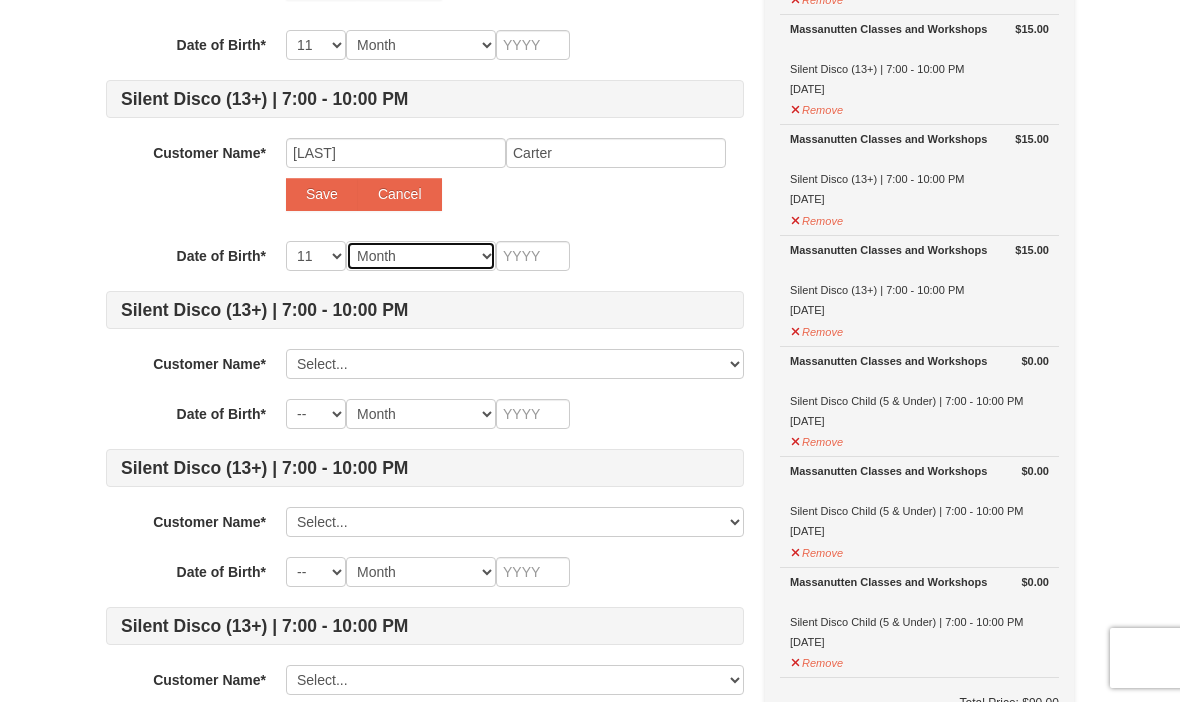 click on "Month January February March April May June July August September October November December" at bounding box center [421, 256] 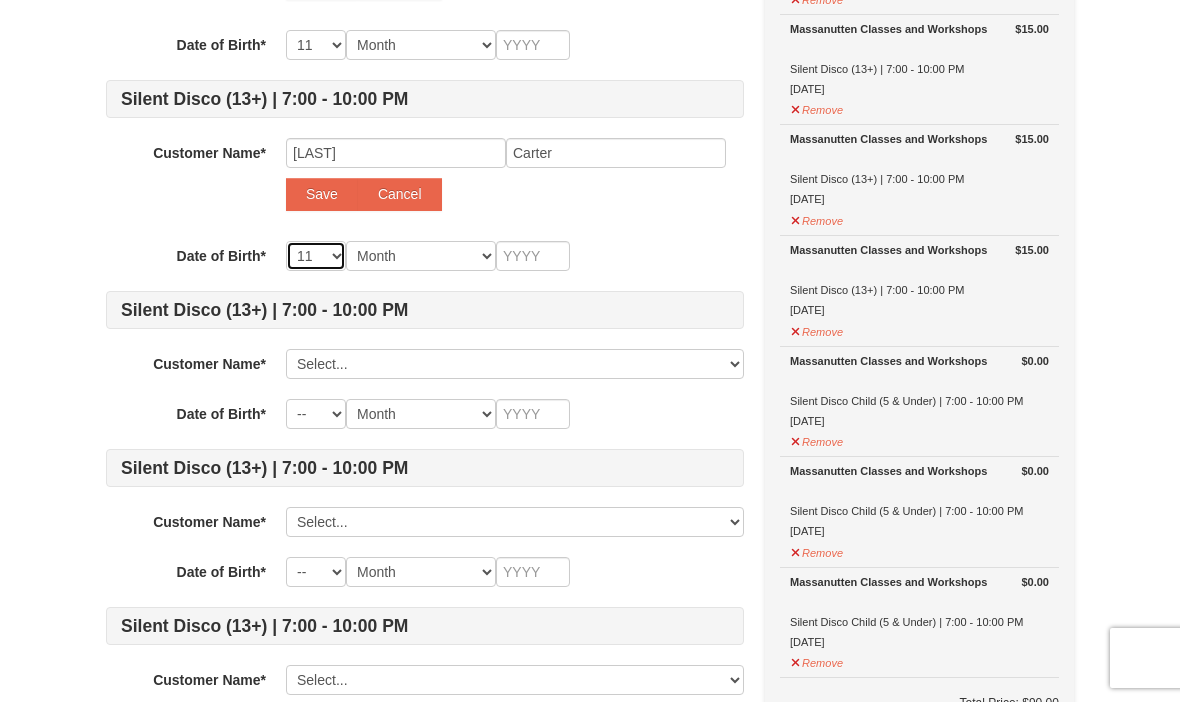 click on "-- 01 02 03 04 05 06 07 08 09 10 11 12 13 14 15 16 17 18 19 20 21 22 23 24 25 26 27 28 29 30 31" at bounding box center [316, 256] 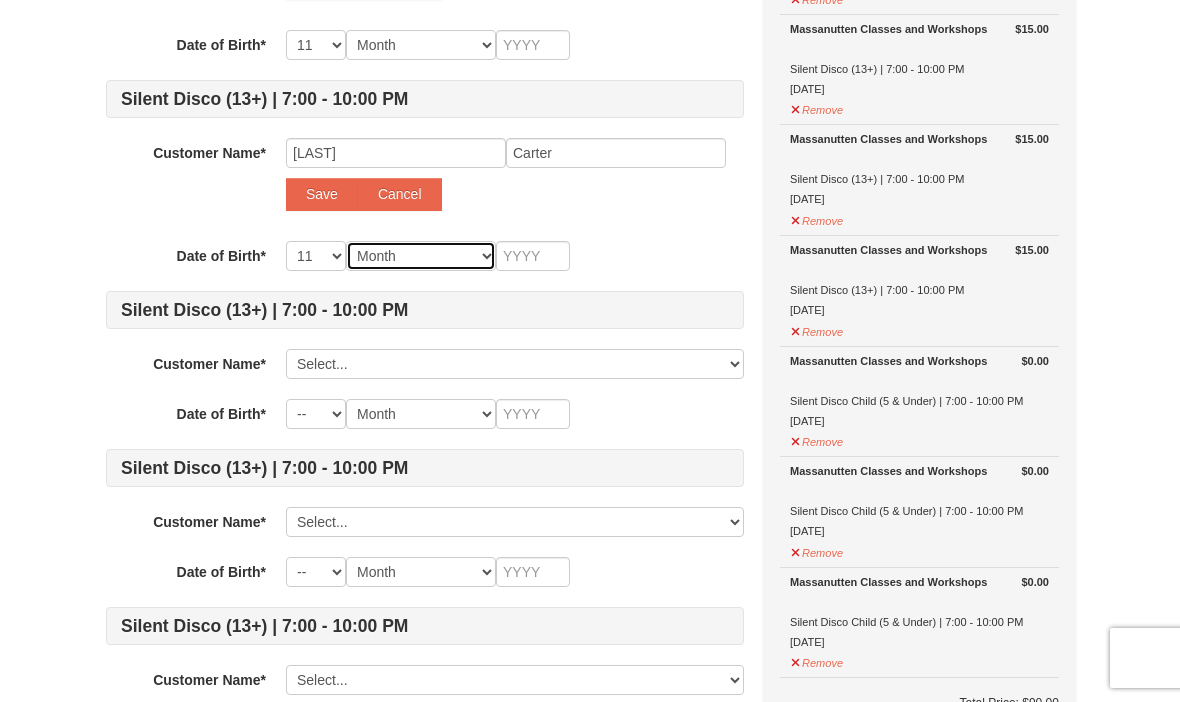 click on "Month January February March April May June July August September October November December" at bounding box center [421, 256] 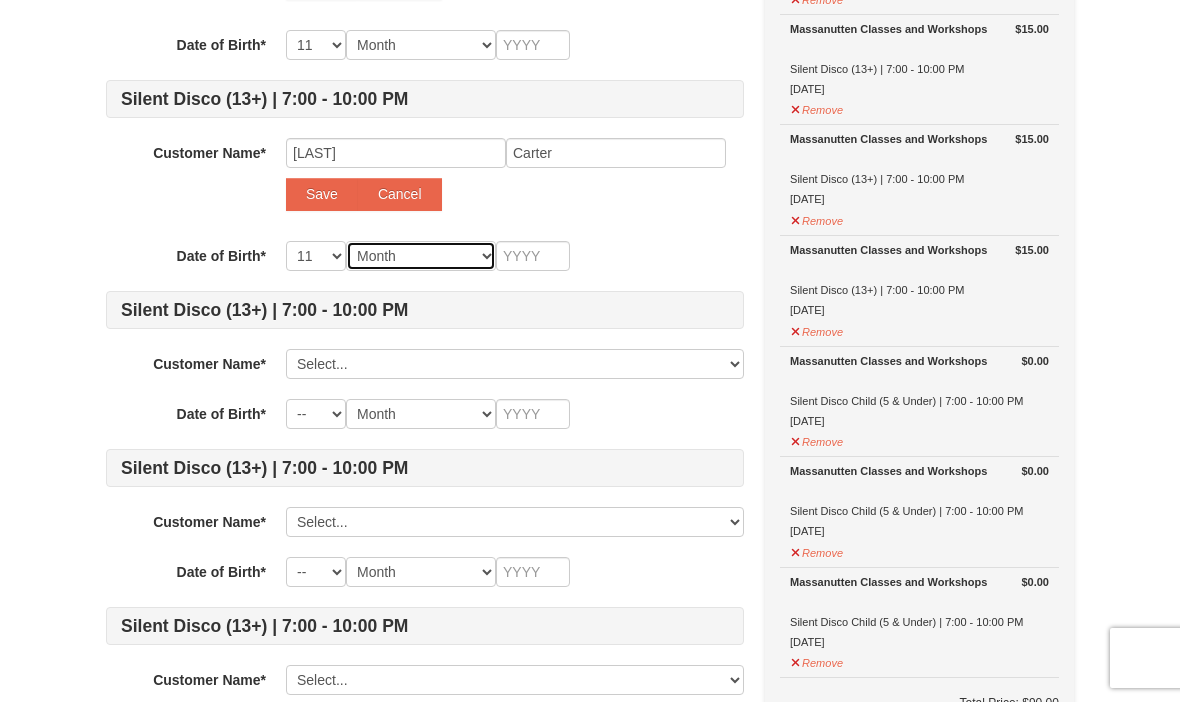 select on "11" 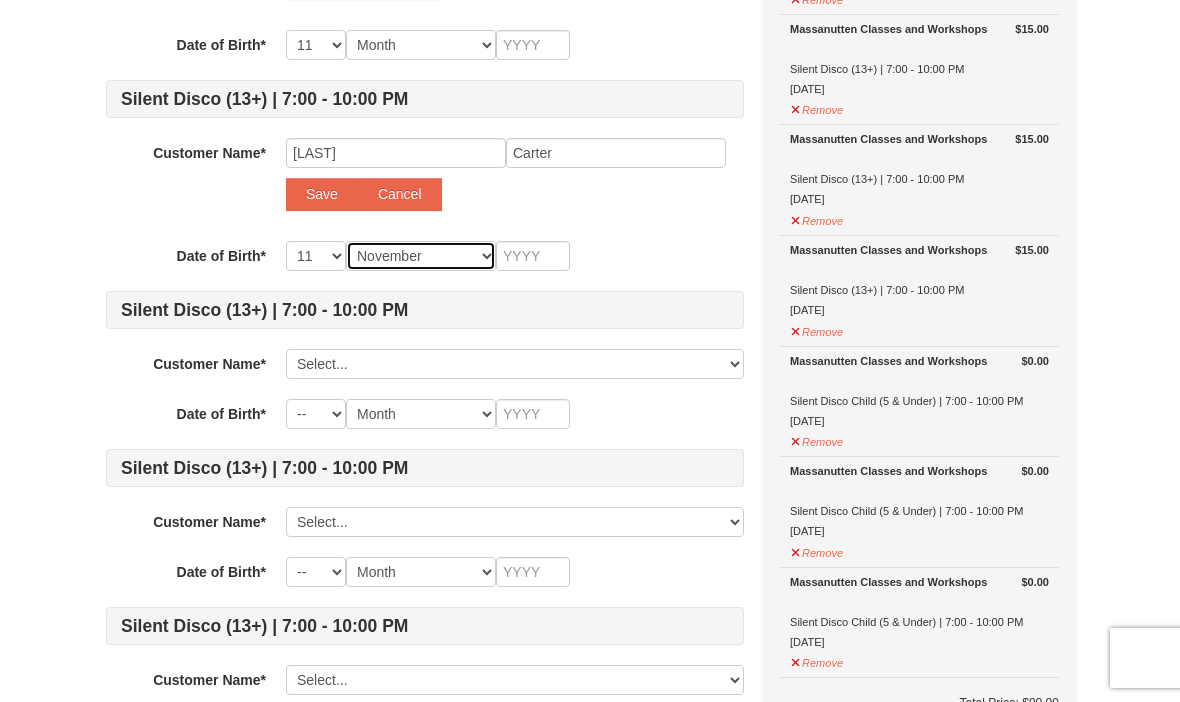 select on "11" 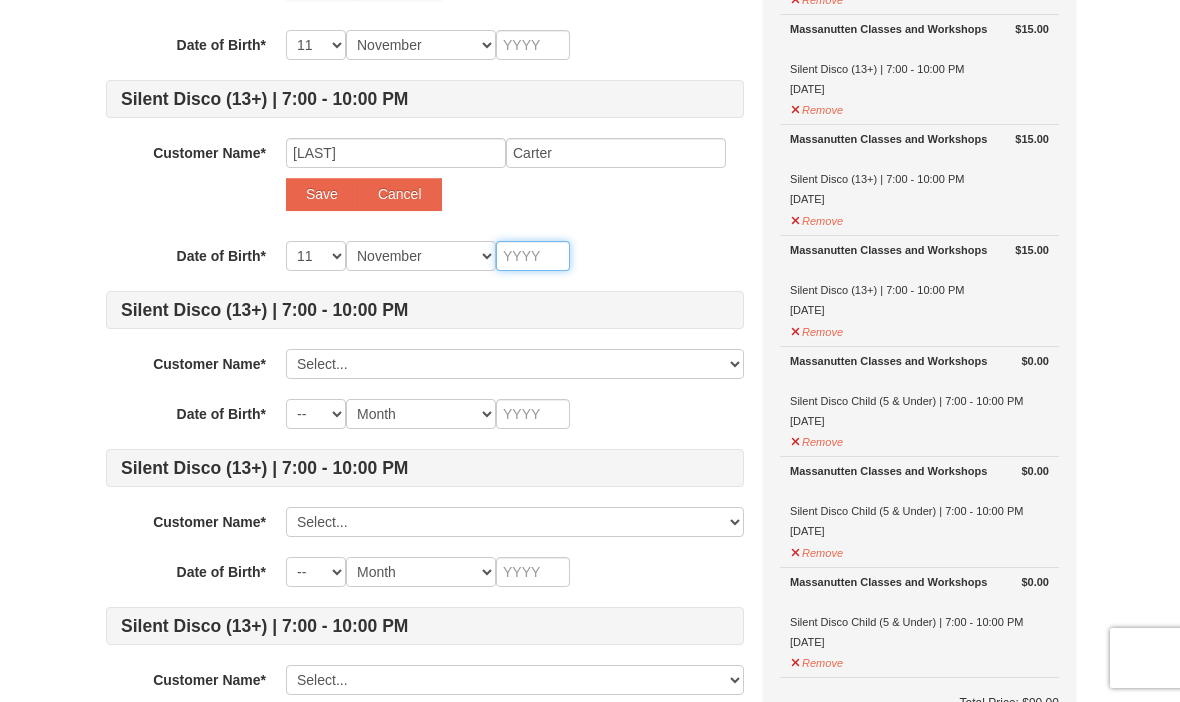 click at bounding box center (533, 256) 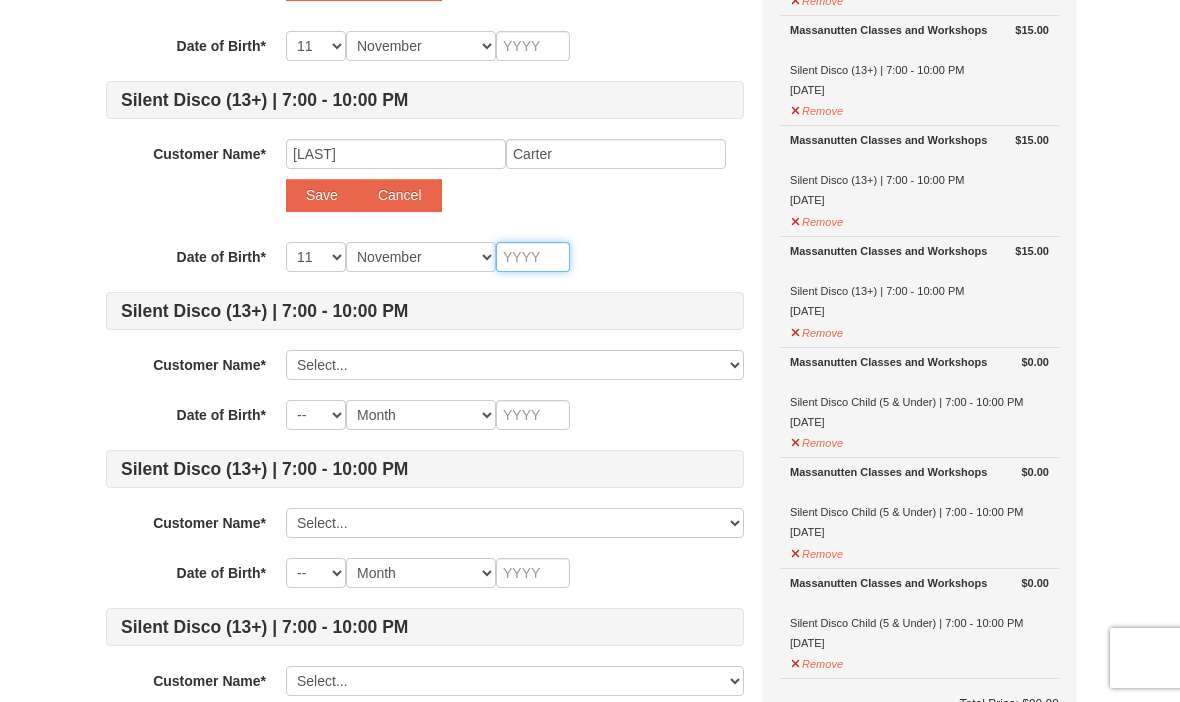 type on "1" 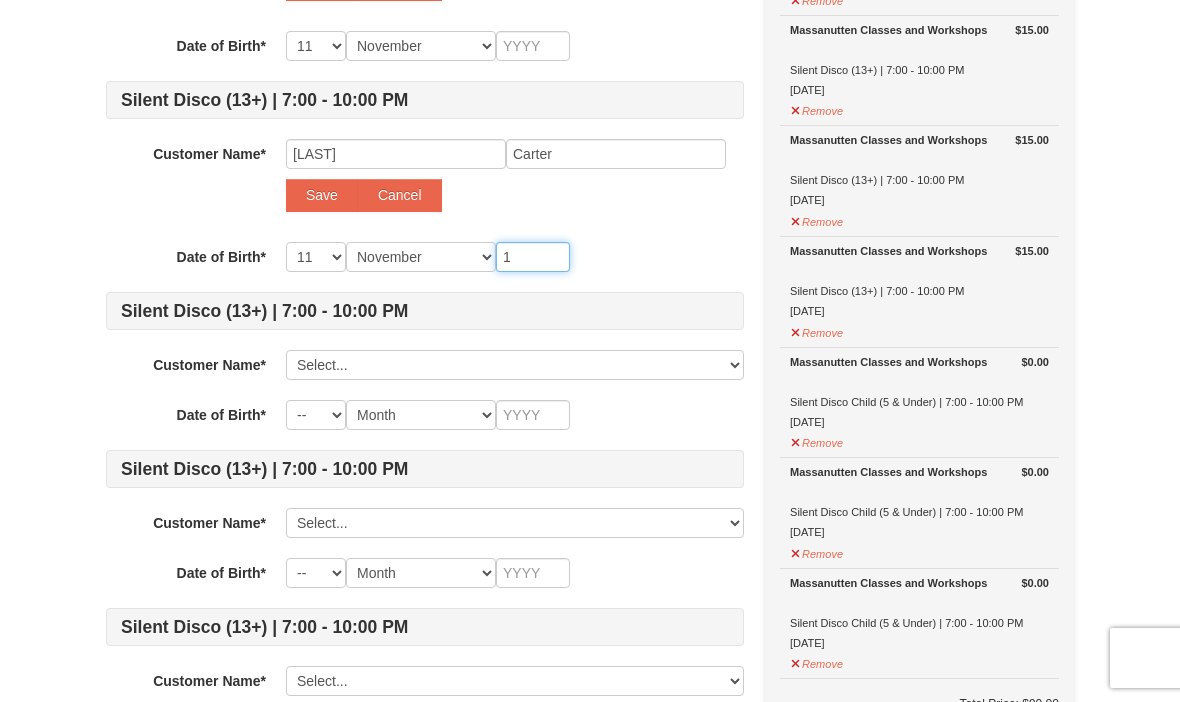 type on "1" 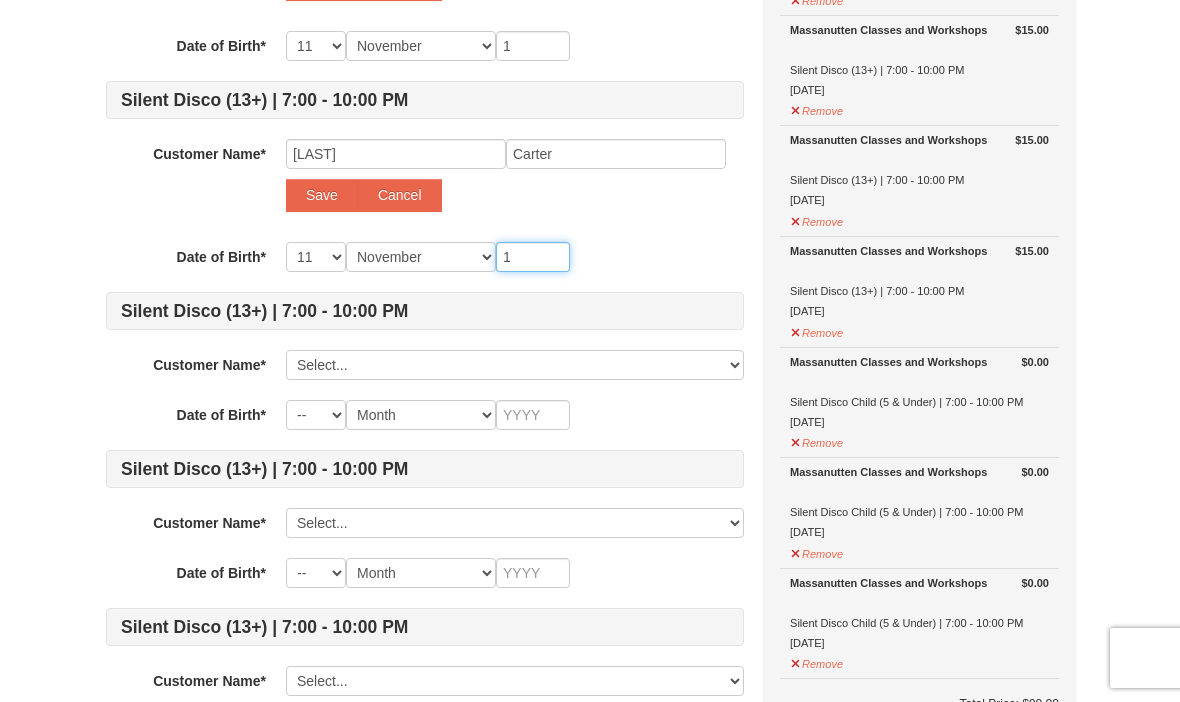 type on "19" 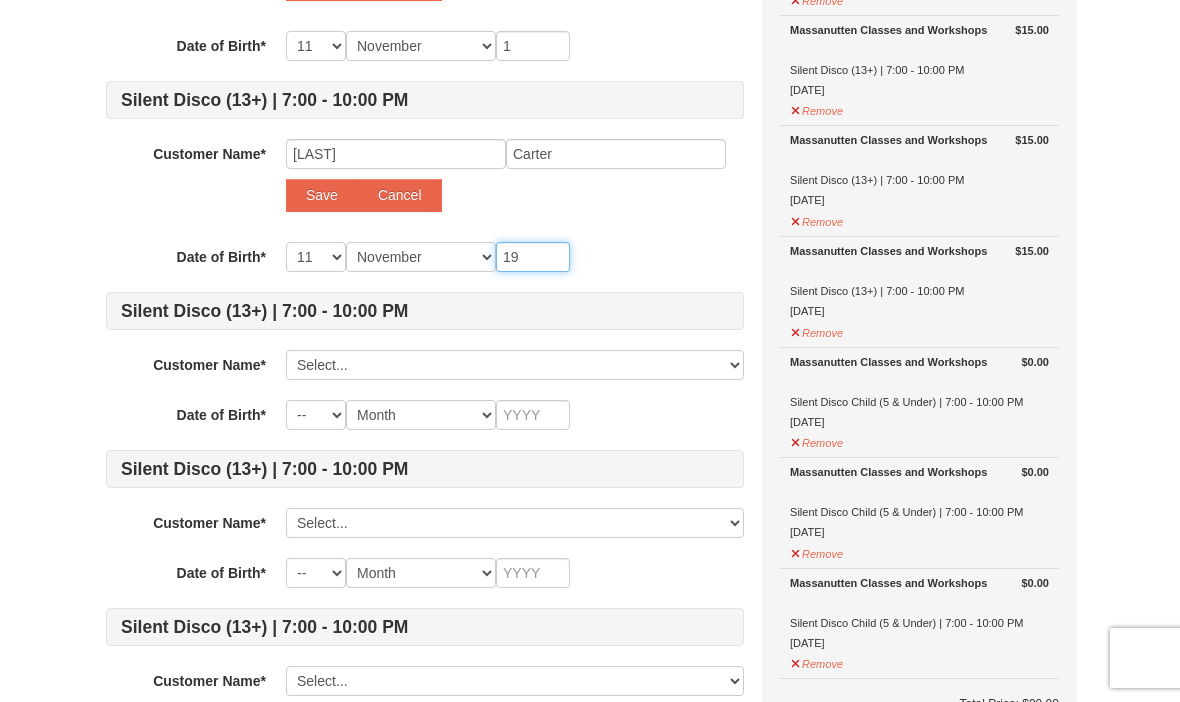 type on "19" 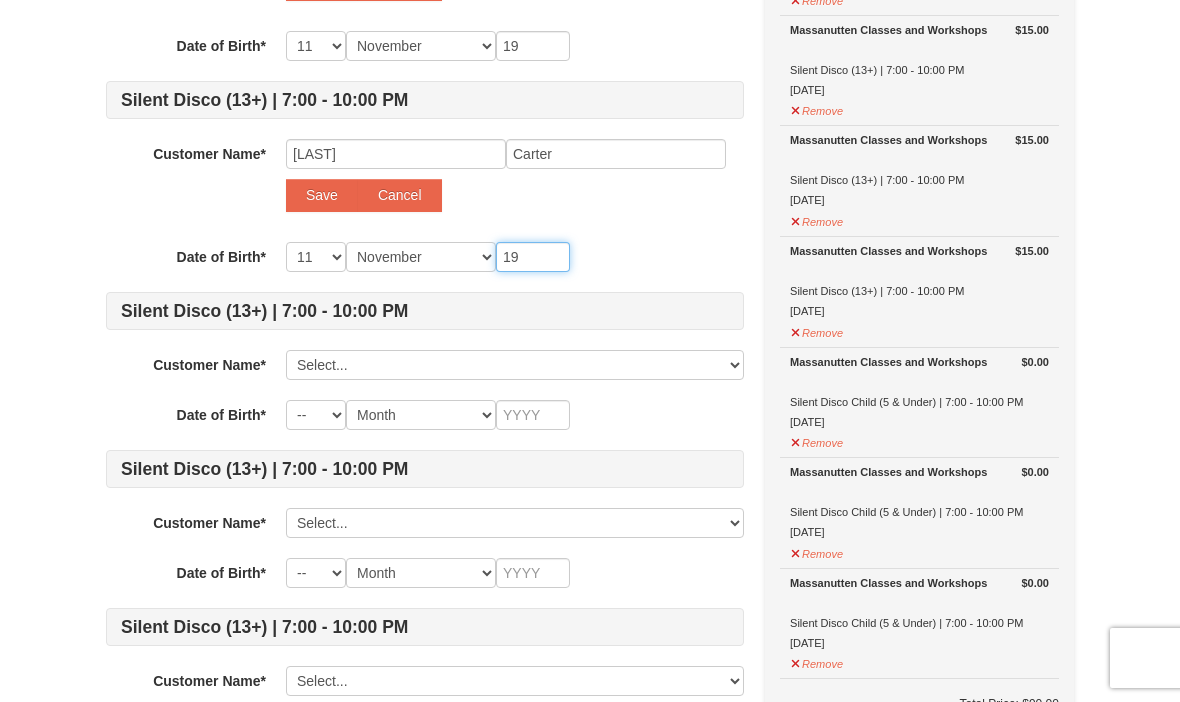type on "199" 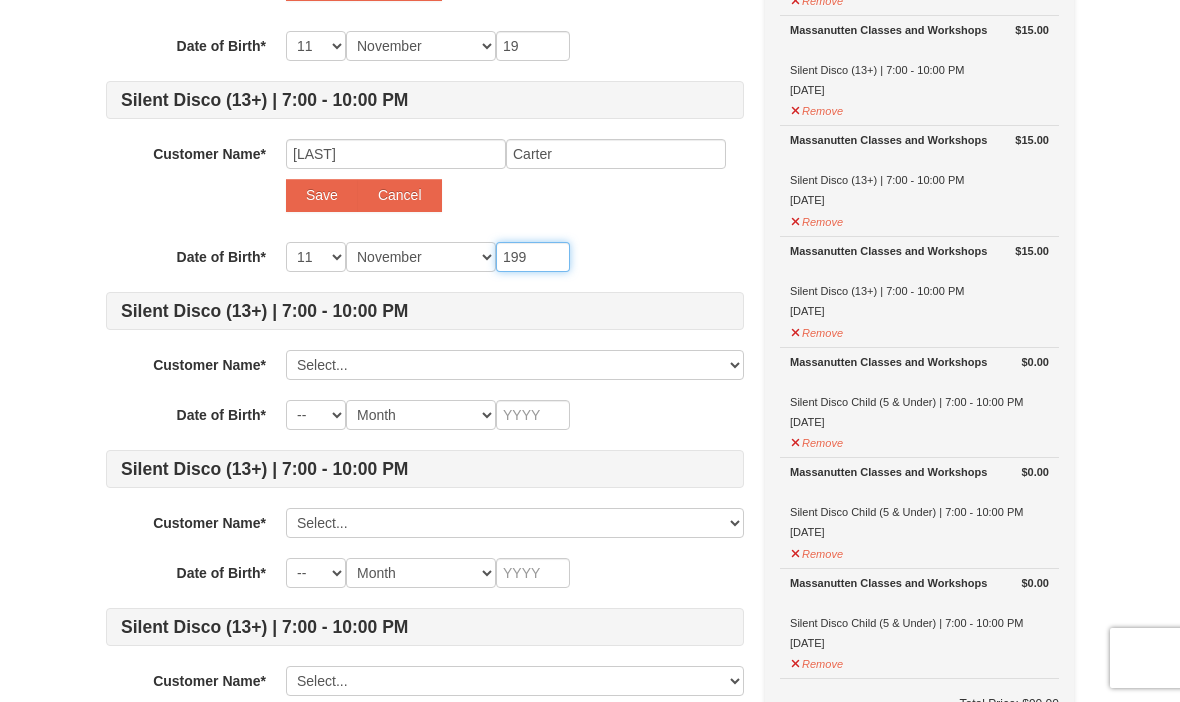 type on "199" 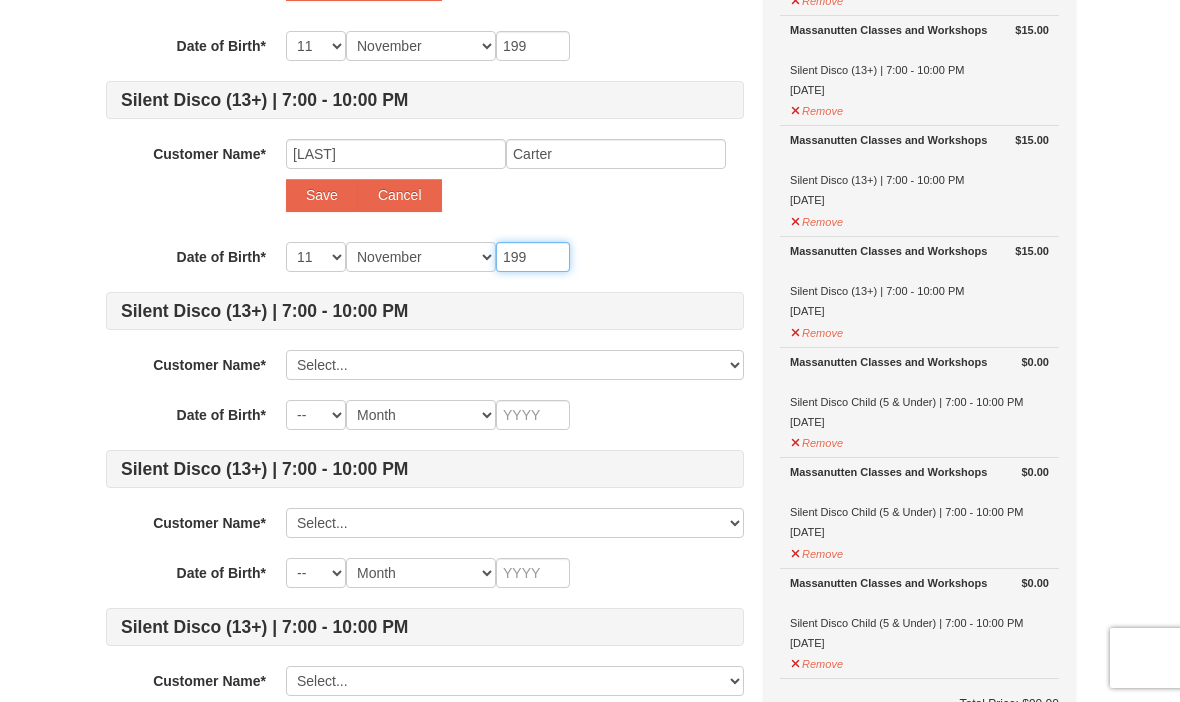type on "1996" 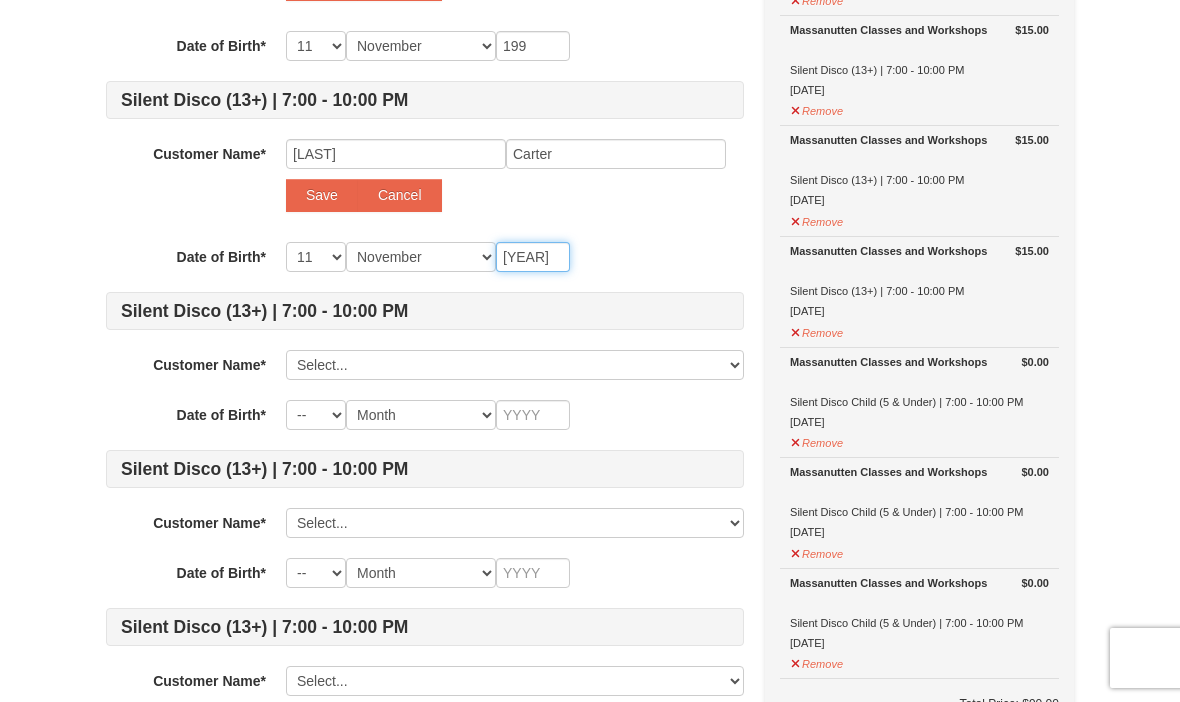 type on "1996" 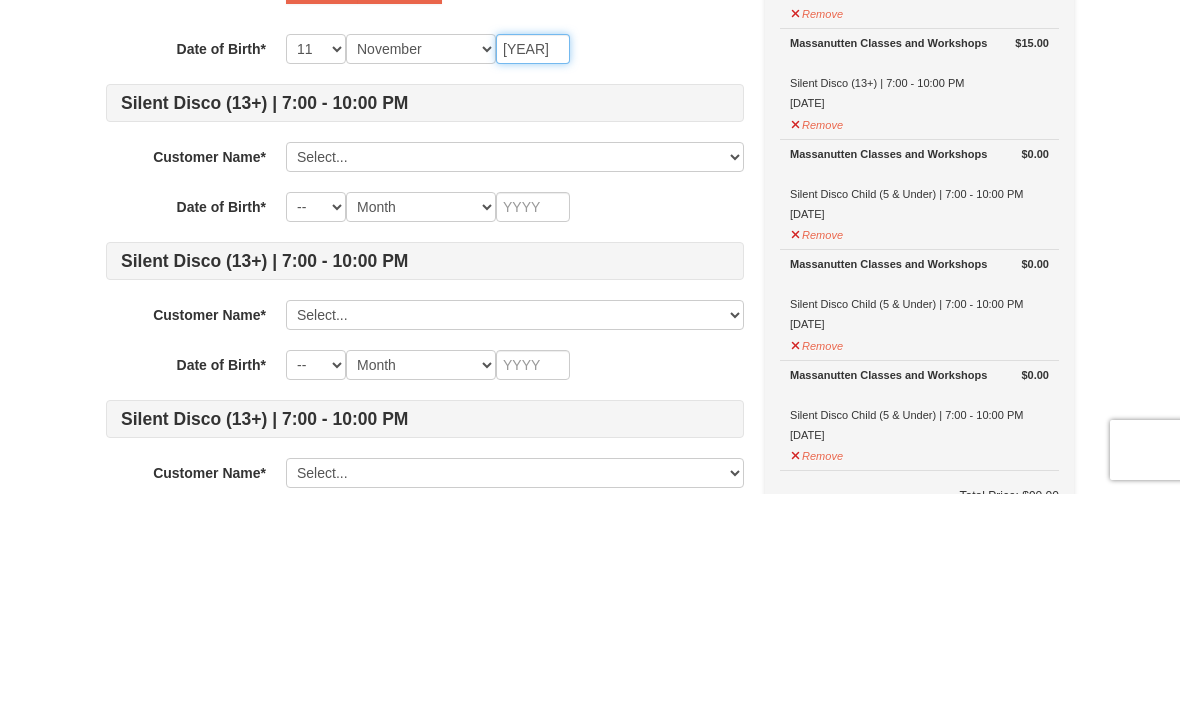 type on "1996" 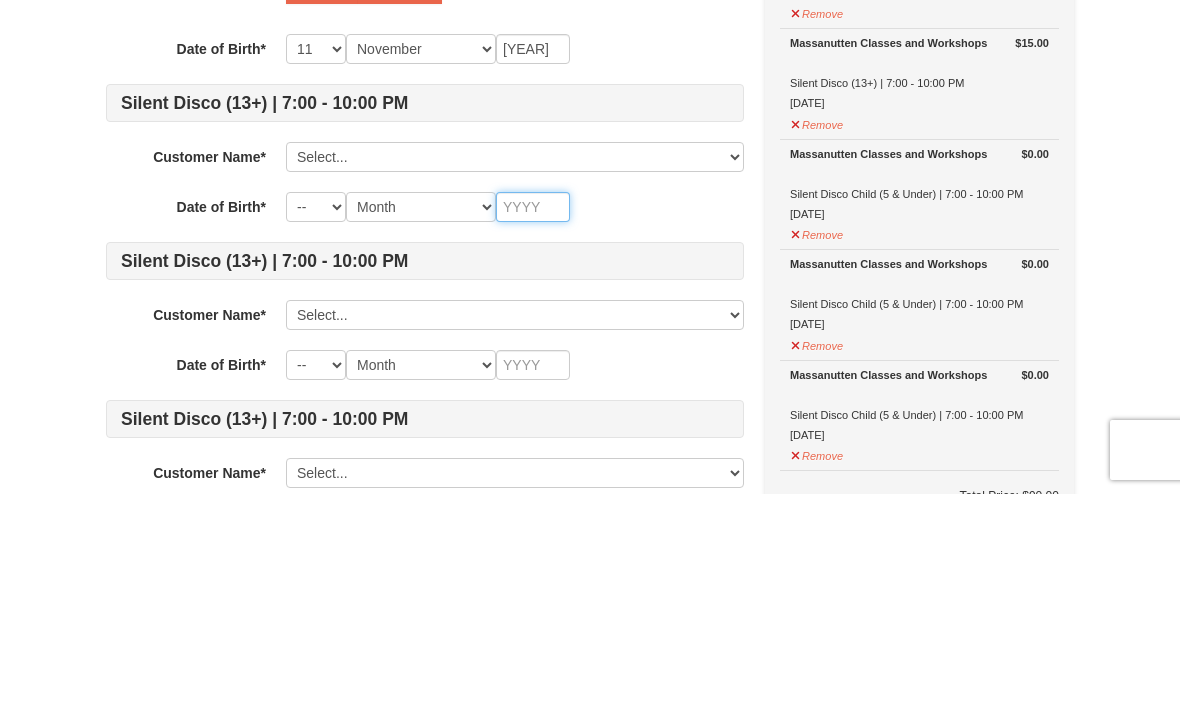 click at bounding box center [533, 415] 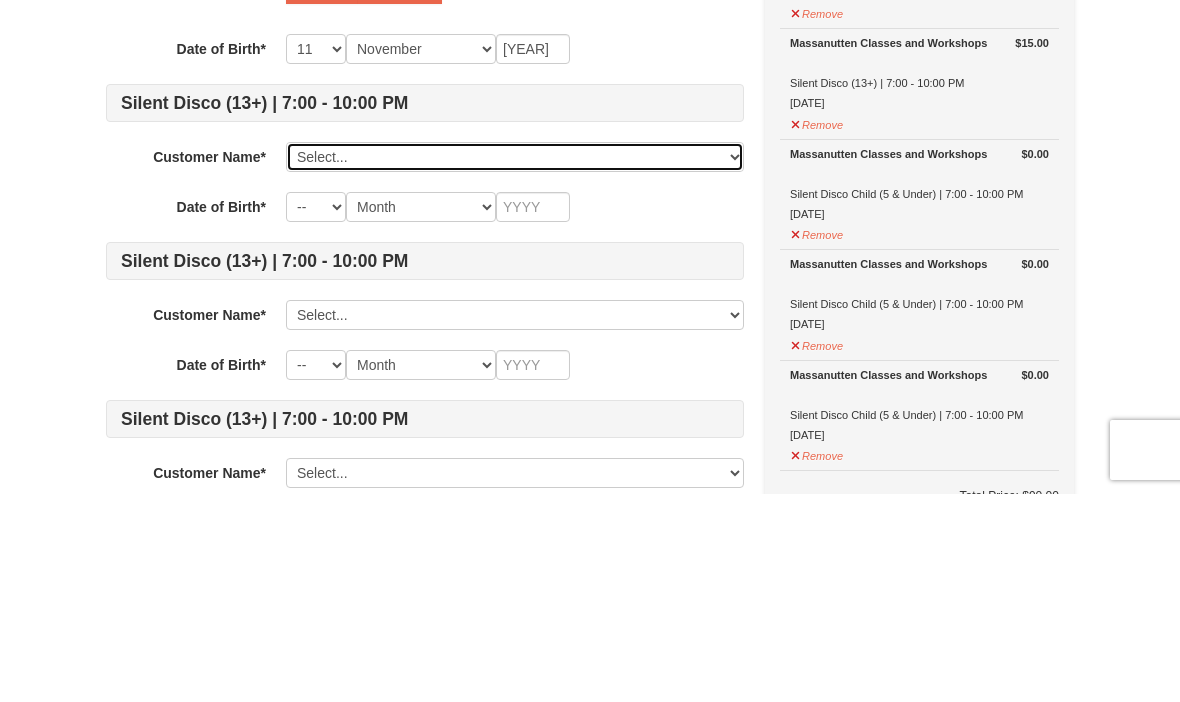 click on "Select... Celeste Carter Add New..." at bounding box center [515, 365] 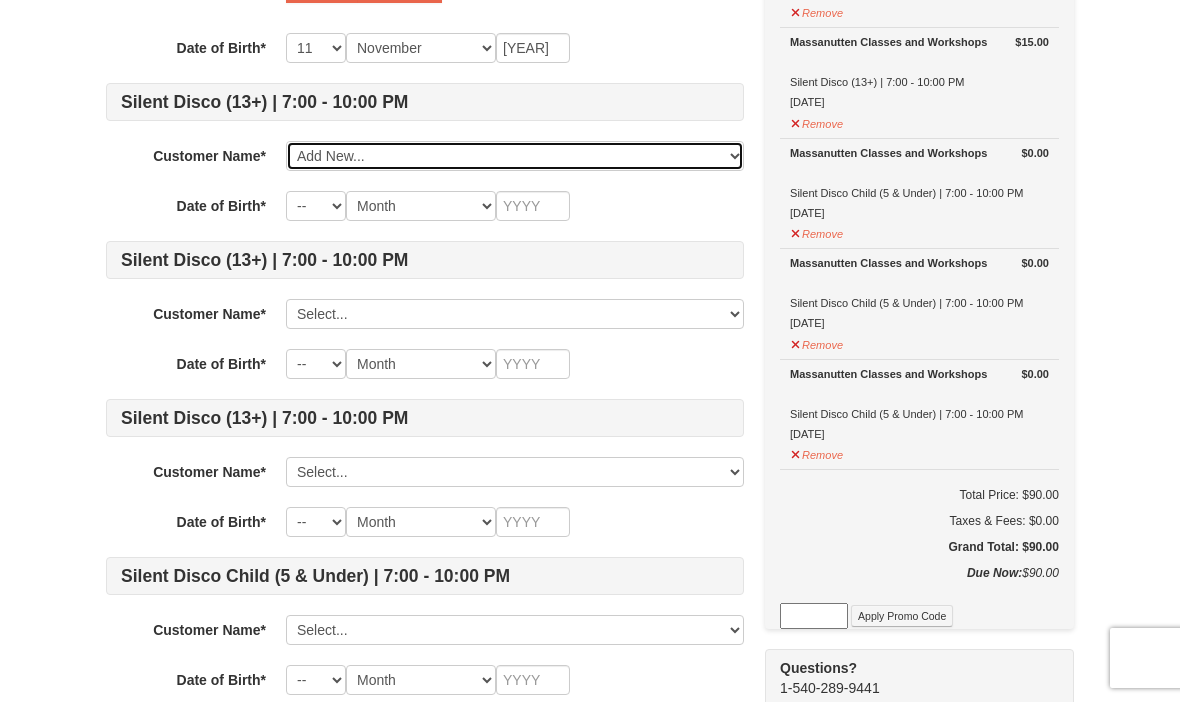 select 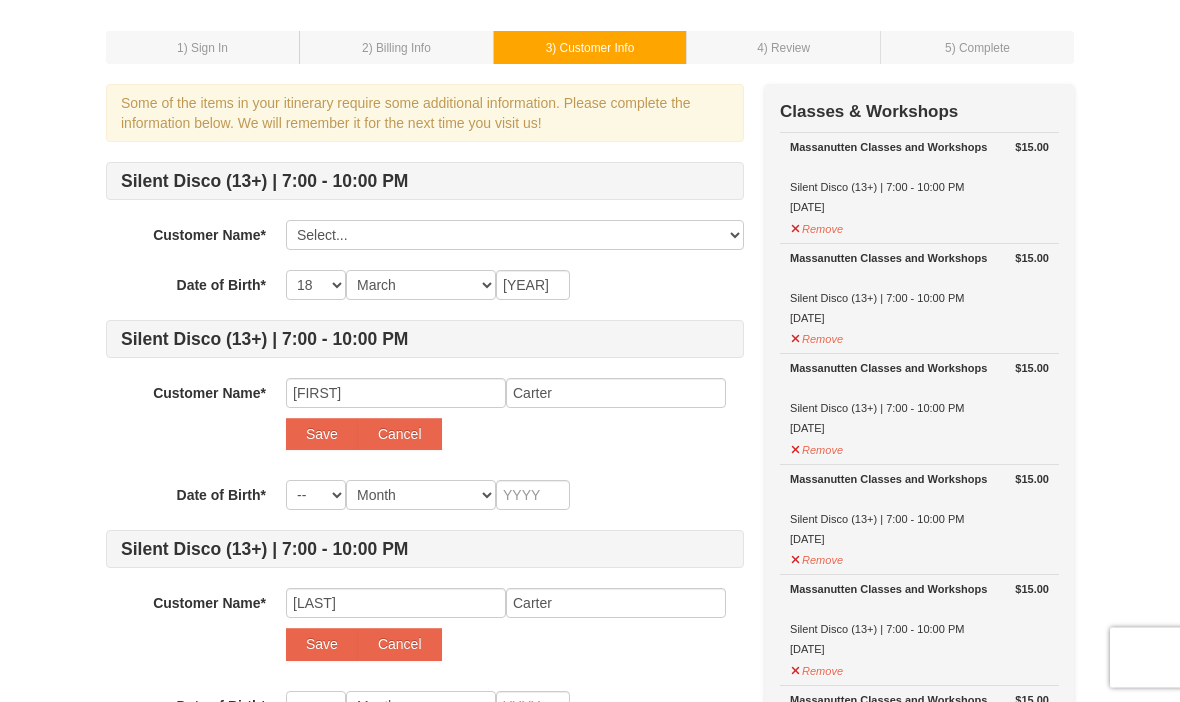 scroll, scrollTop: 0, scrollLeft: 0, axis: both 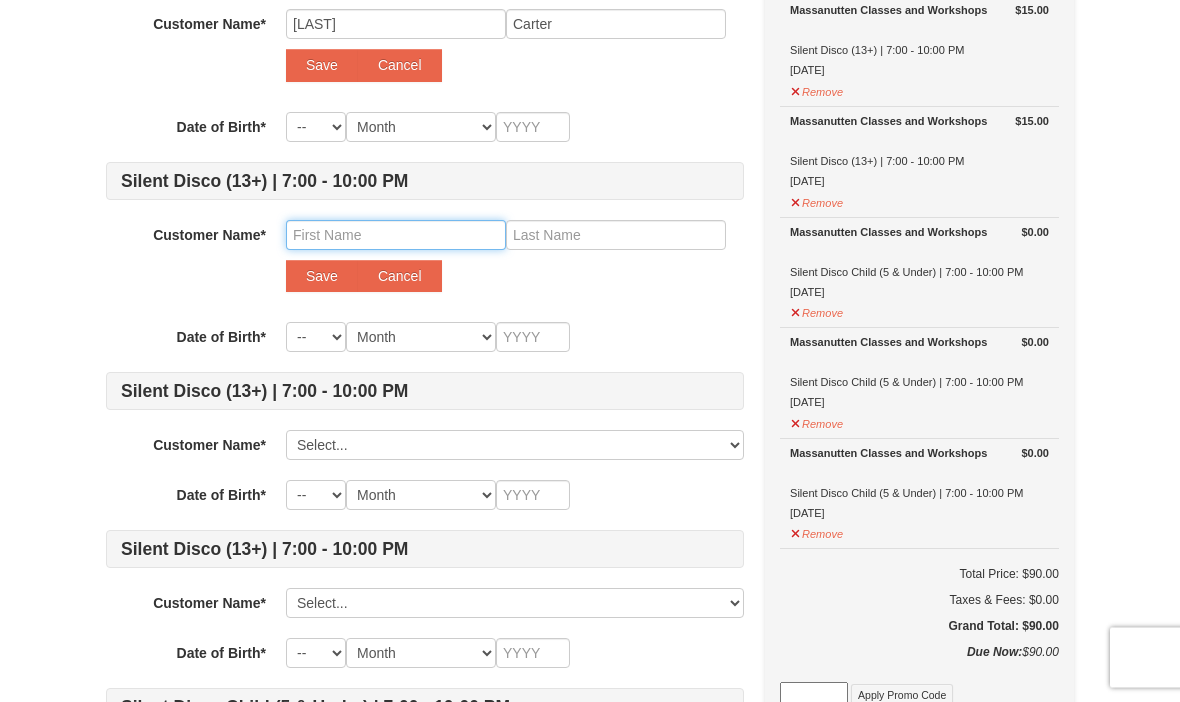 click at bounding box center [396, 236] 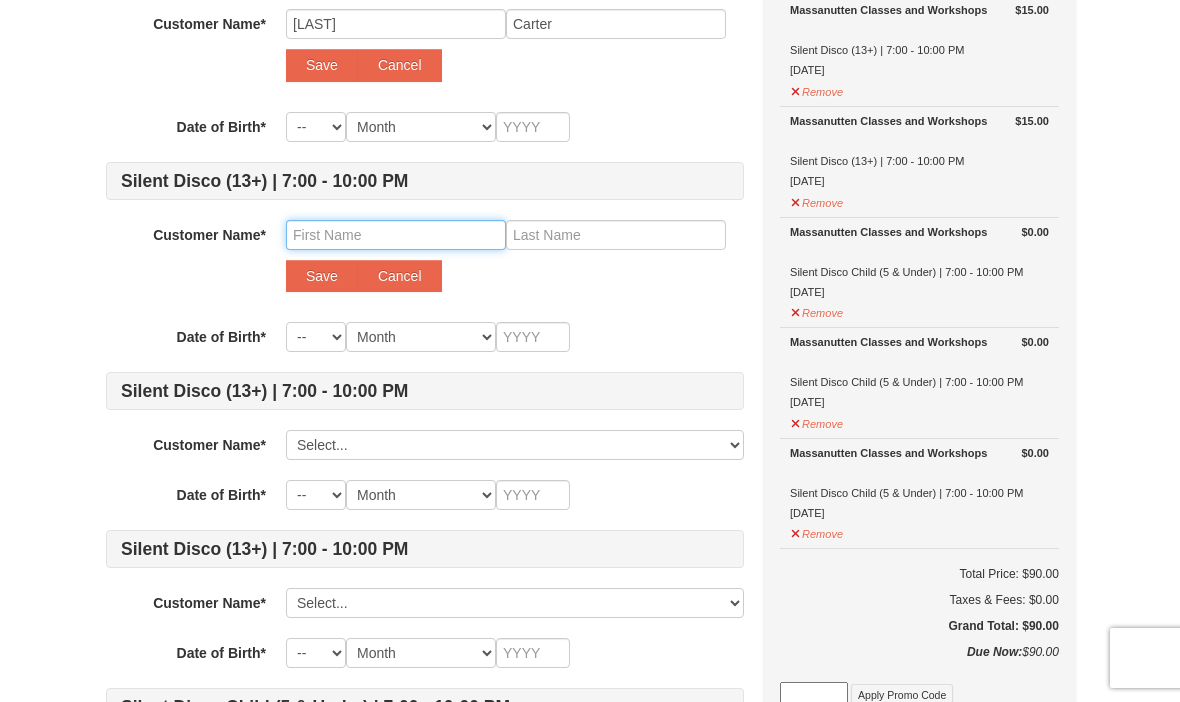 scroll, scrollTop: 662, scrollLeft: 0, axis: vertical 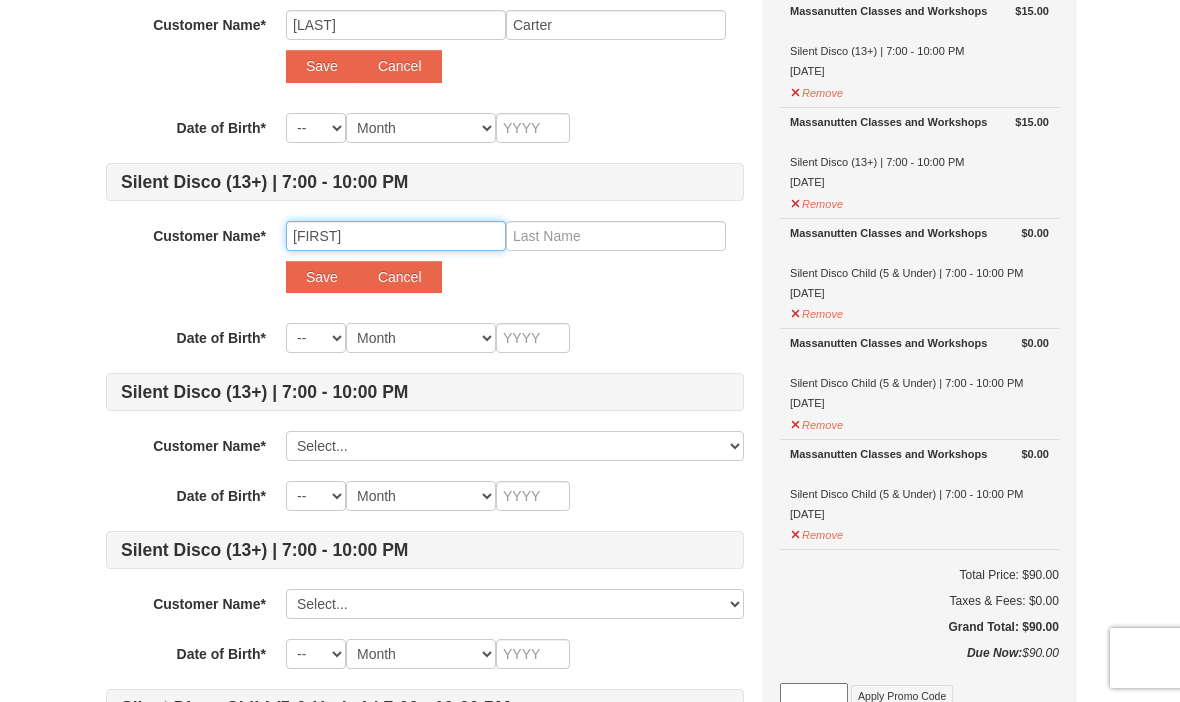 type on "Thomas" 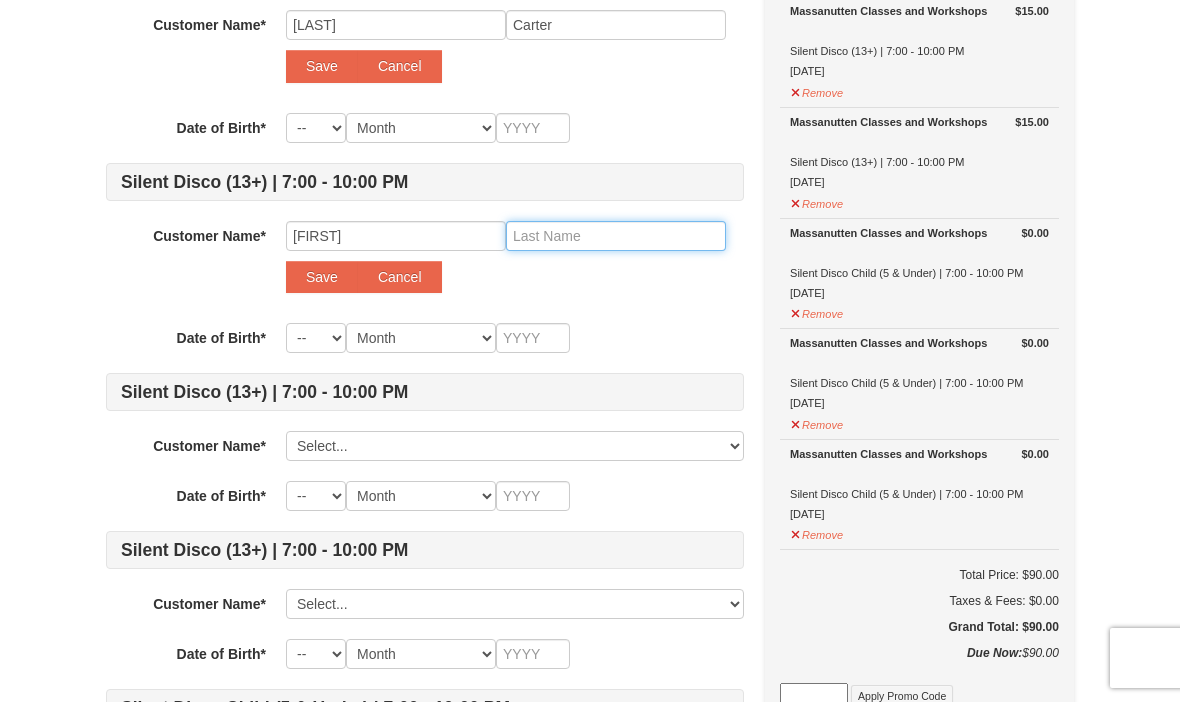 click at bounding box center (616, 236) 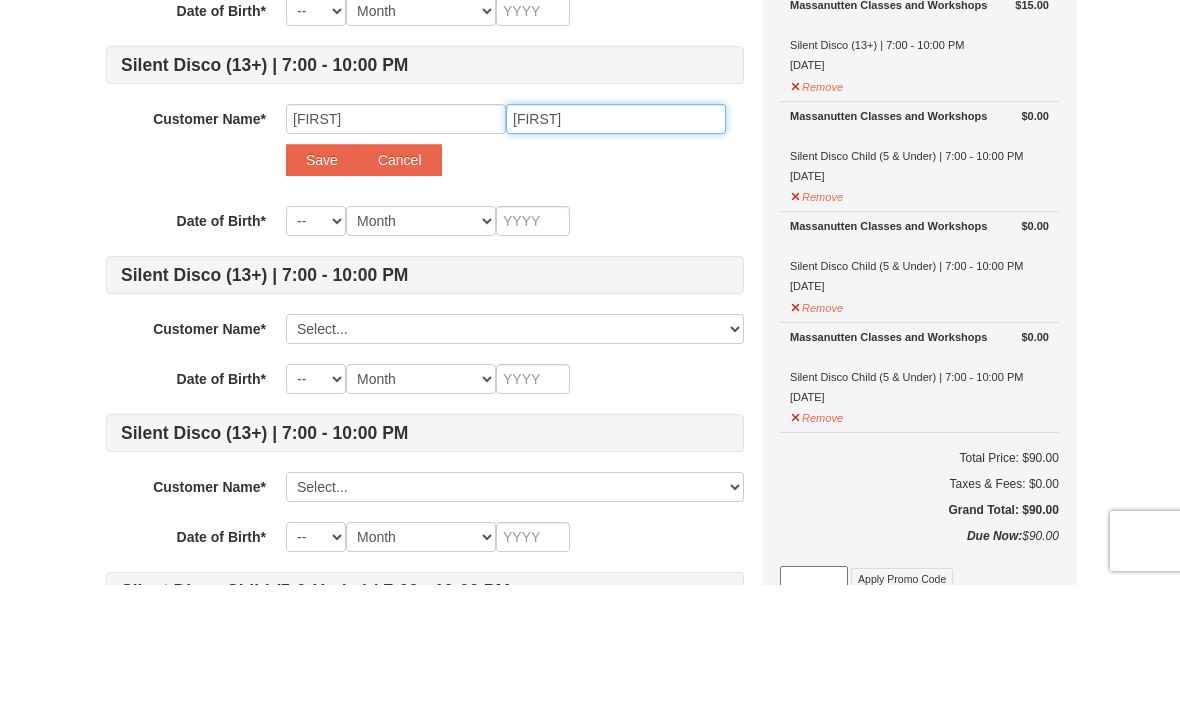 type on "Carter2" 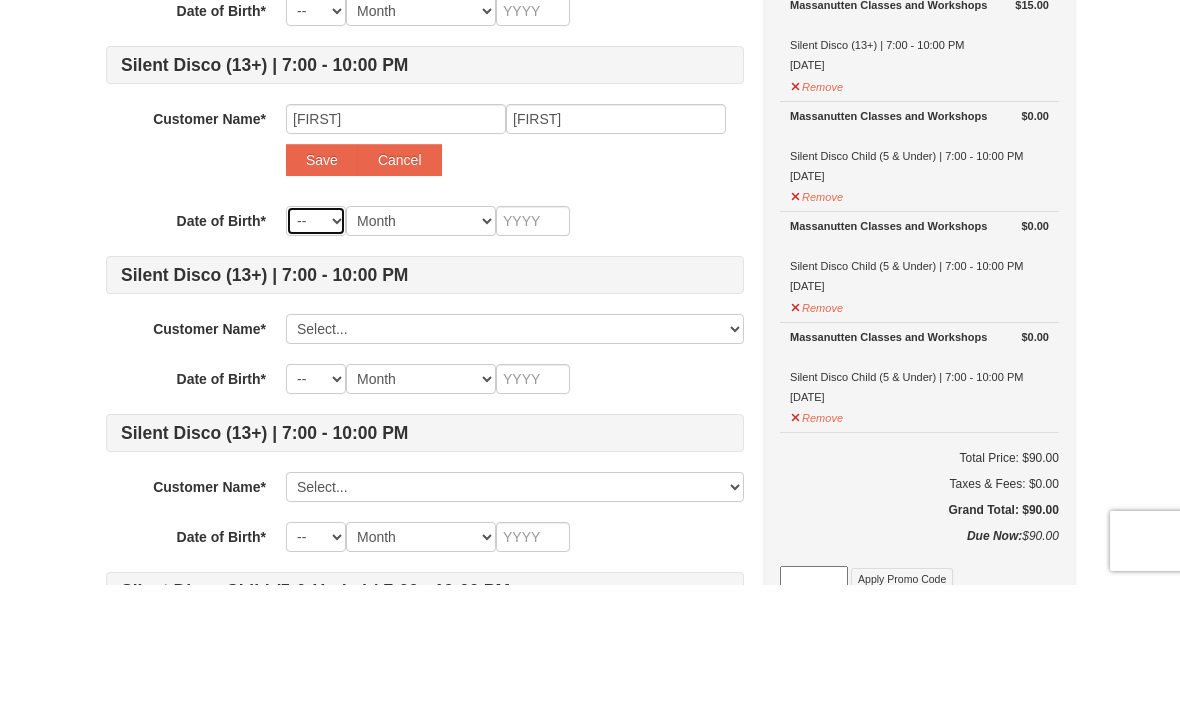 click on "-- 01 02 03 04 05 06 07 08 09 10 11 12 13 14 15 16 17 18 19 20 21 22 23 24 25 26 27 28 29 30 31" at bounding box center (316, 338) 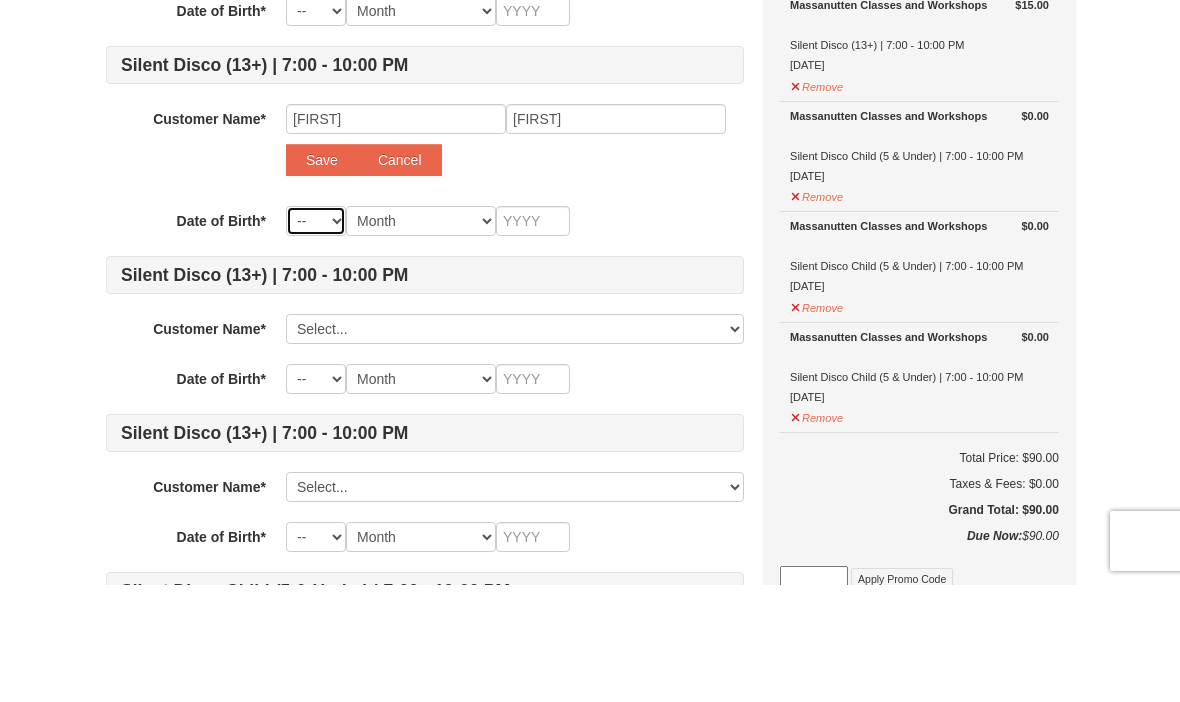 scroll, scrollTop: 780, scrollLeft: 0, axis: vertical 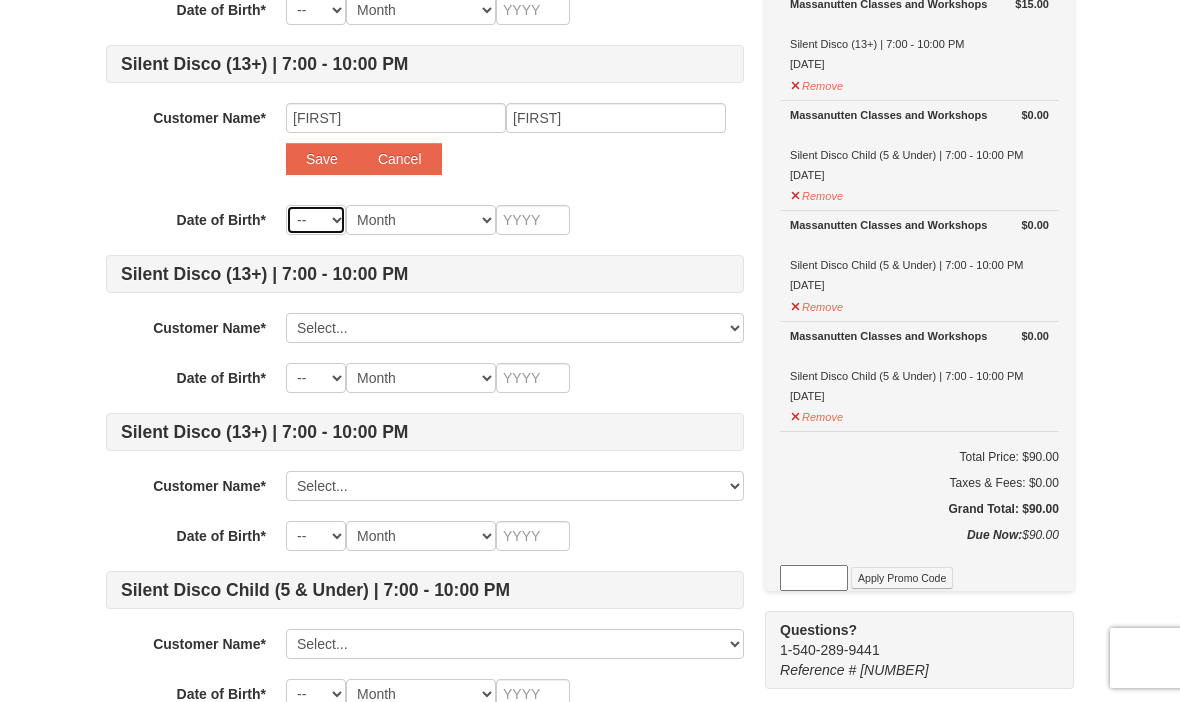 select on "10" 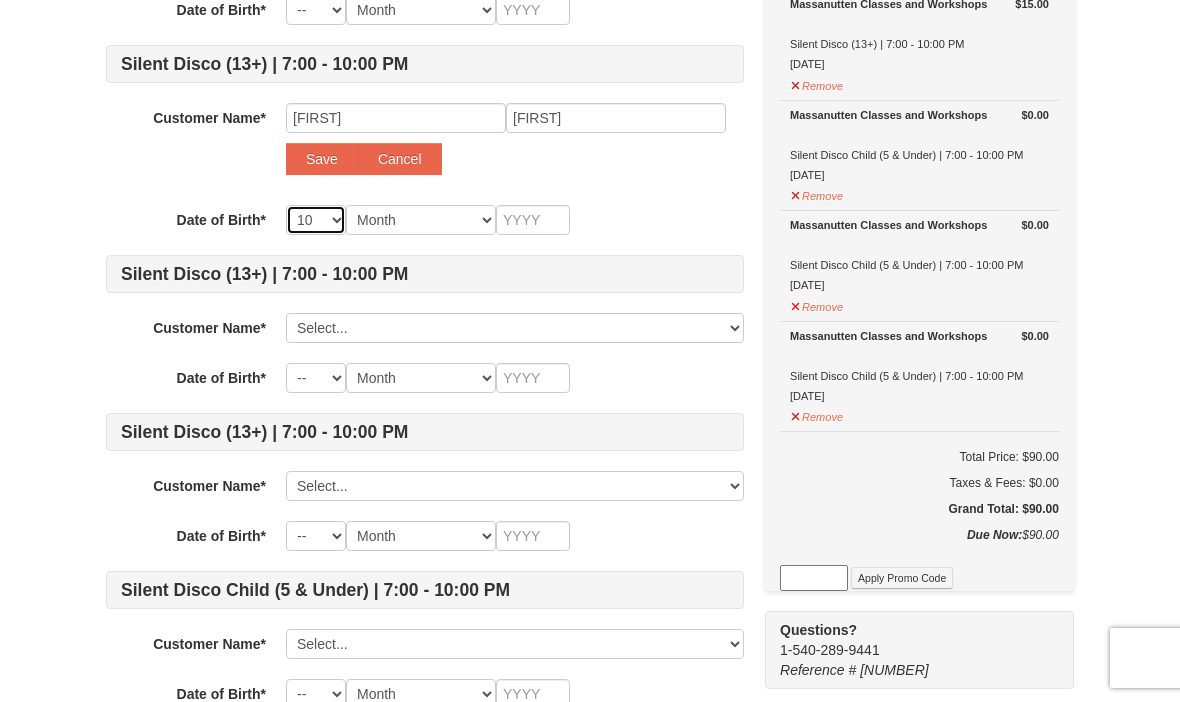 select on "10" 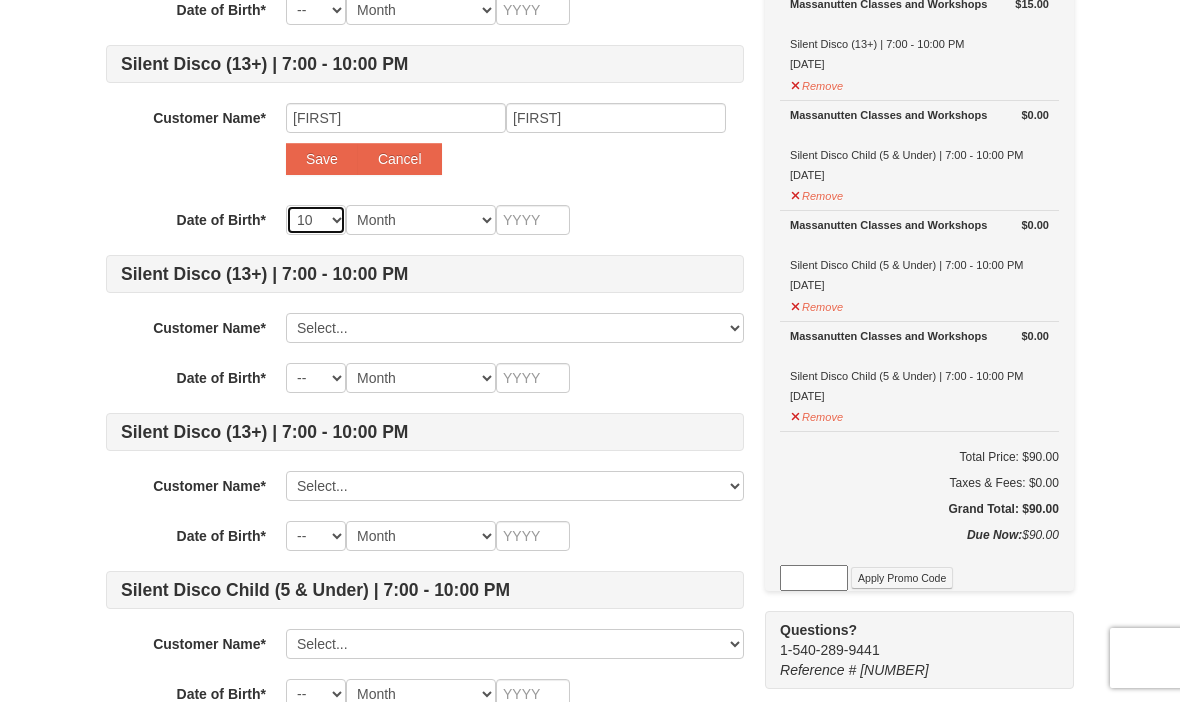 select on "10" 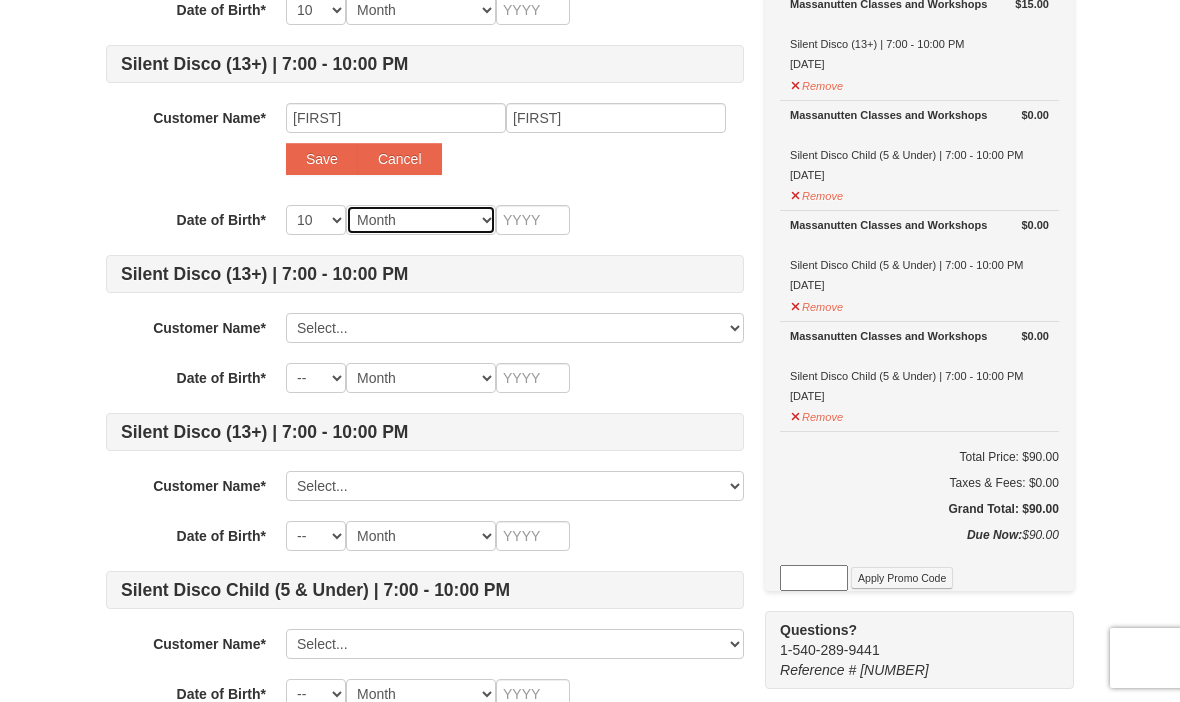 click on "Month January February March April May June July August September October November December" at bounding box center (421, 220) 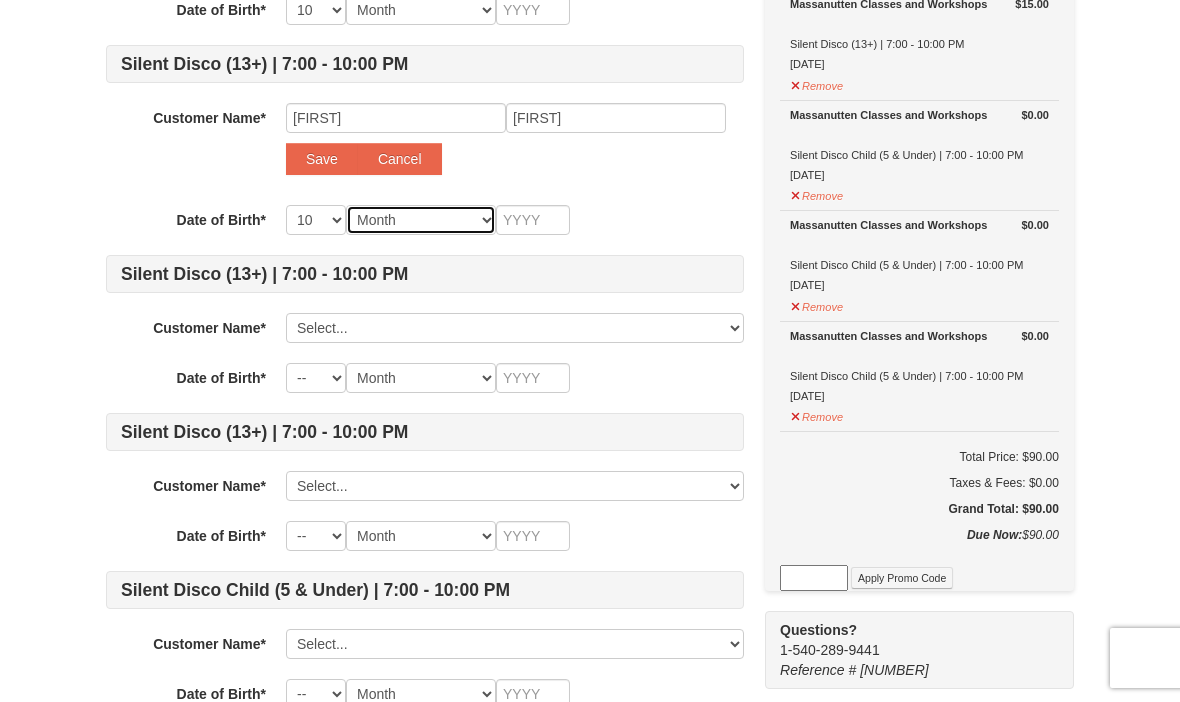 select on "10" 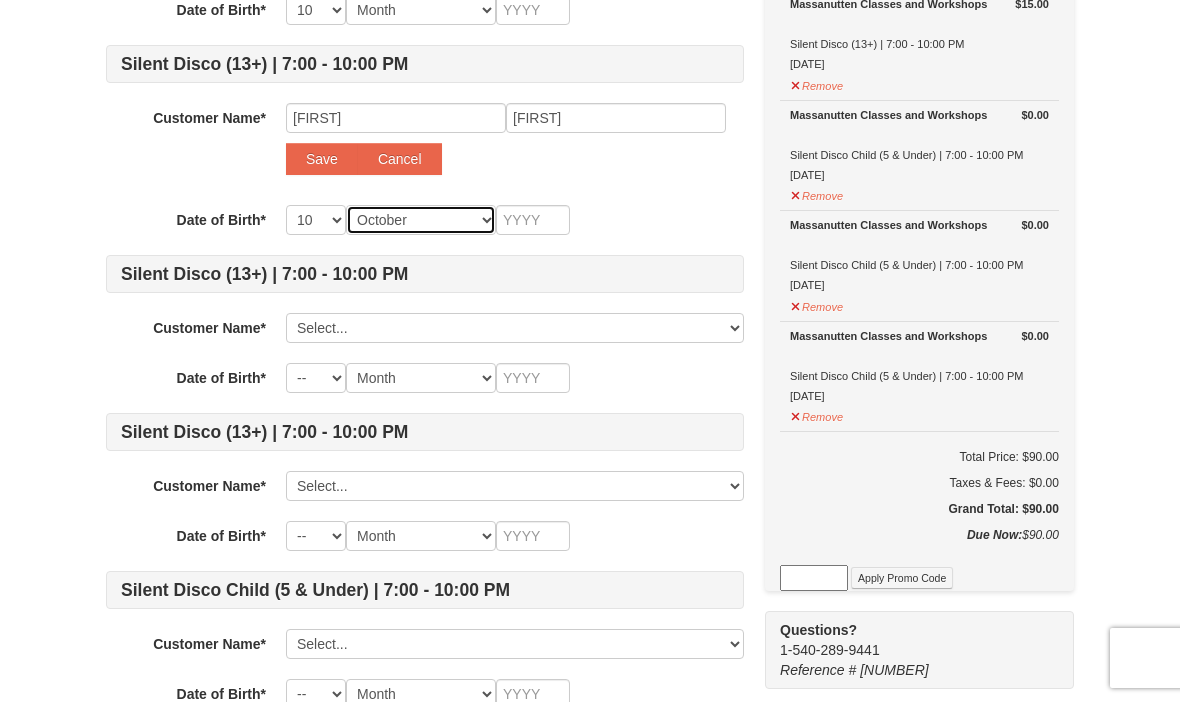 select on "10" 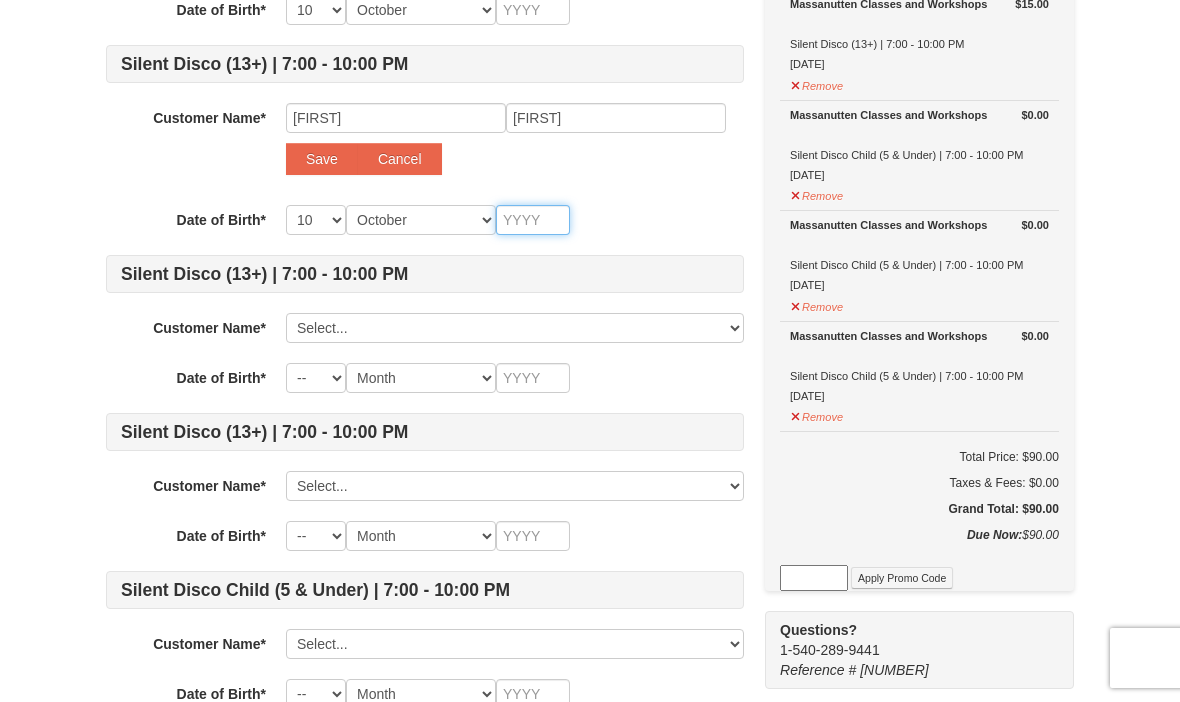 click at bounding box center (533, 220) 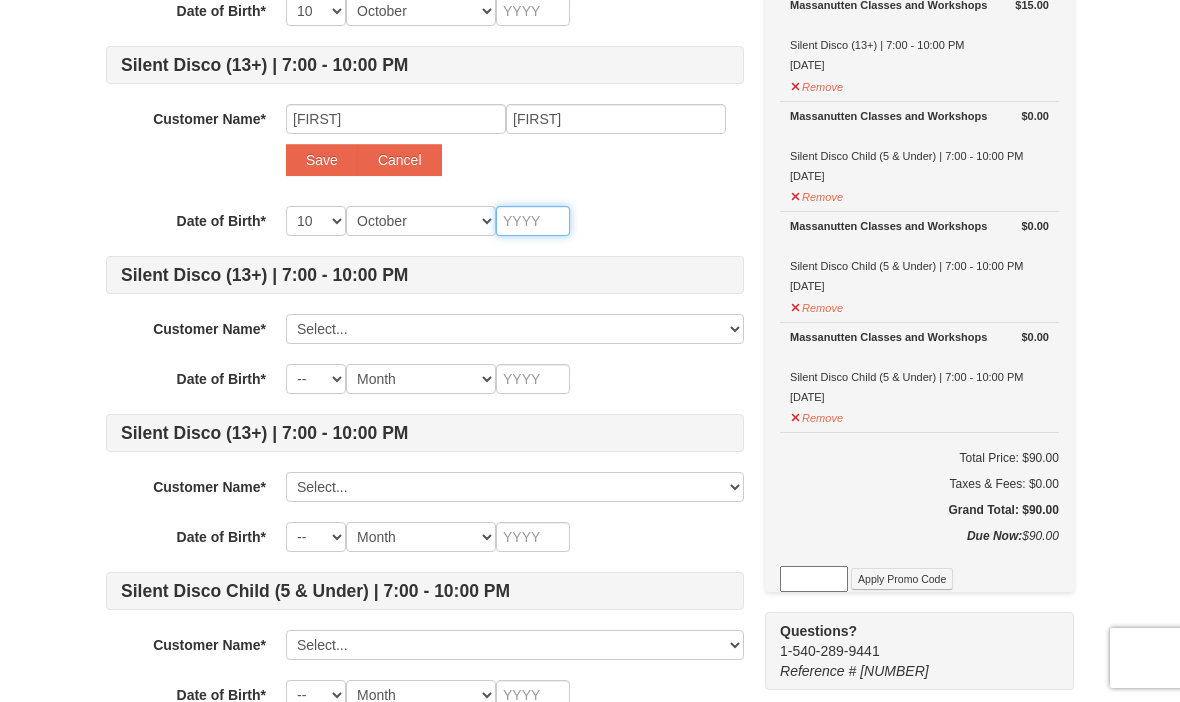 type on "1" 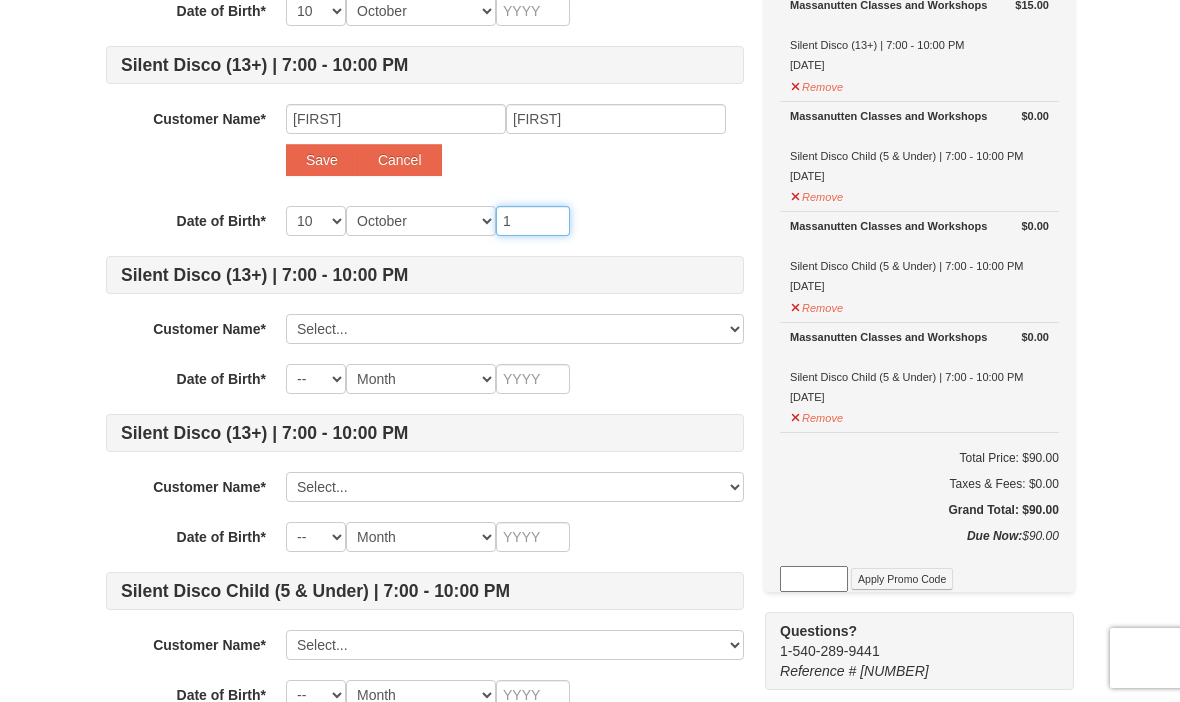 type on "1" 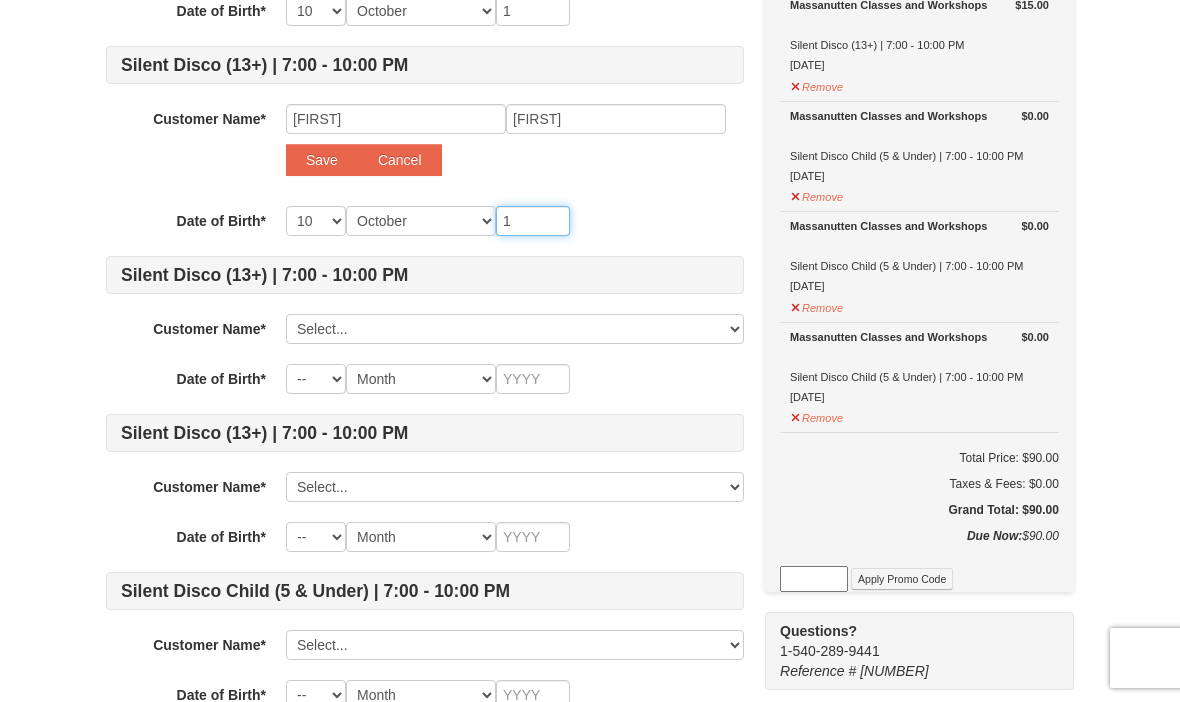 type on "19" 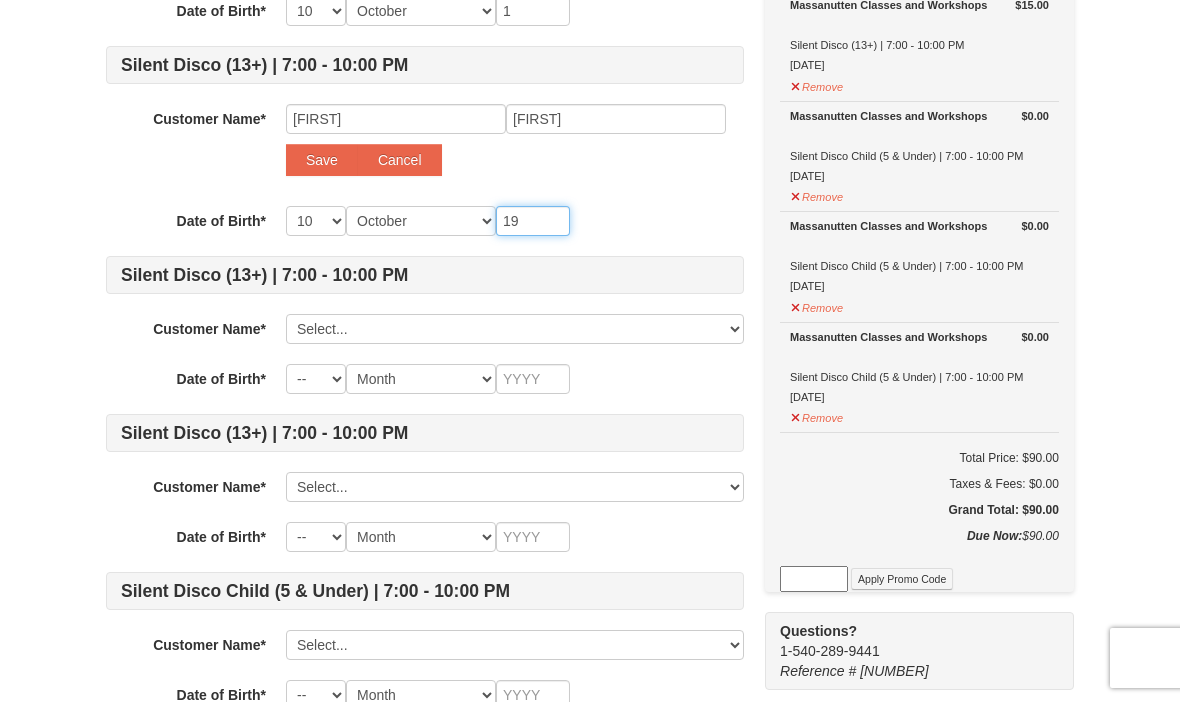 type on "19" 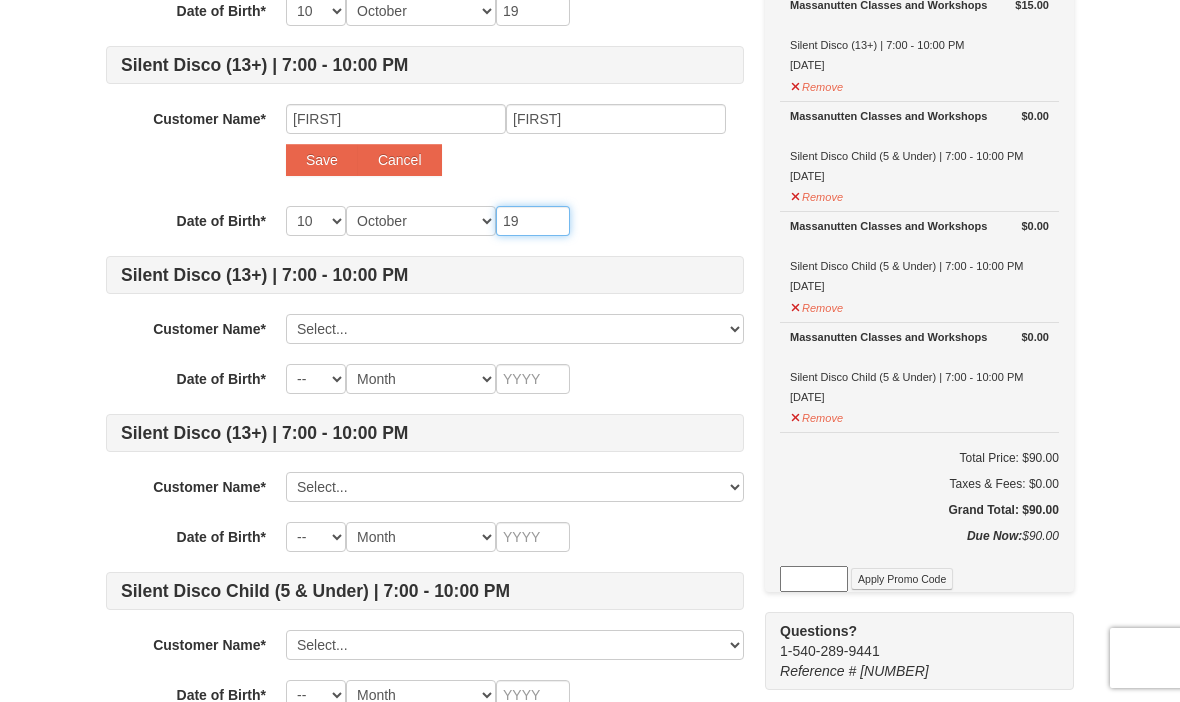 type on "198" 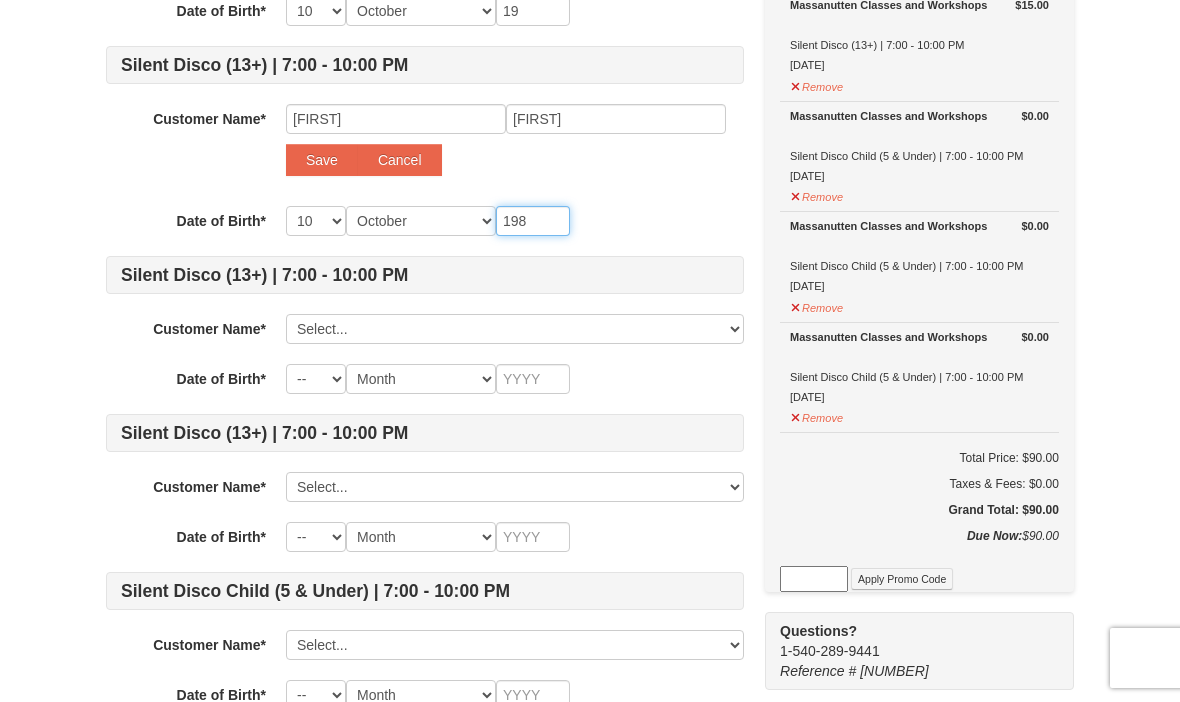 type on "198" 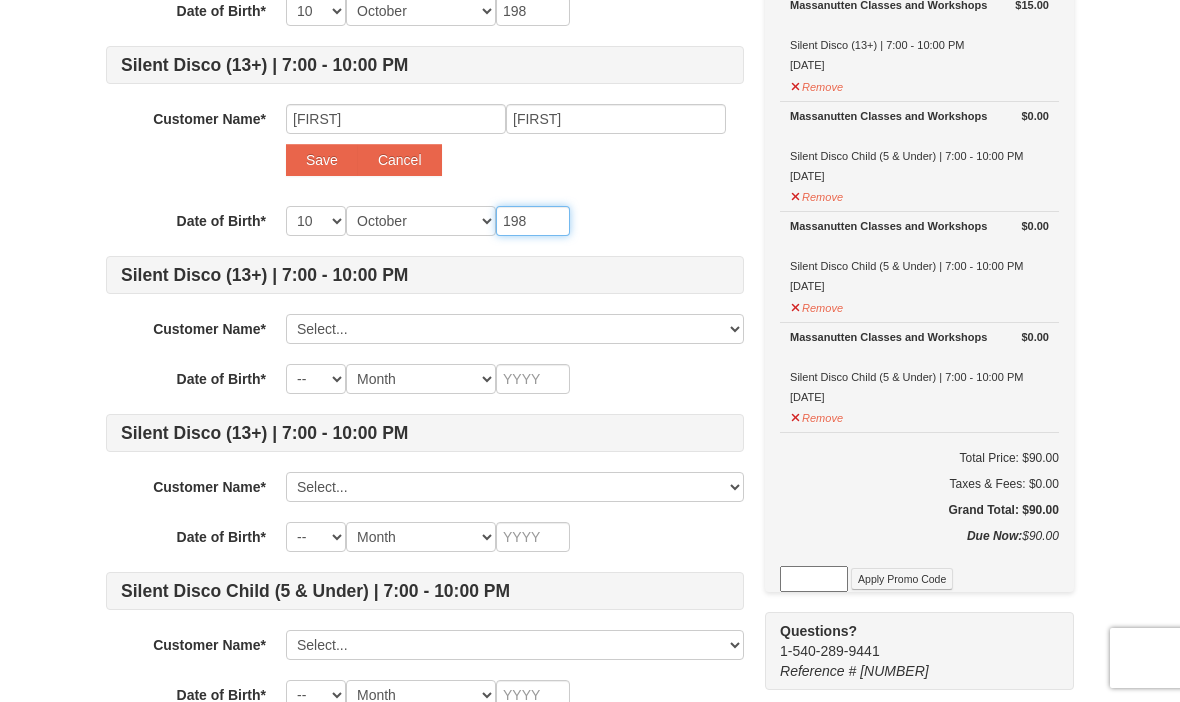 type on "1989" 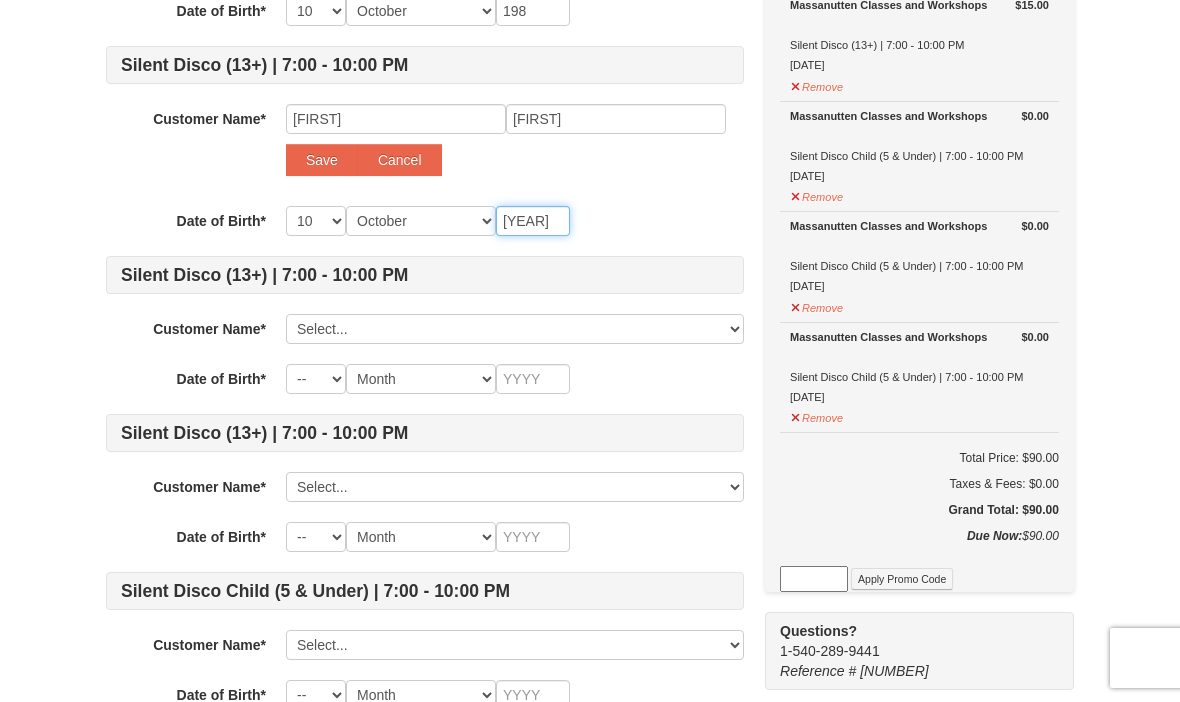 type on "1989" 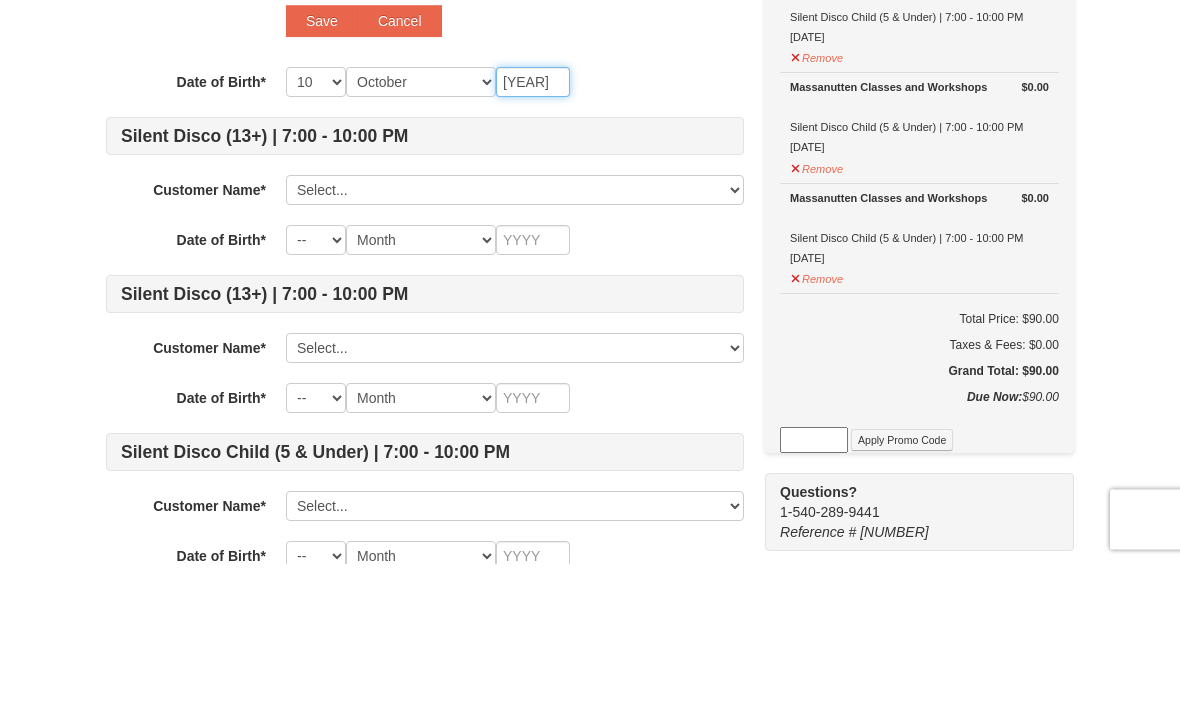 type on "1989" 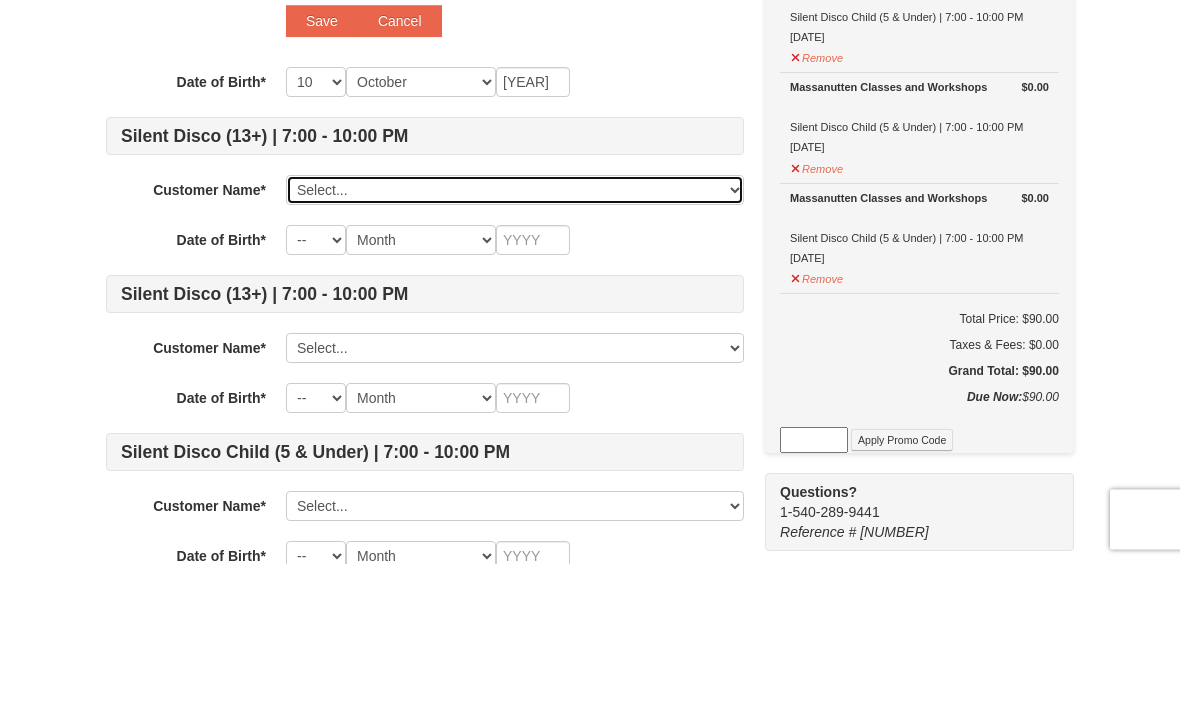 click on "Select... Celeste Carter Add New..." at bounding box center (515, 329) 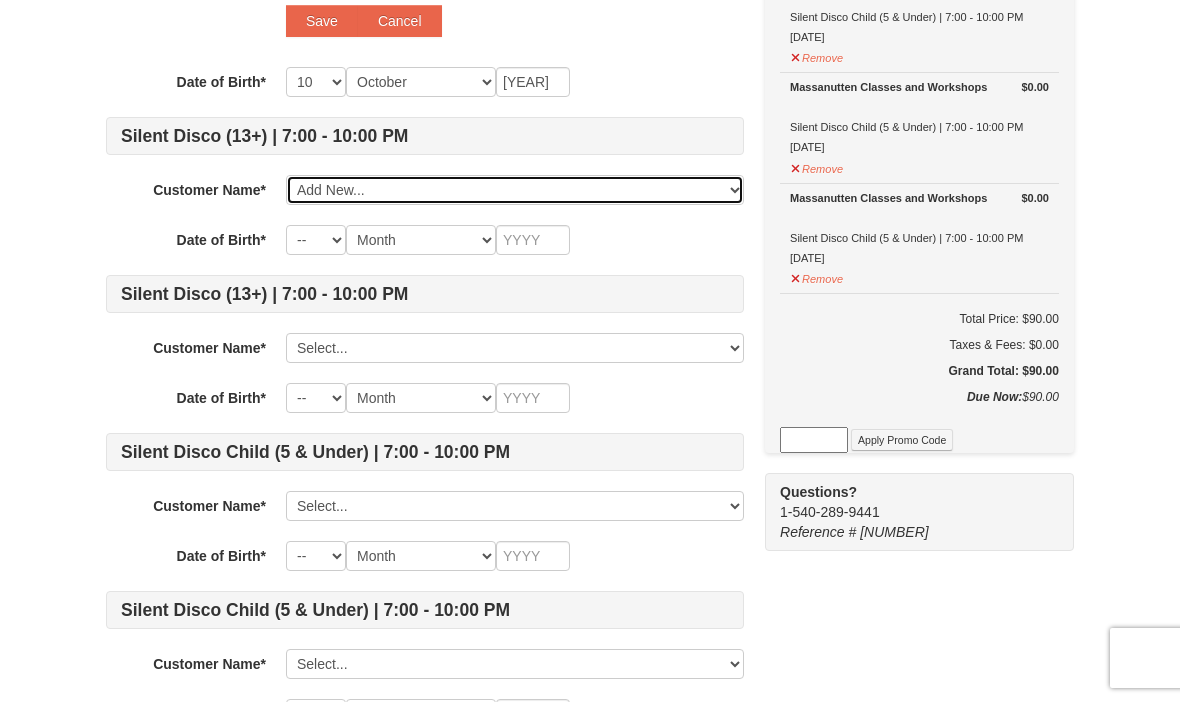 select 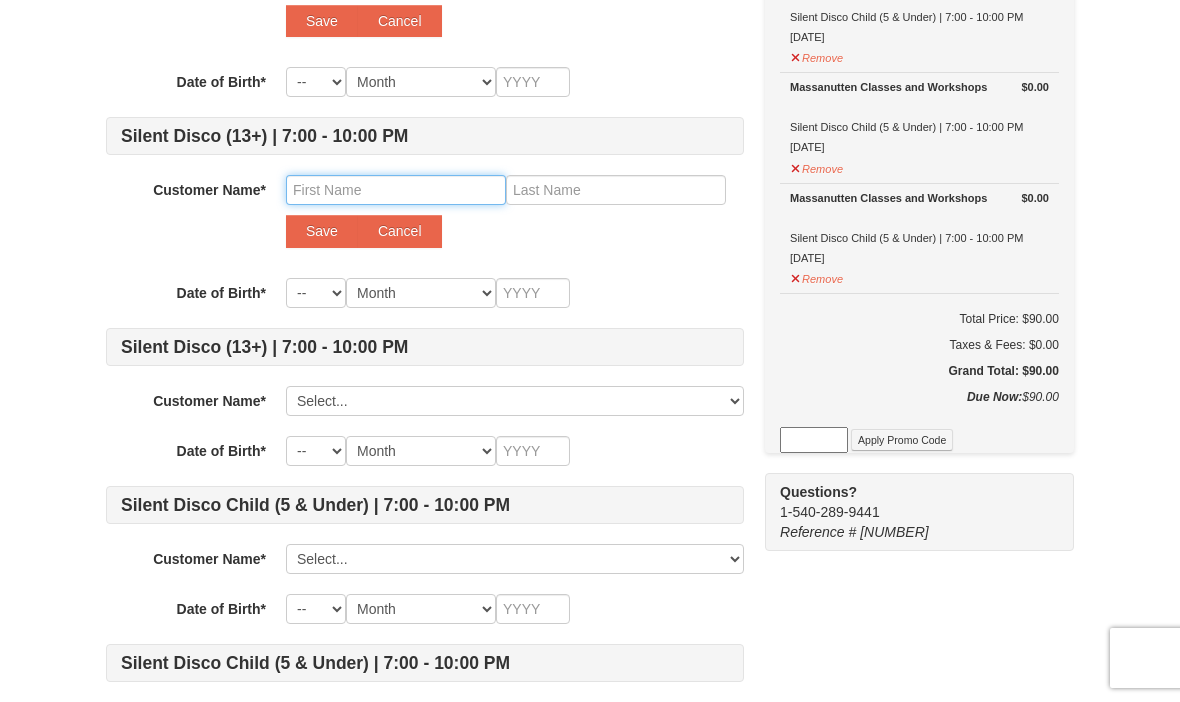 click at bounding box center [396, 190] 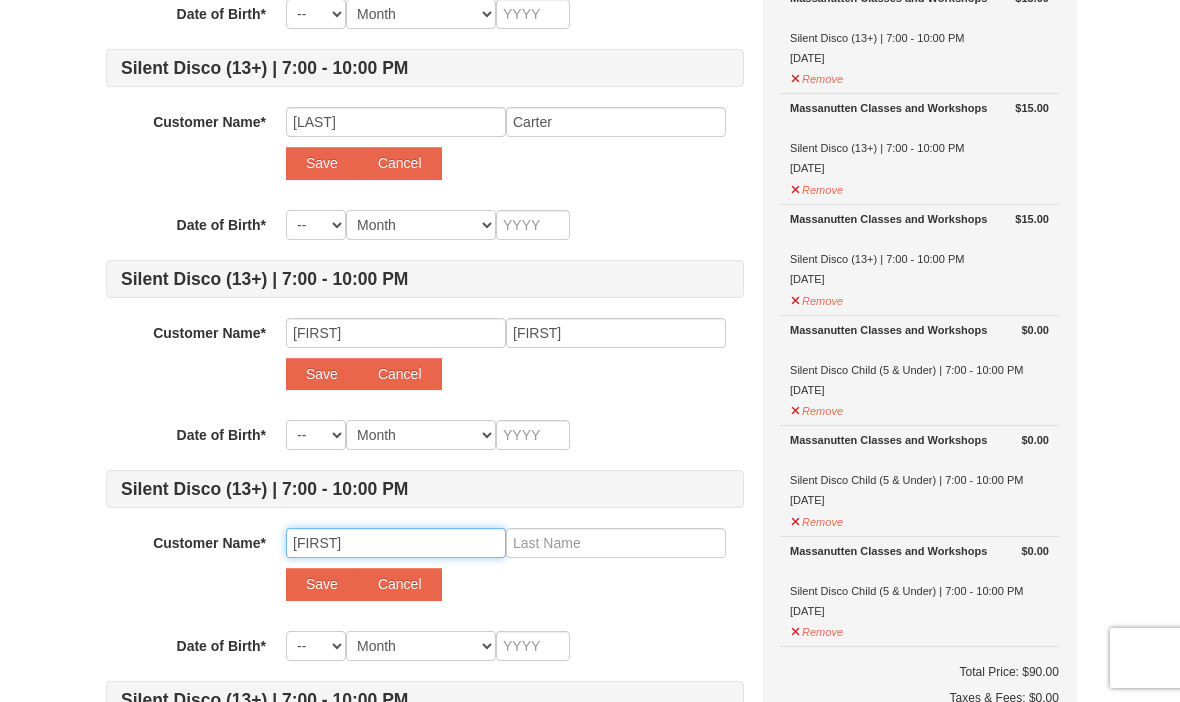 scroll, scrollTop: 564, scrollLeft: 0, axis: vertical 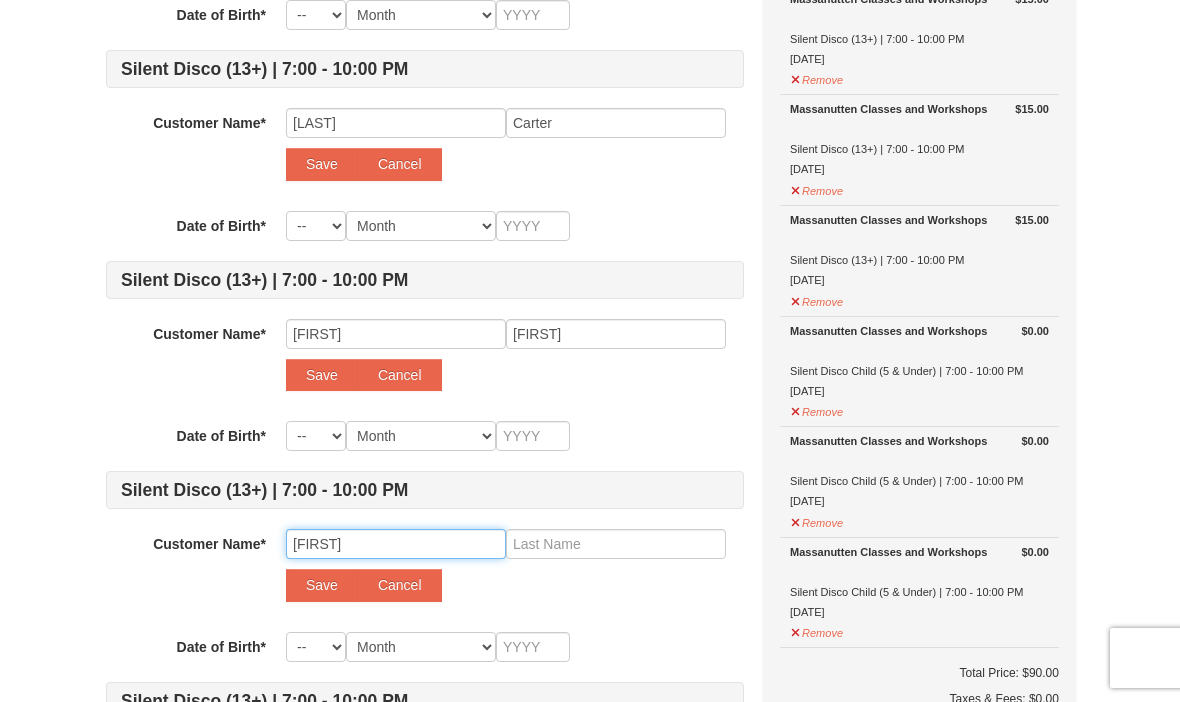 type on "Maiba" 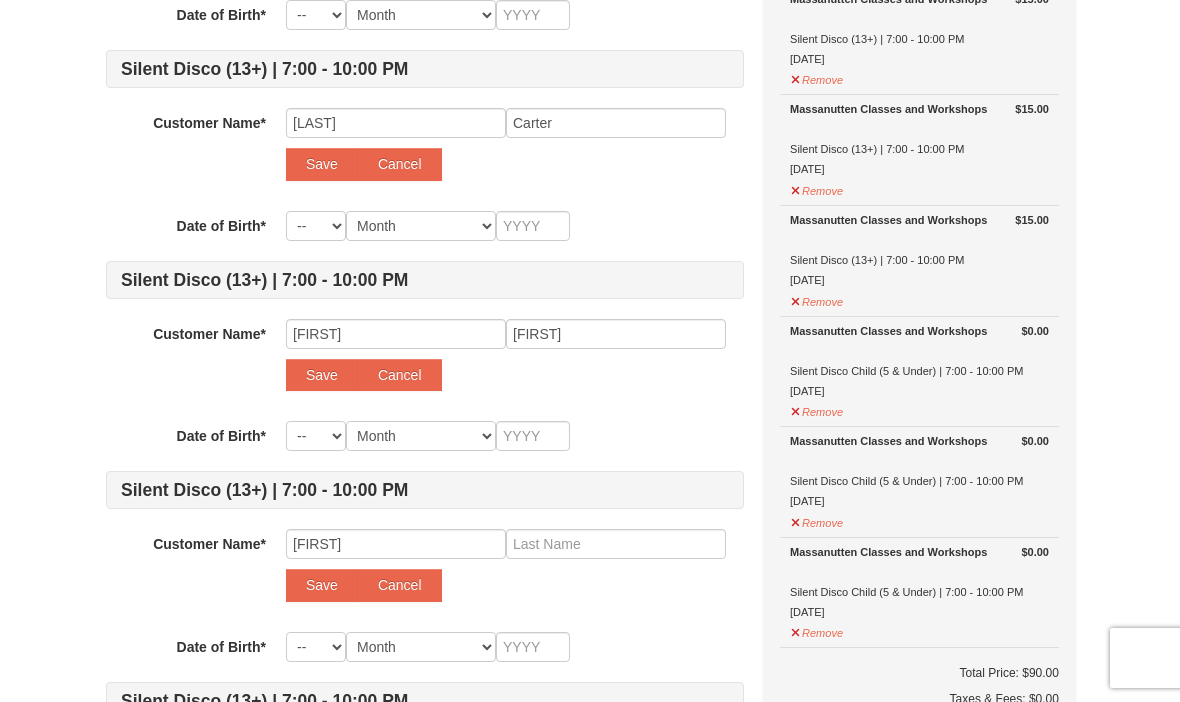 click on "Save" at bounding box center (322, 164) 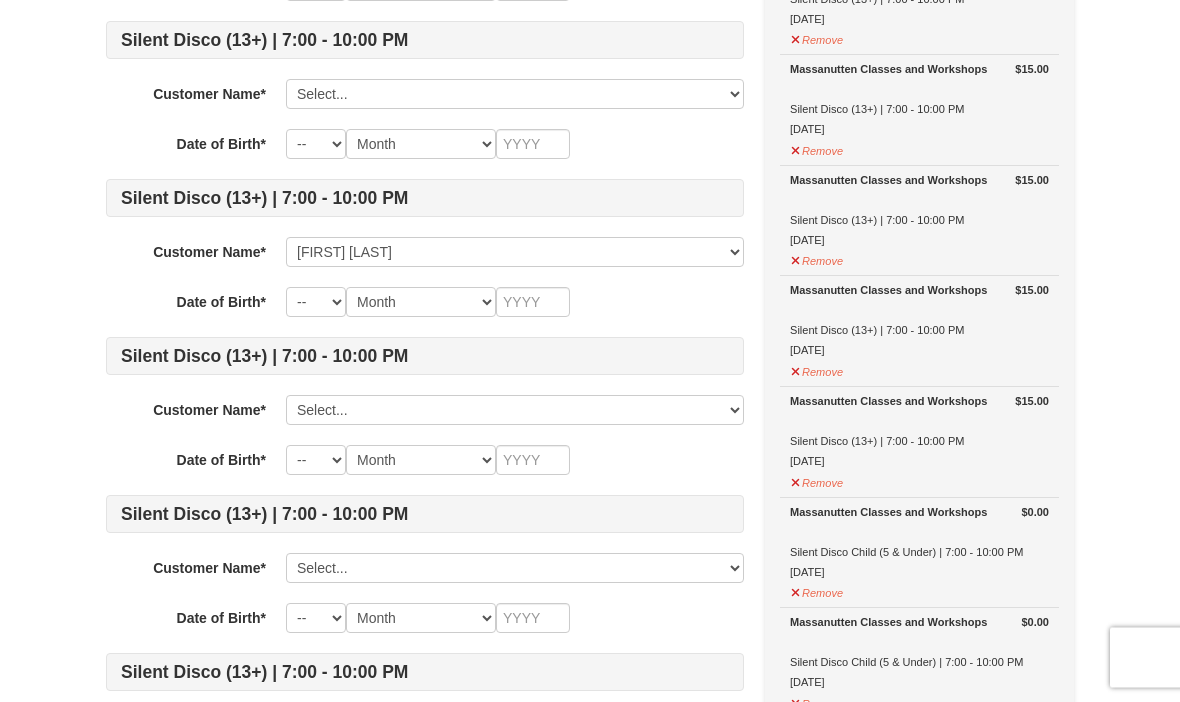 scroll, scrollTop: 383, scrollLeft: 0, axis: vertical 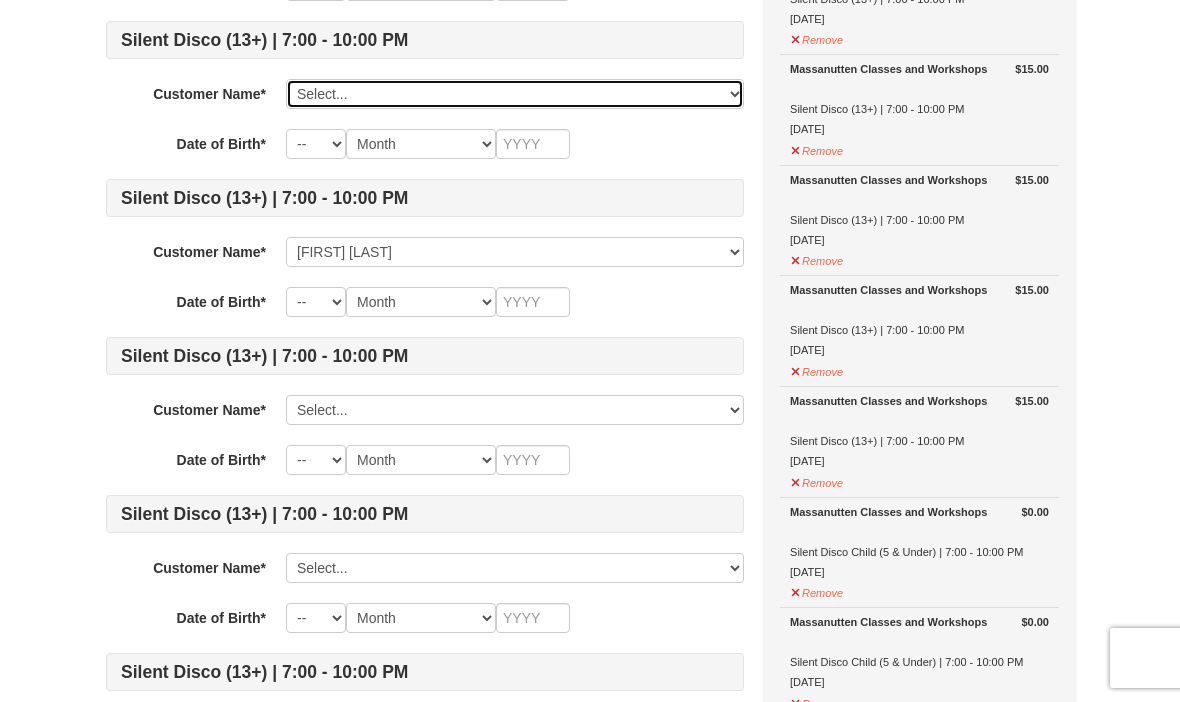 click on "Select... Celeste Carter Taylor Carter Add New..." at bounding box center (515, 94) 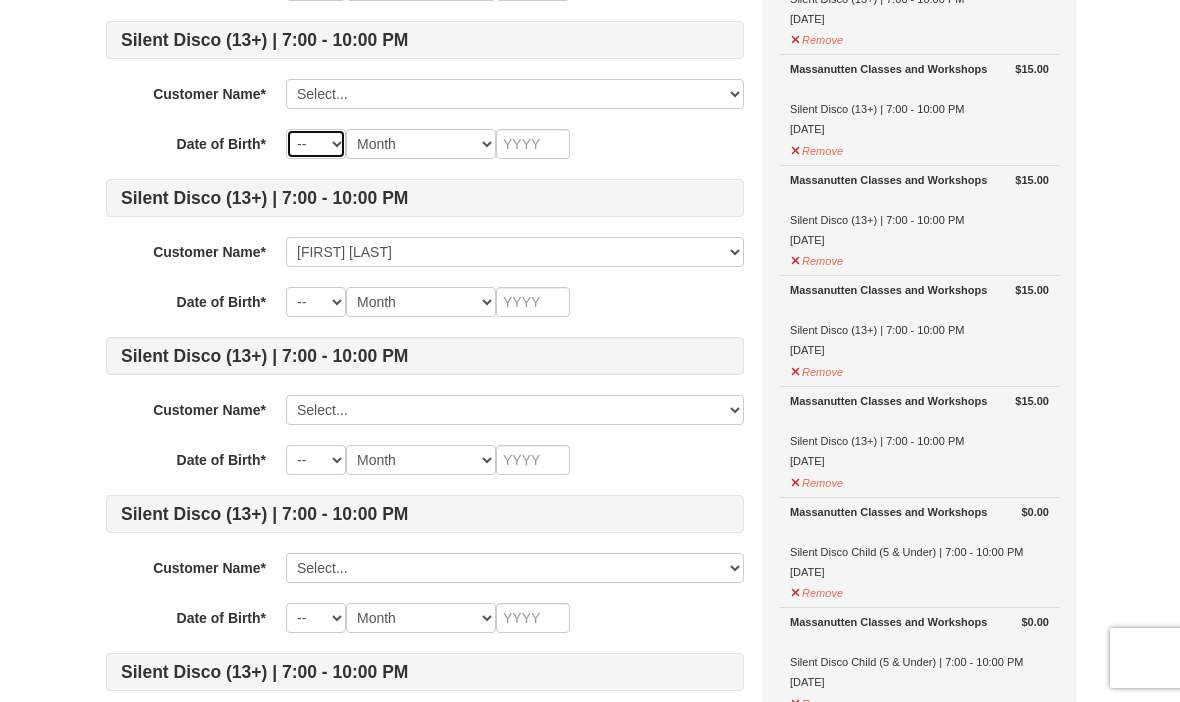 click on "-- 01 02 03 04 05 06 07 08 09 10 11 12 13 14 15 16 17 18 19 20 21 22 23 24 25 26 27 28 29 30 31" at bounding box center (316, 144) 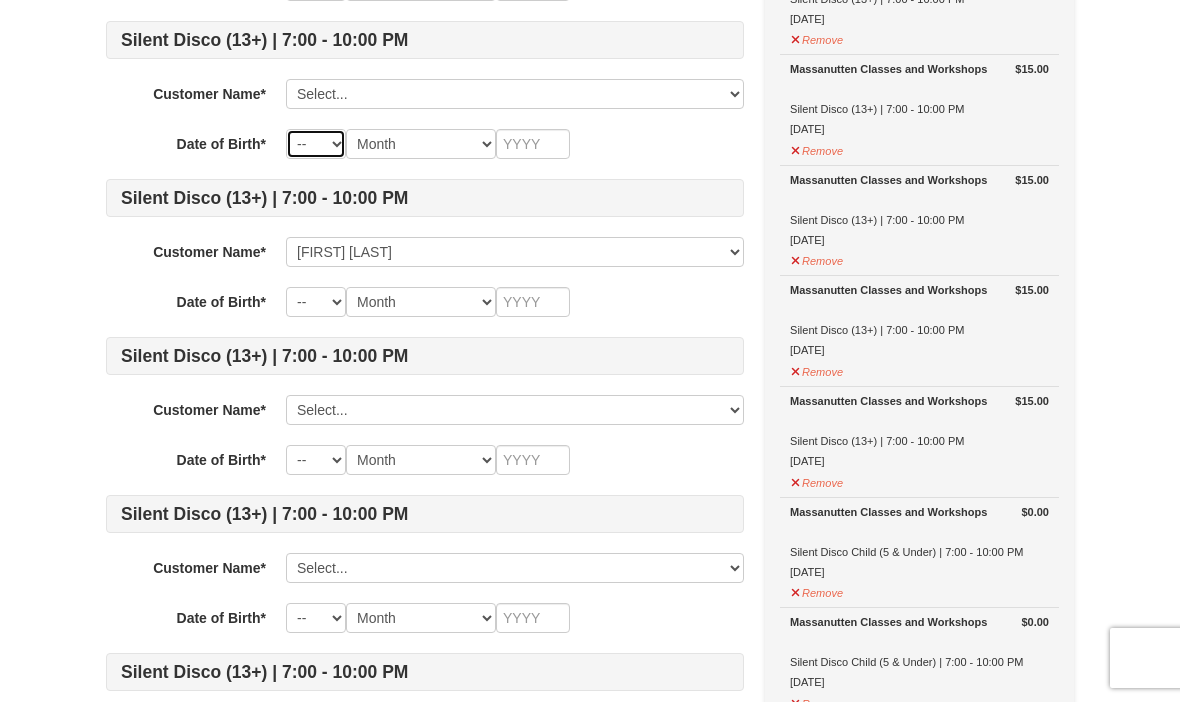 select on "11" 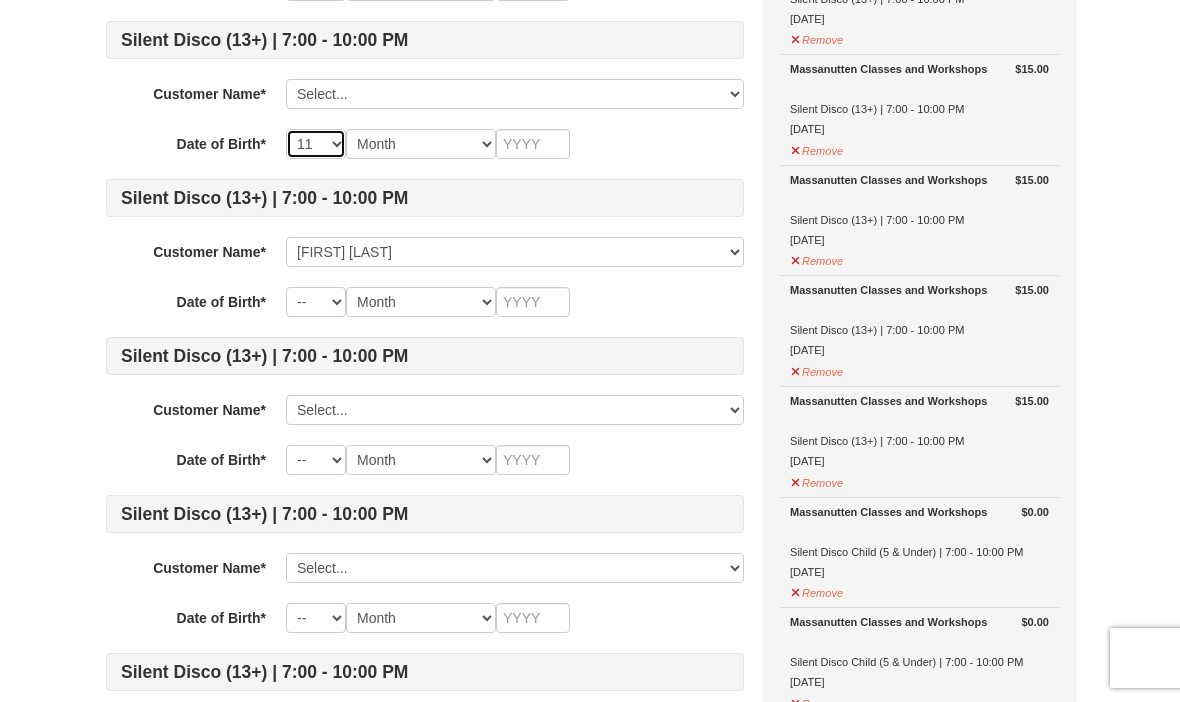 select on "11" 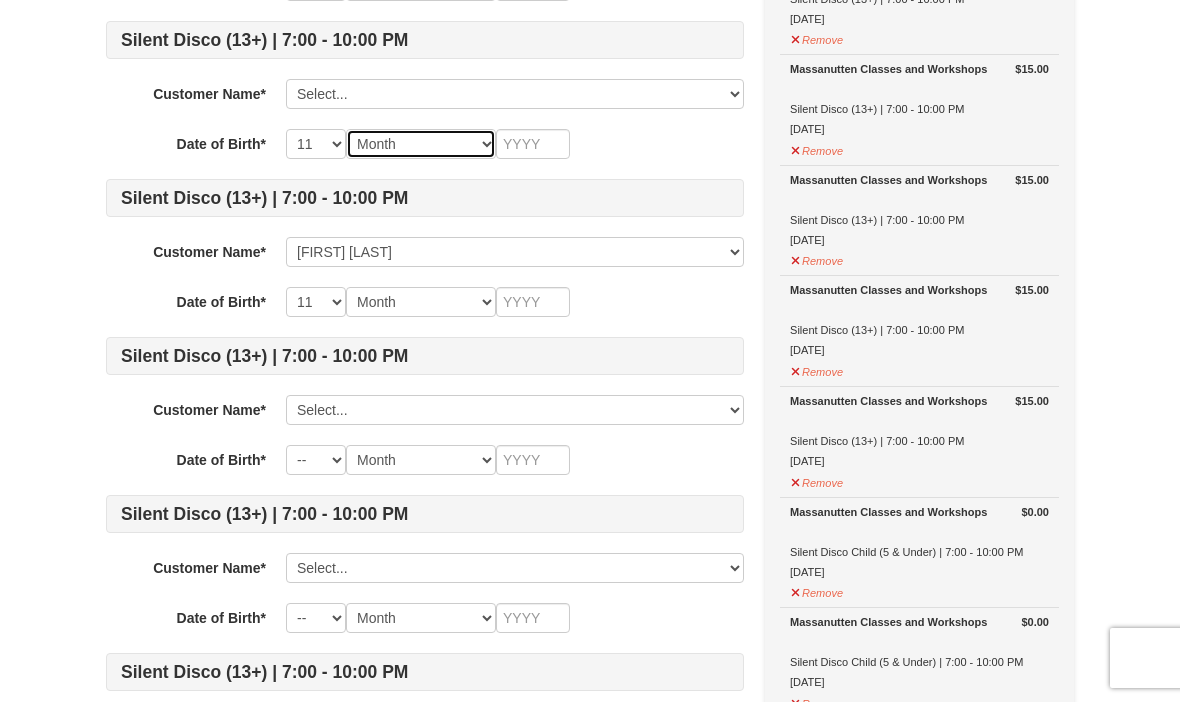 click on "Month January February March April May June July August September October November December" at bounding box center [421, 144] 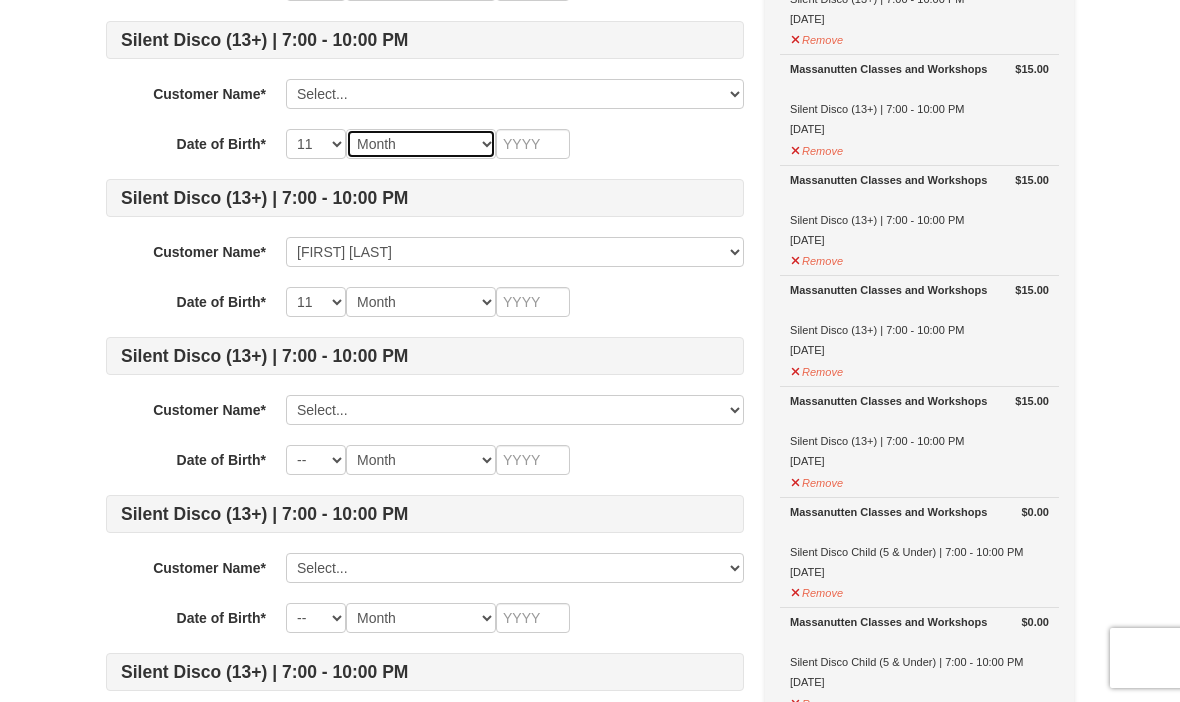 select on "11" 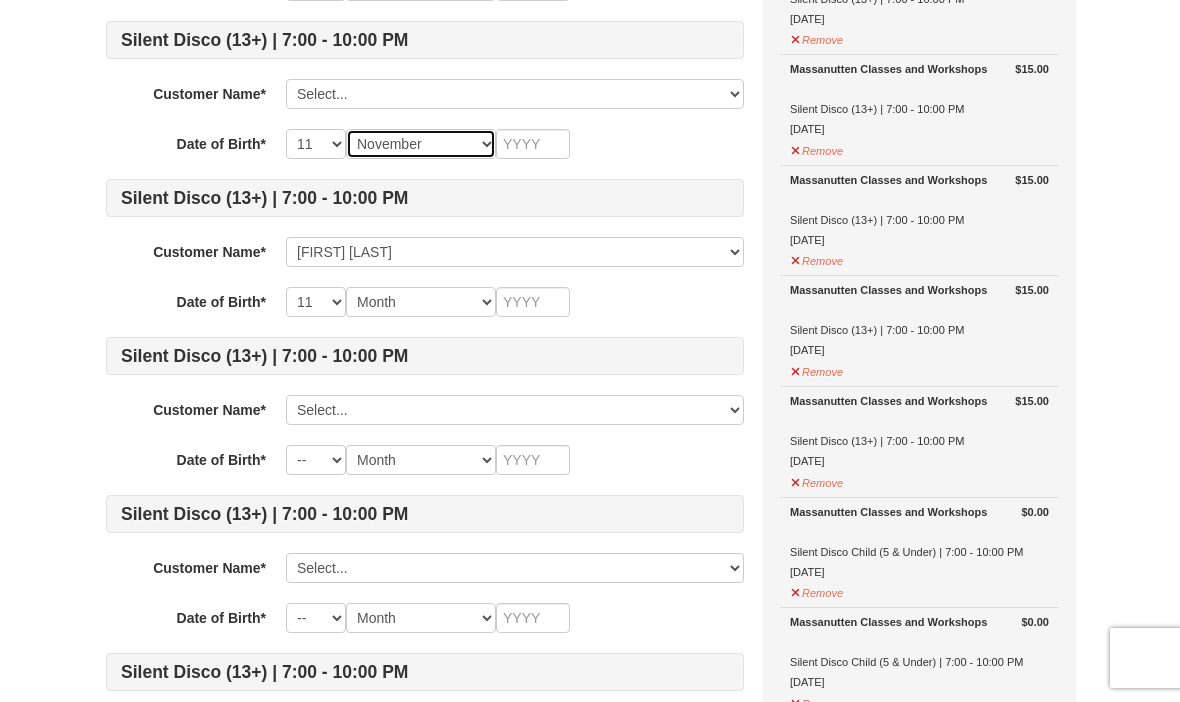 select on "11" 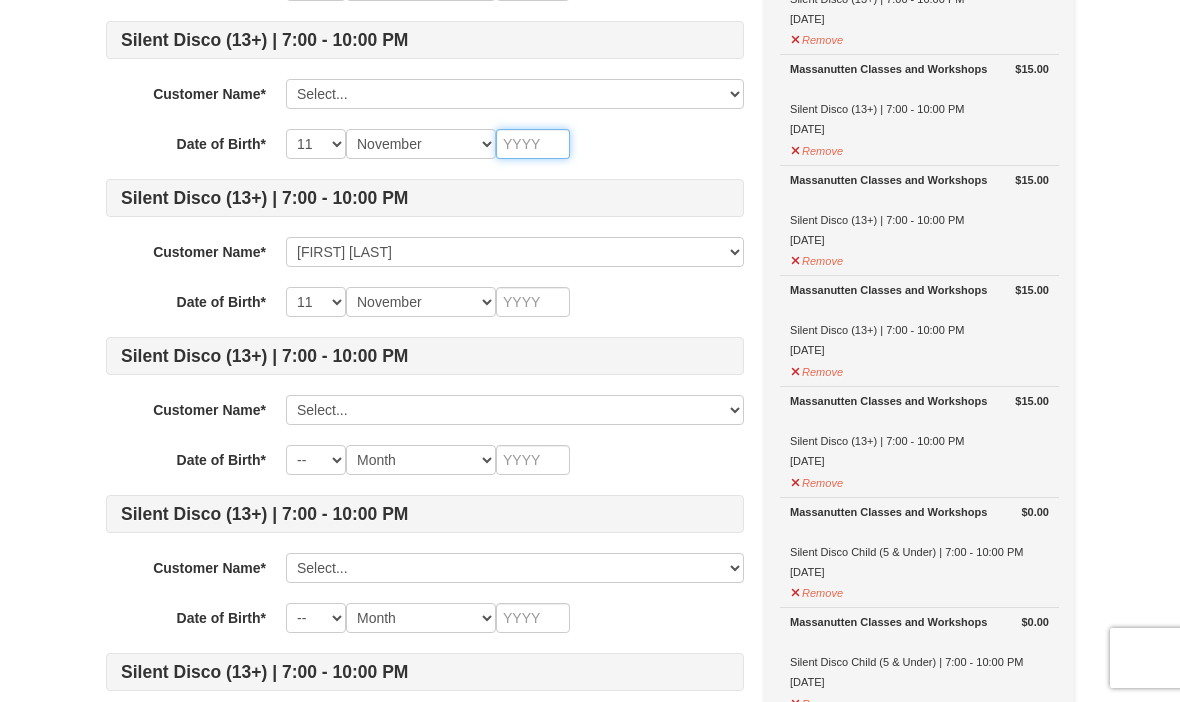 click at bounding box center [533, 144] 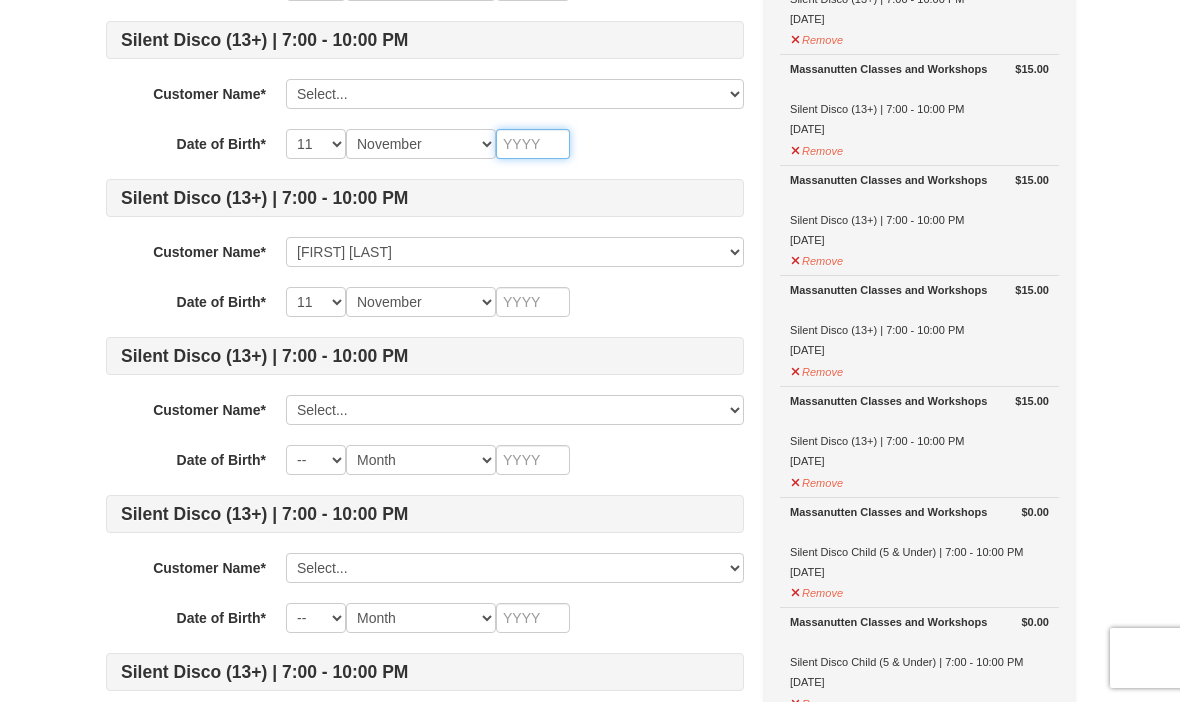 type on "1" 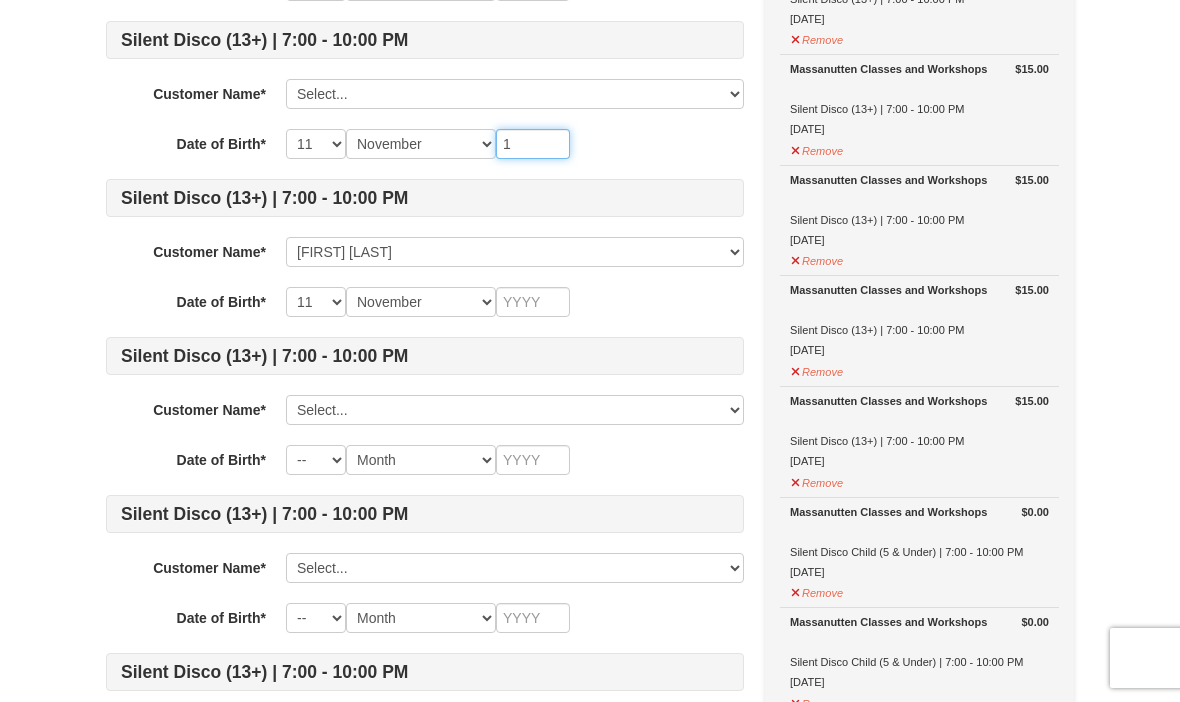 type on "1" 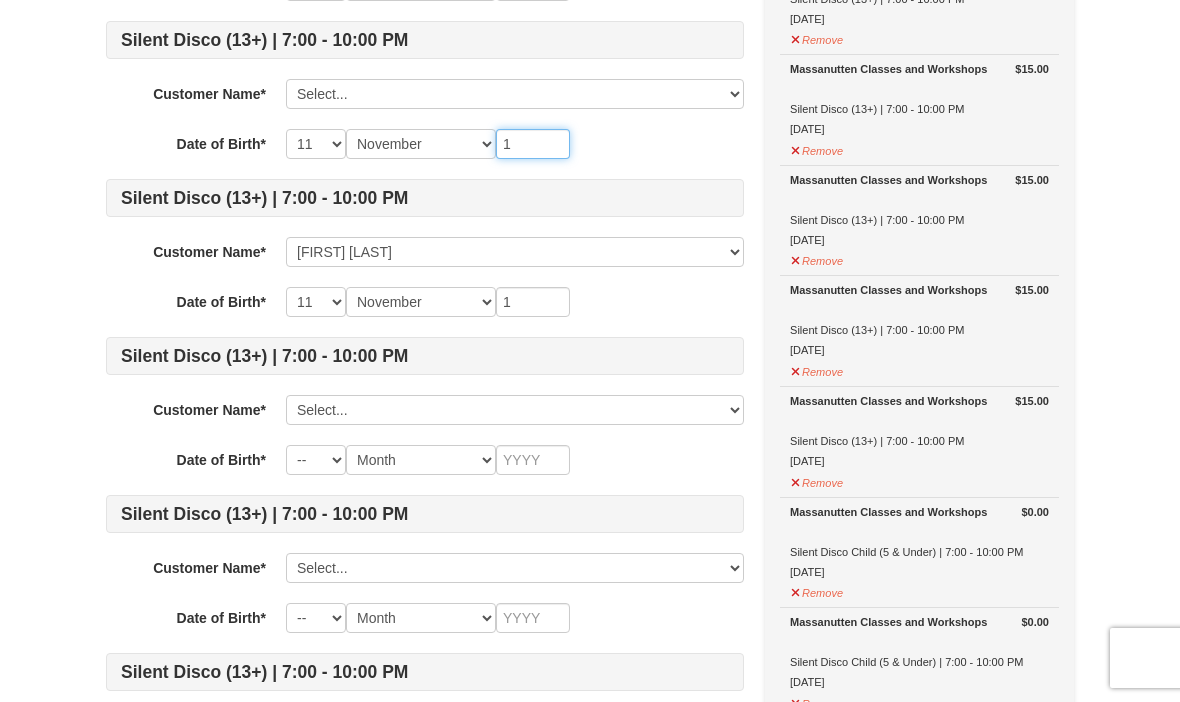 type on "19" 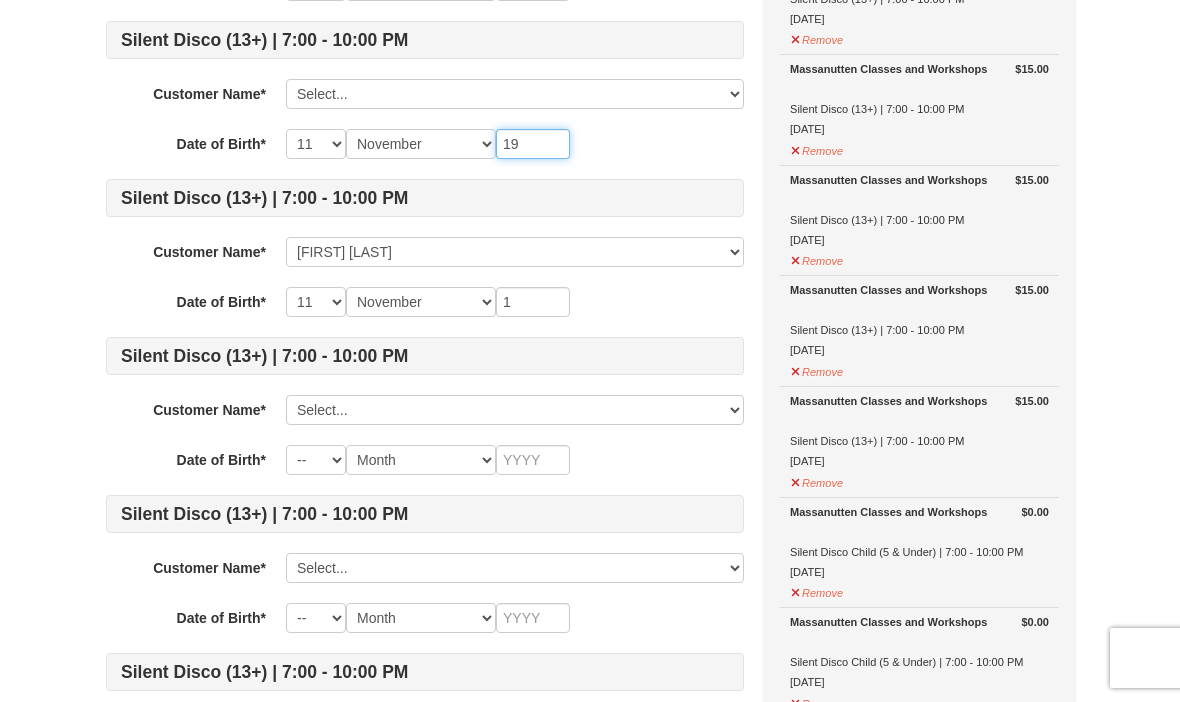 type on "19" 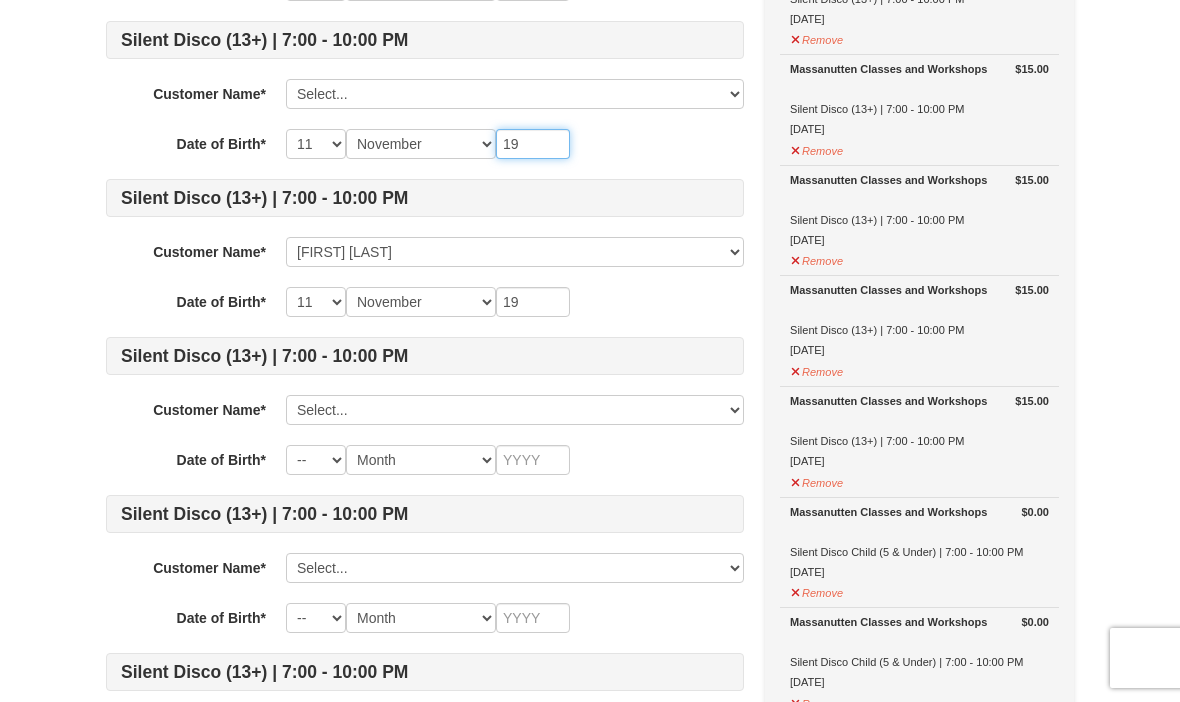 type on "199" 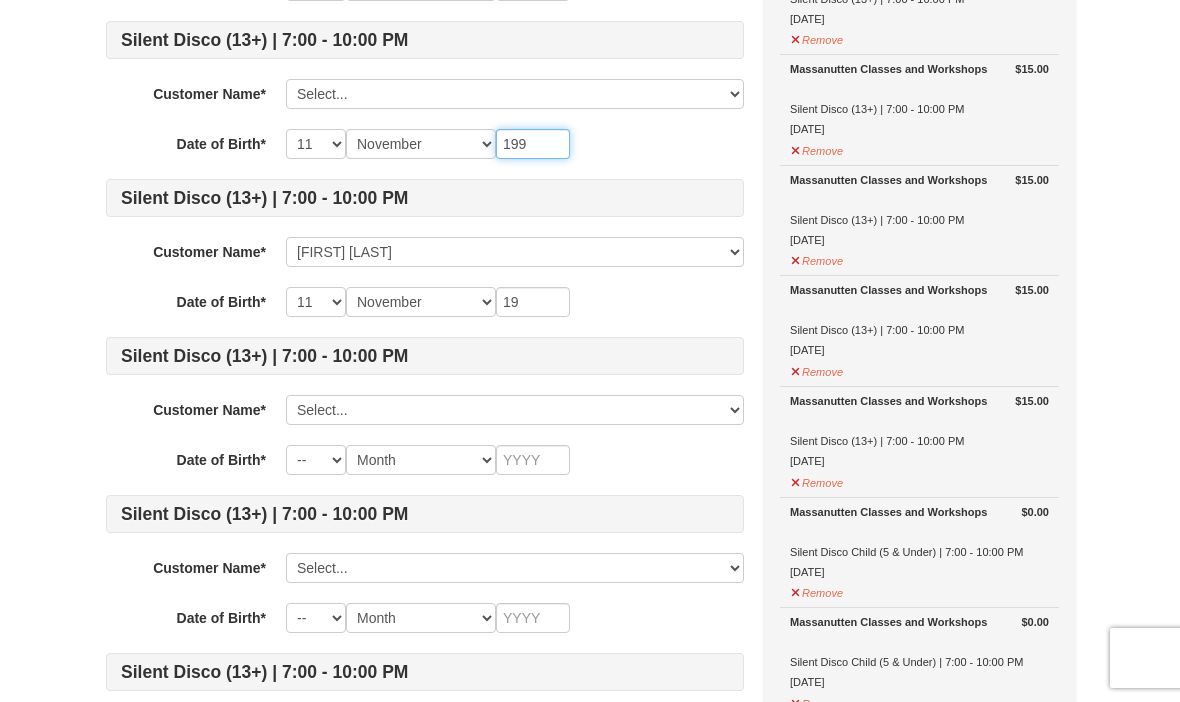 type on "199" 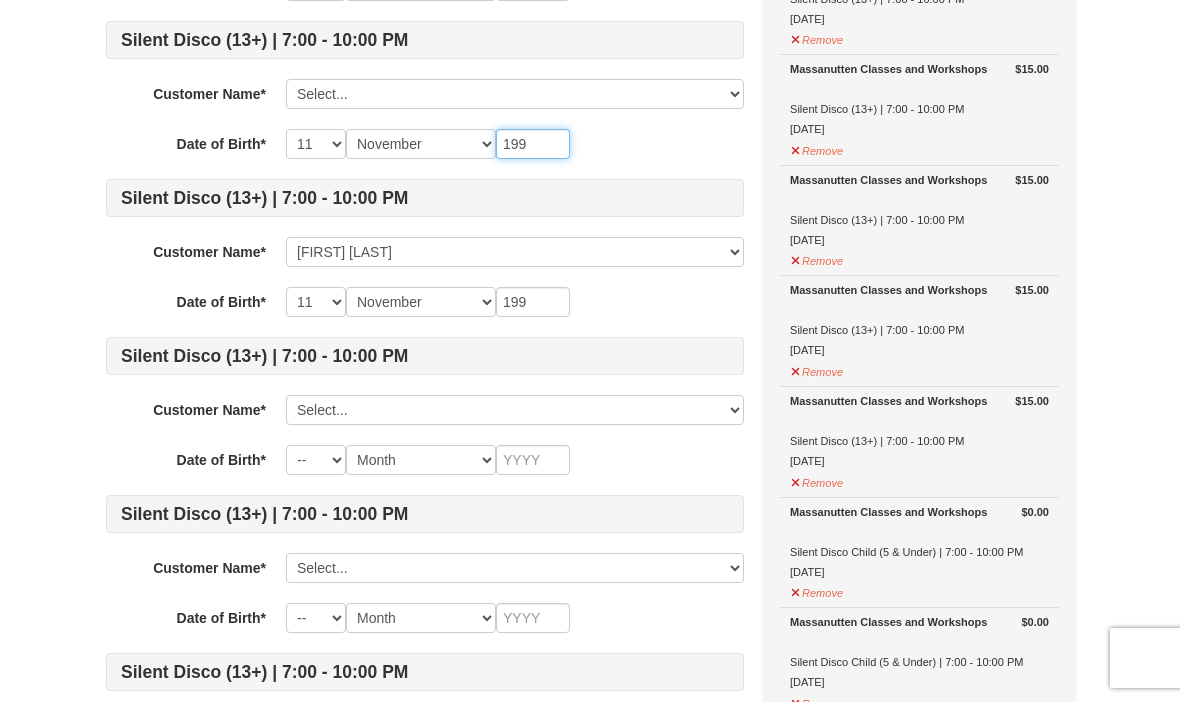 type on "1996" 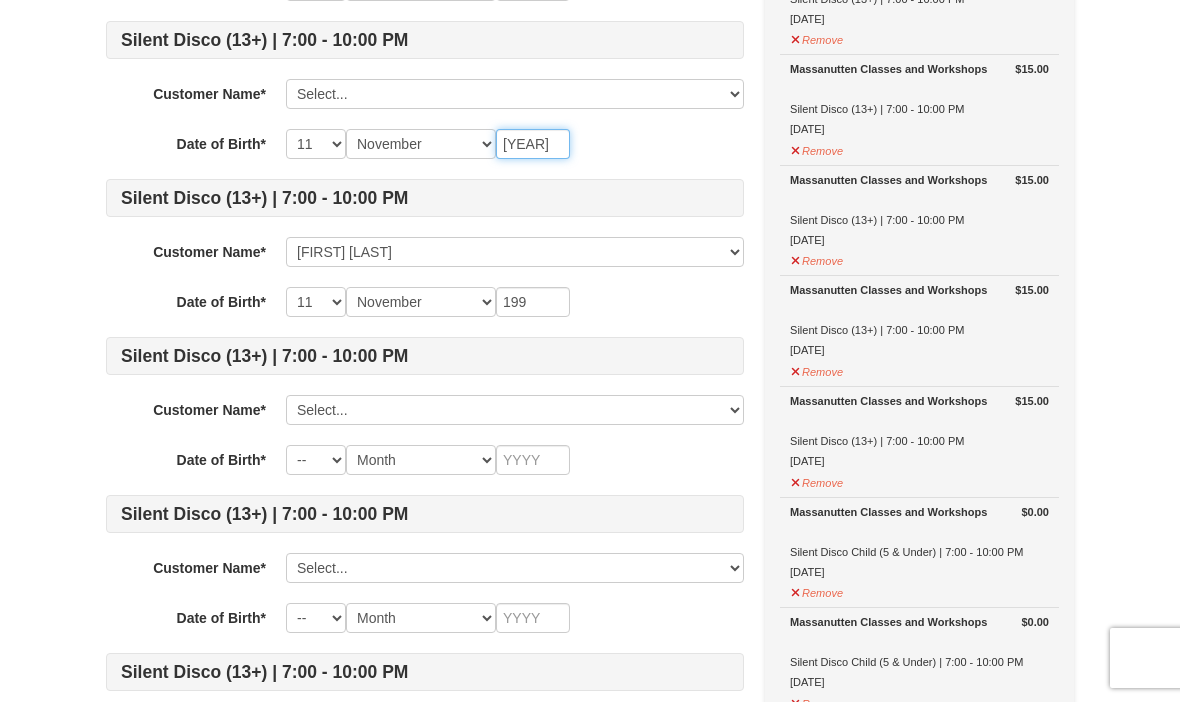 type on "1996" 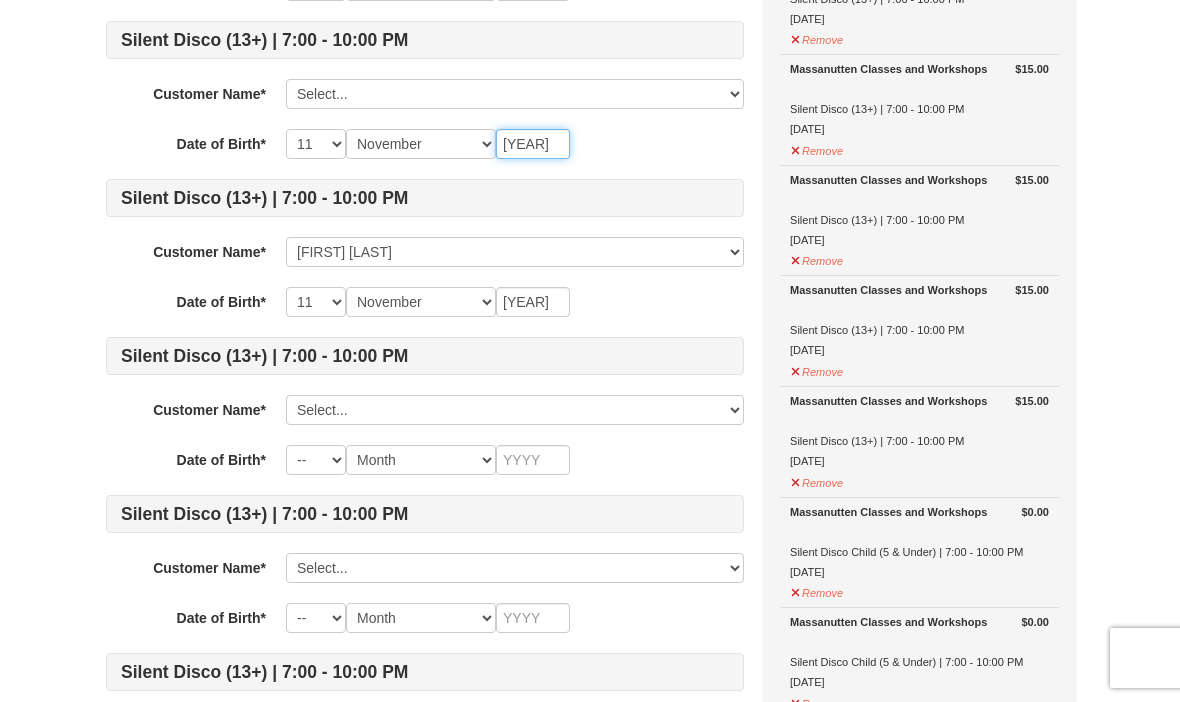 type on "1996" 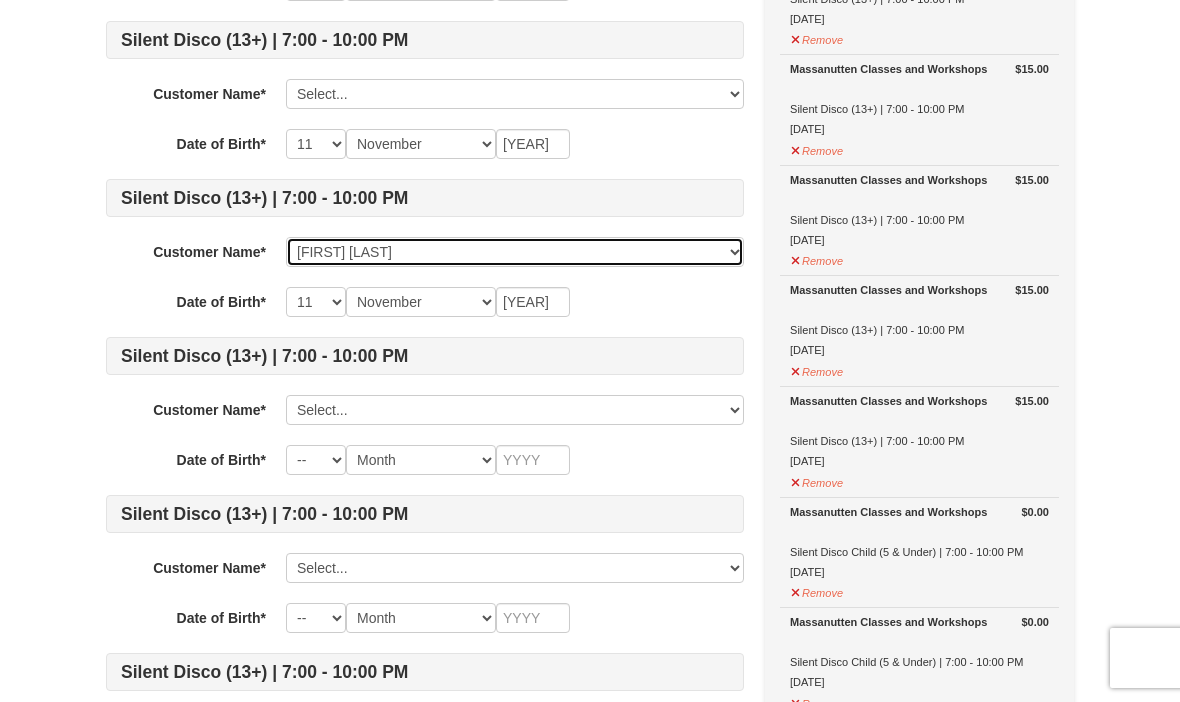 click on "Select... Celeste Carter Taylor Carter Add New..." at bounding box center [515, 252] 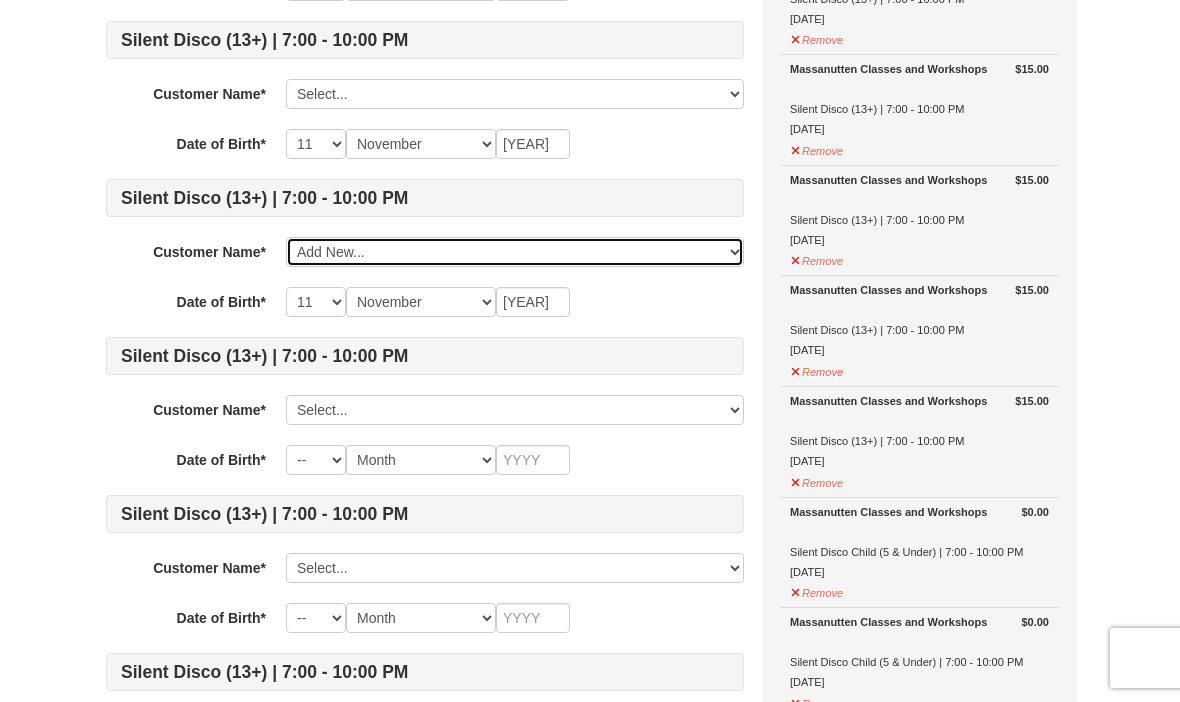 type 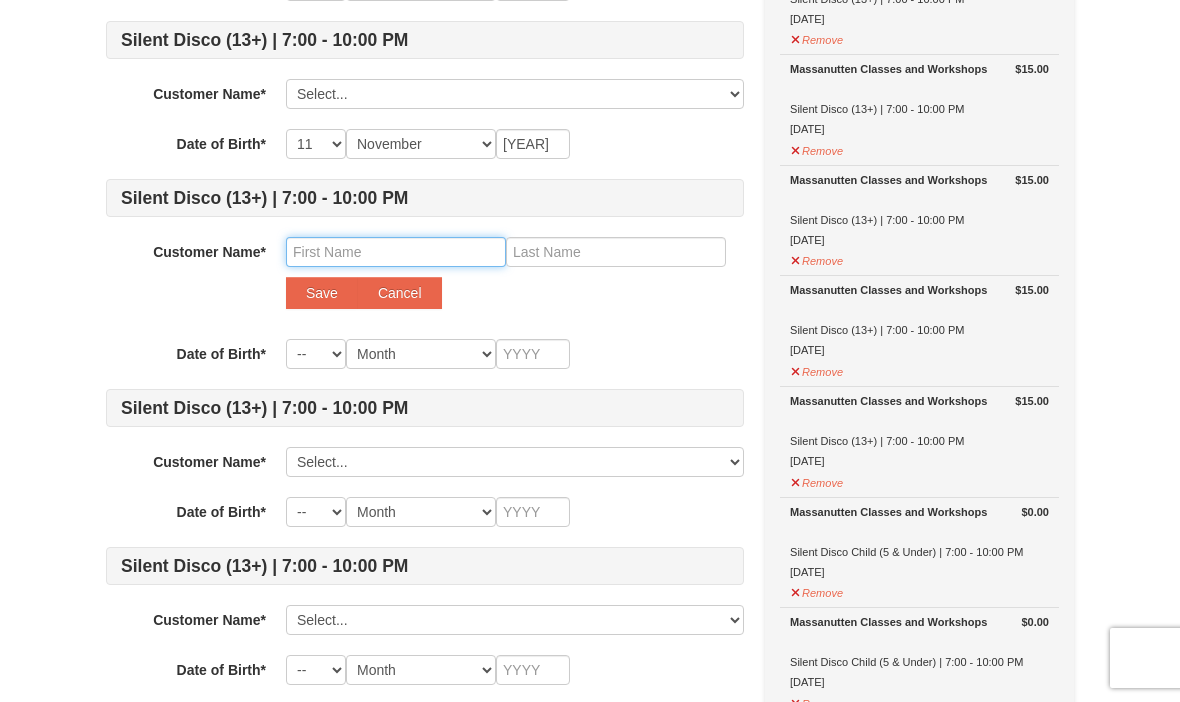 click at bounding box center [396, 252] 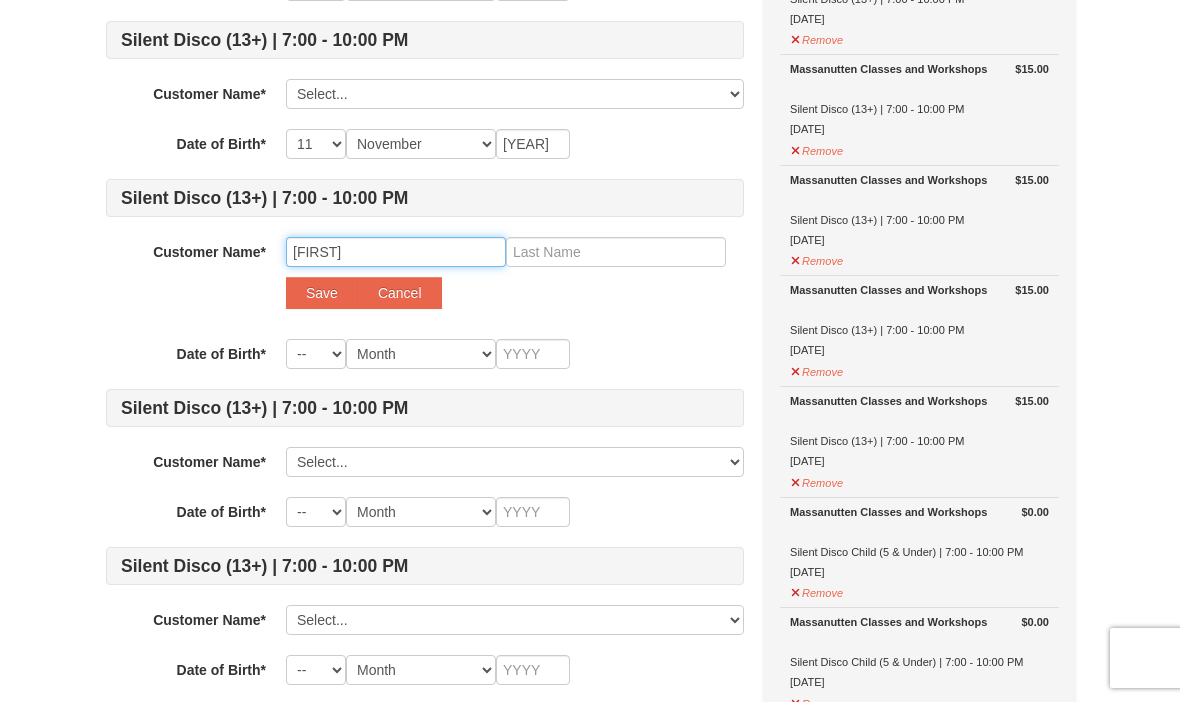 type on "Thomas" 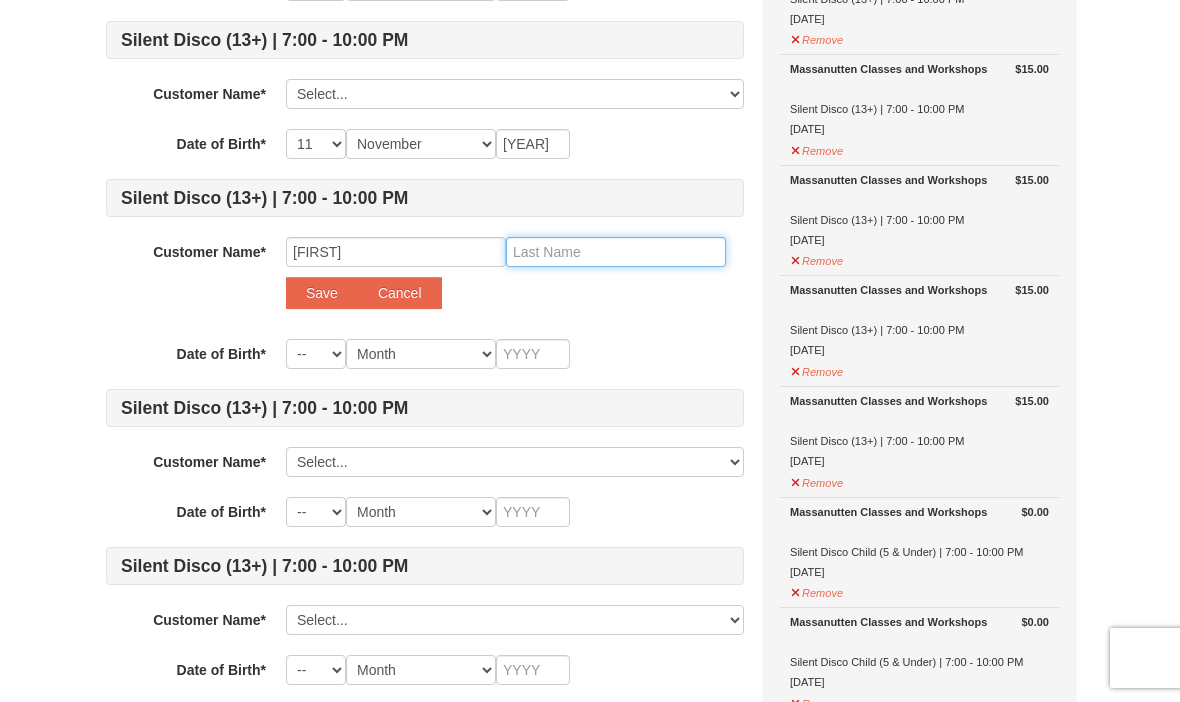 click at bounding box center [616, 252] 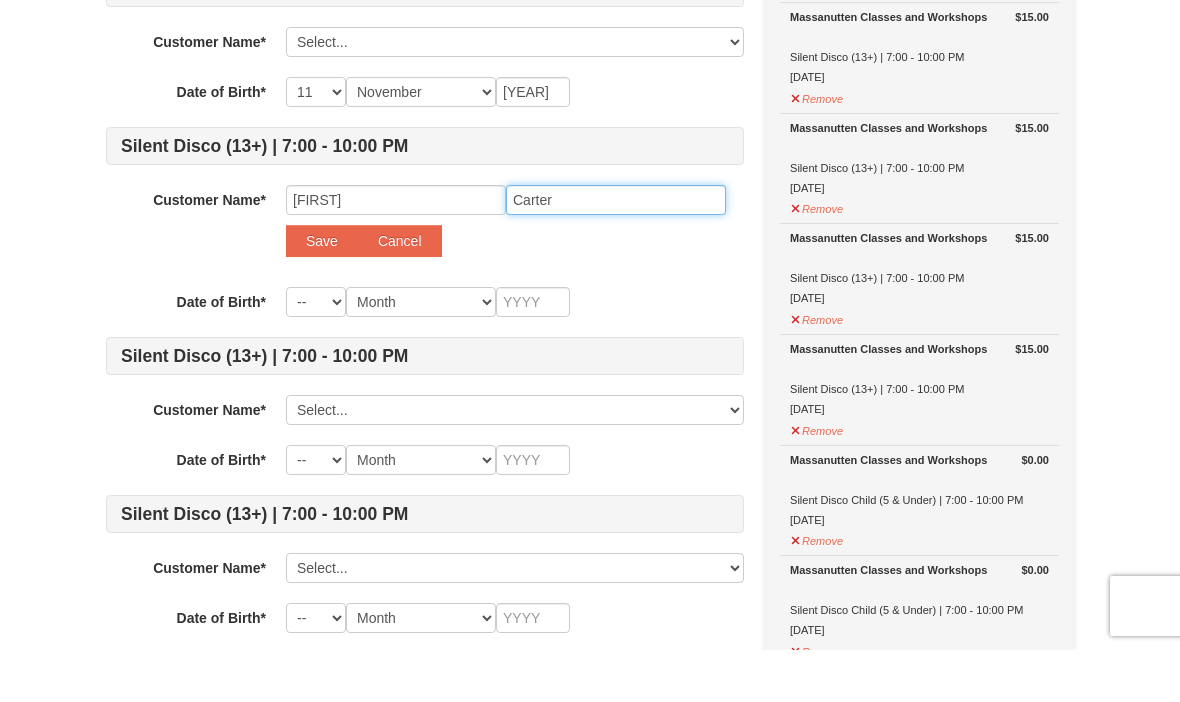 type on "Carter" 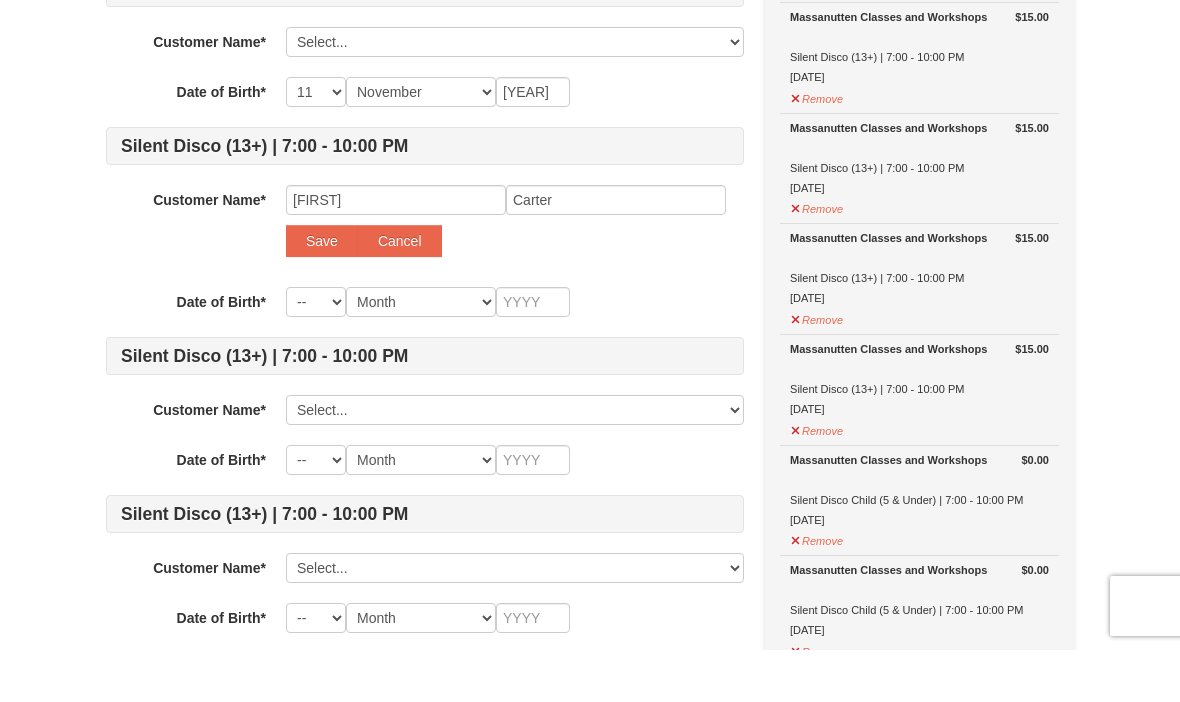click on "Save" at bounding box center [322, 293] 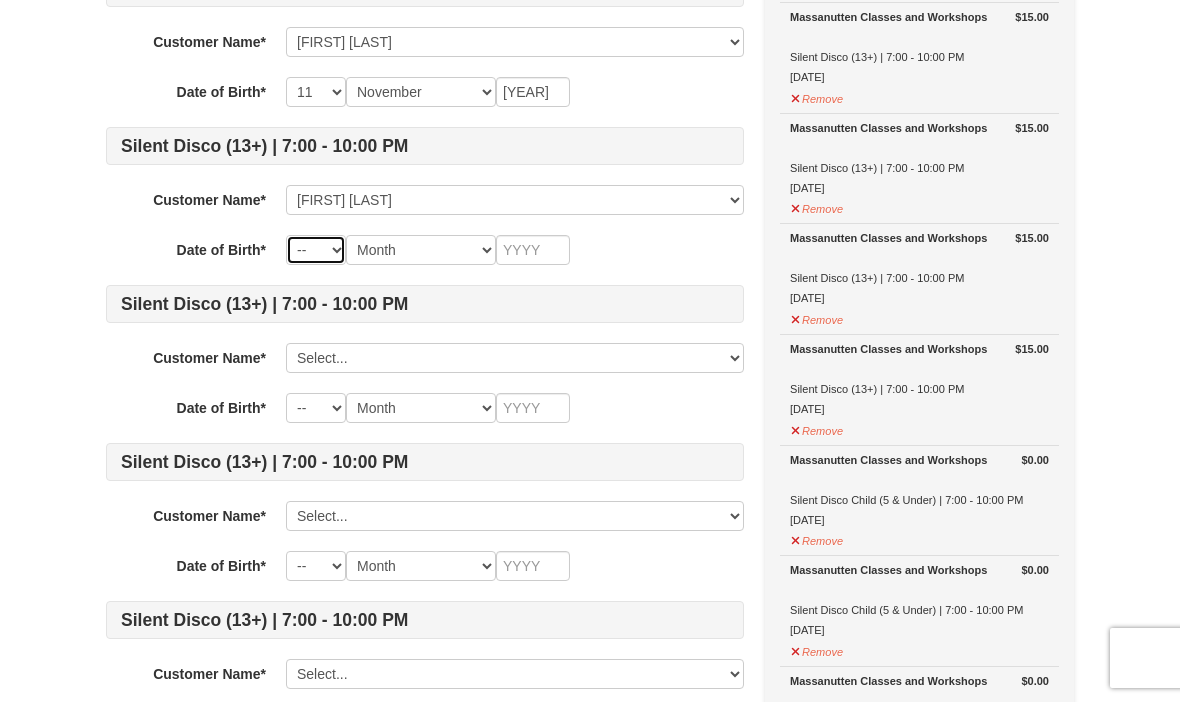click on "-- 01 02 03 04 05 06 07 08 09 10 11 12 13 14 15 16 17 18 19 20 21 22 23 24 25 26 27 28 29 30 31" at bounding box center [316, 250] 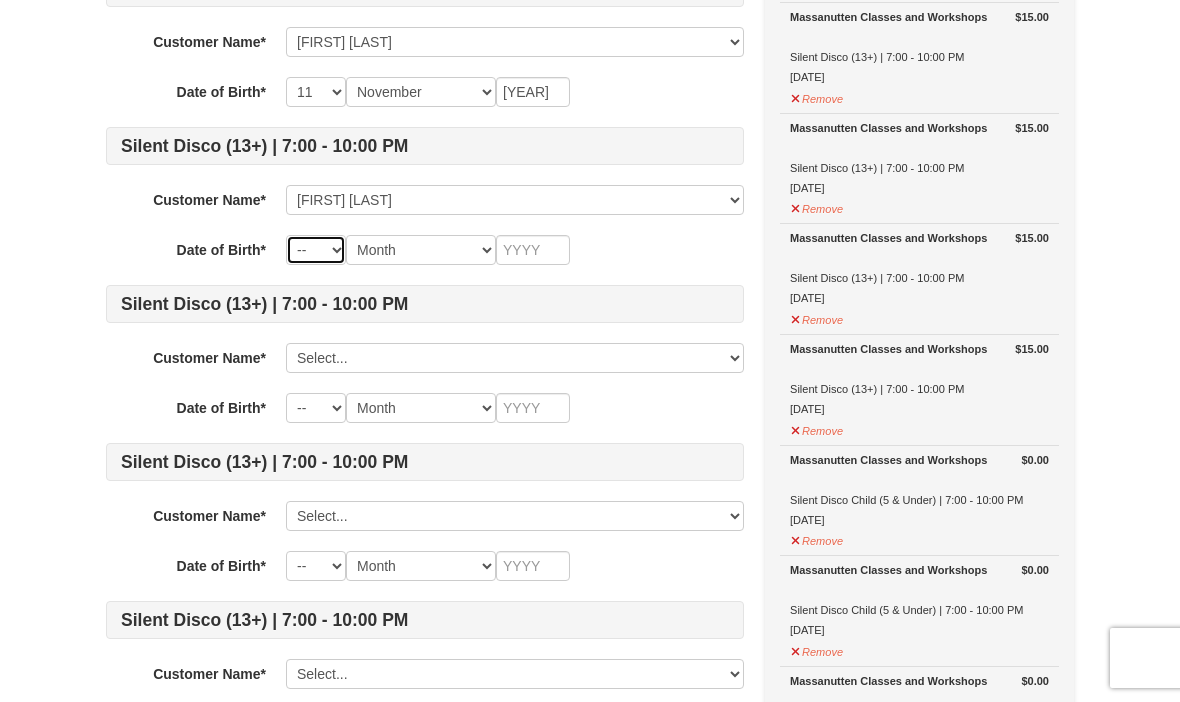 select on "08" 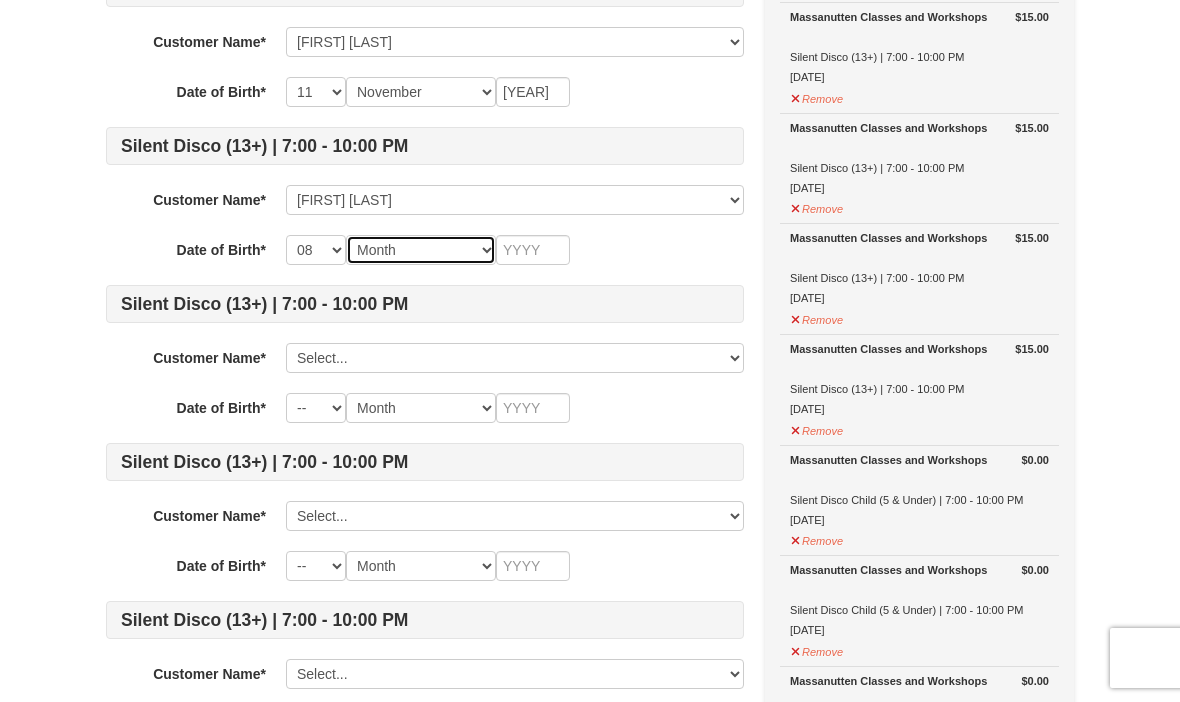 click on "Month January February March April May June July August September October November December" at bounding box center [421, 250] 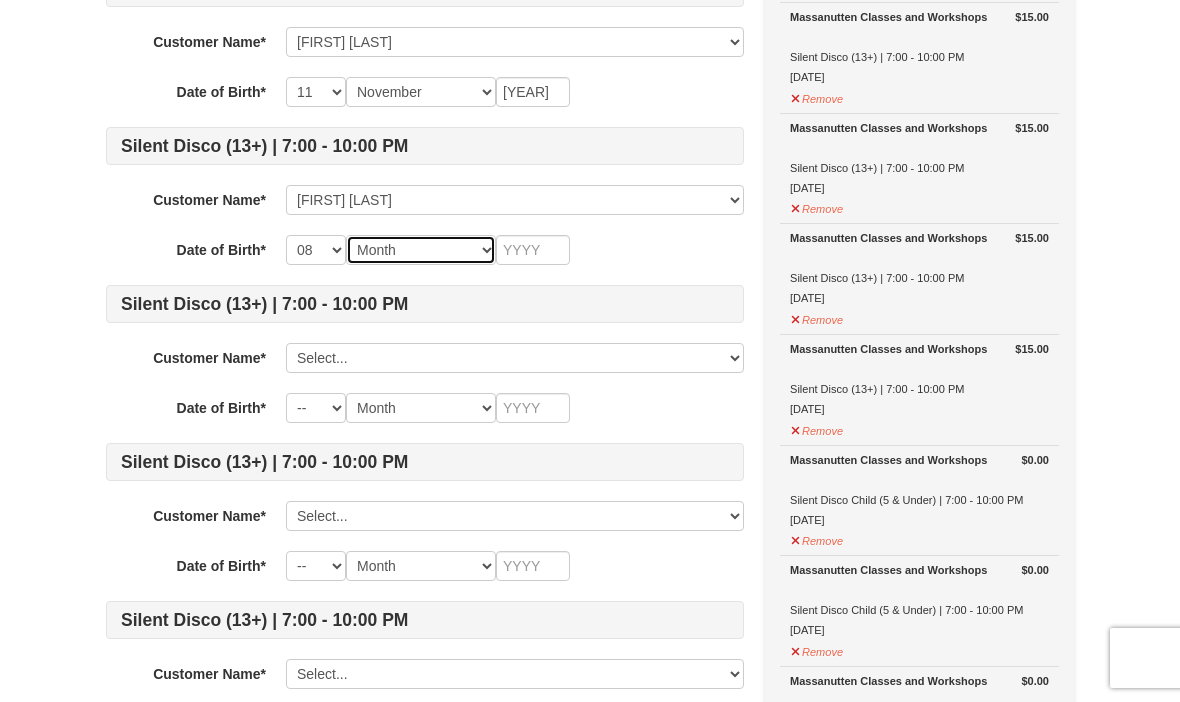select on "08" 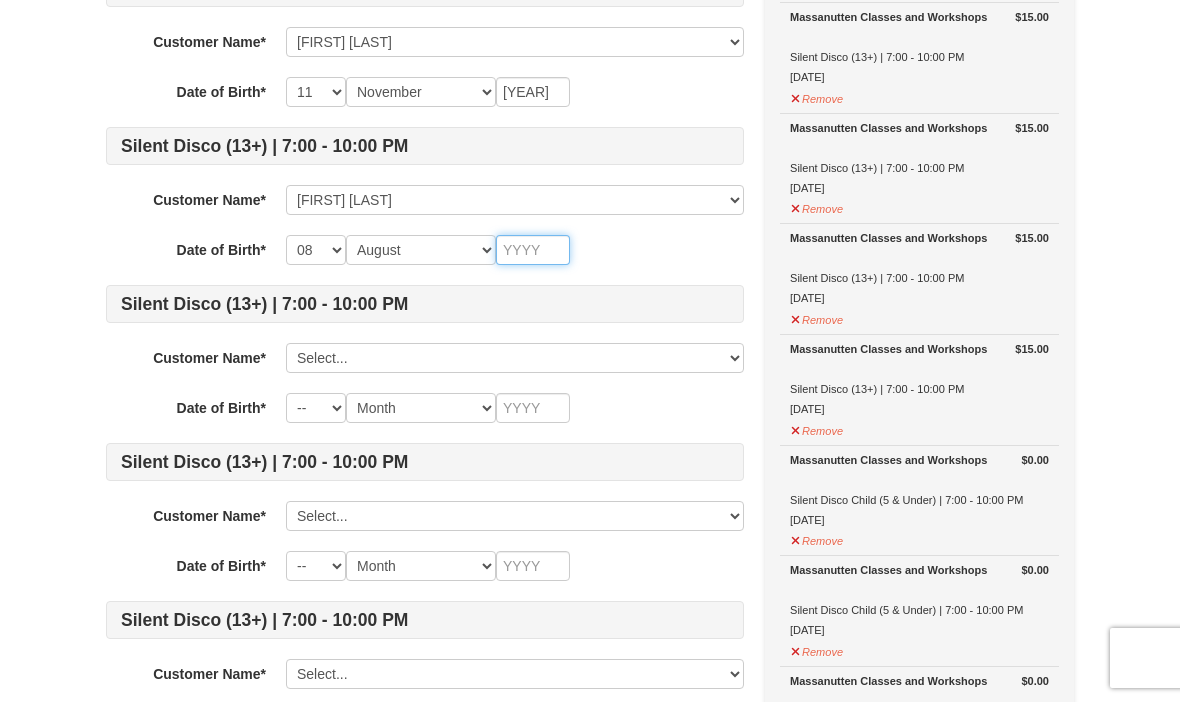 click at bounding box center (533, 250) 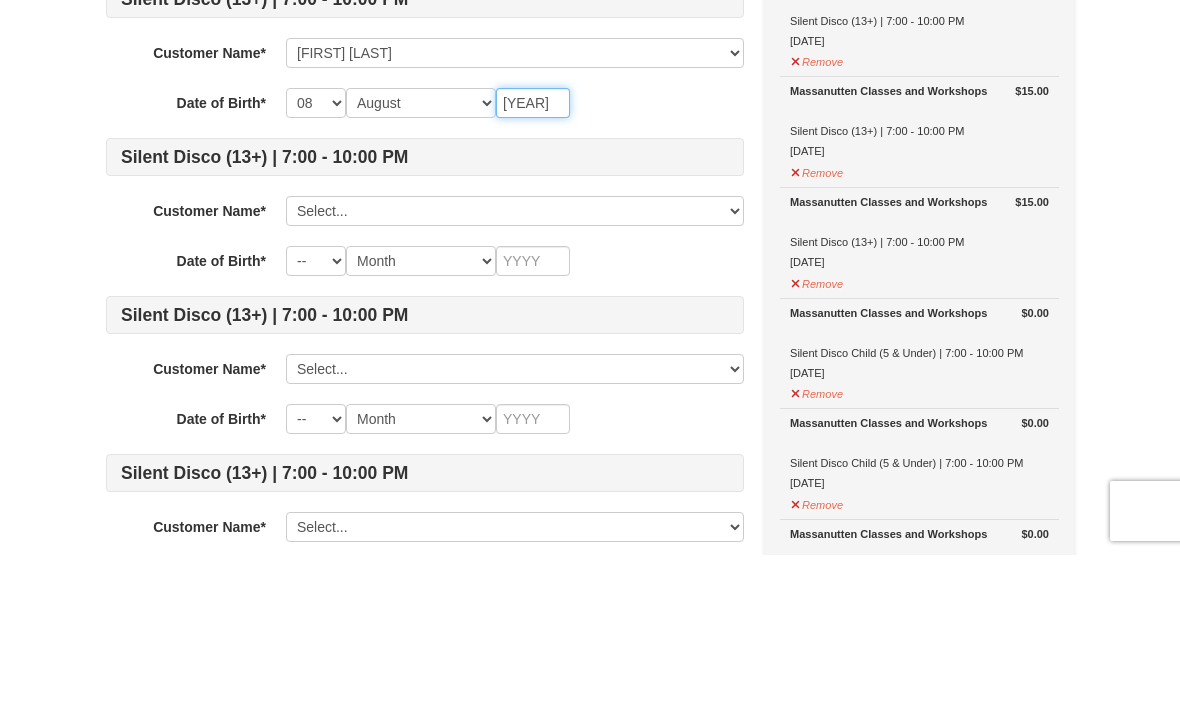 type on "1989" 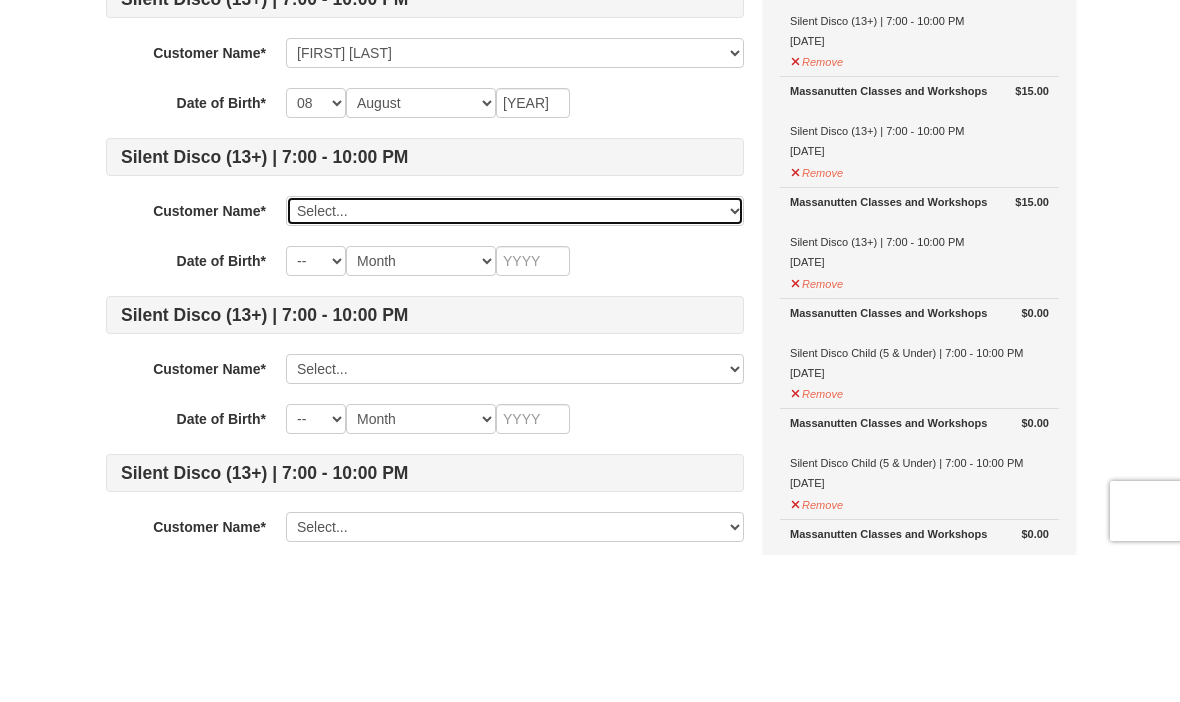 click on "Select... Celeste Carter Taylor Carter Thomas Carter Add New..." at bounding box center (515, 358) 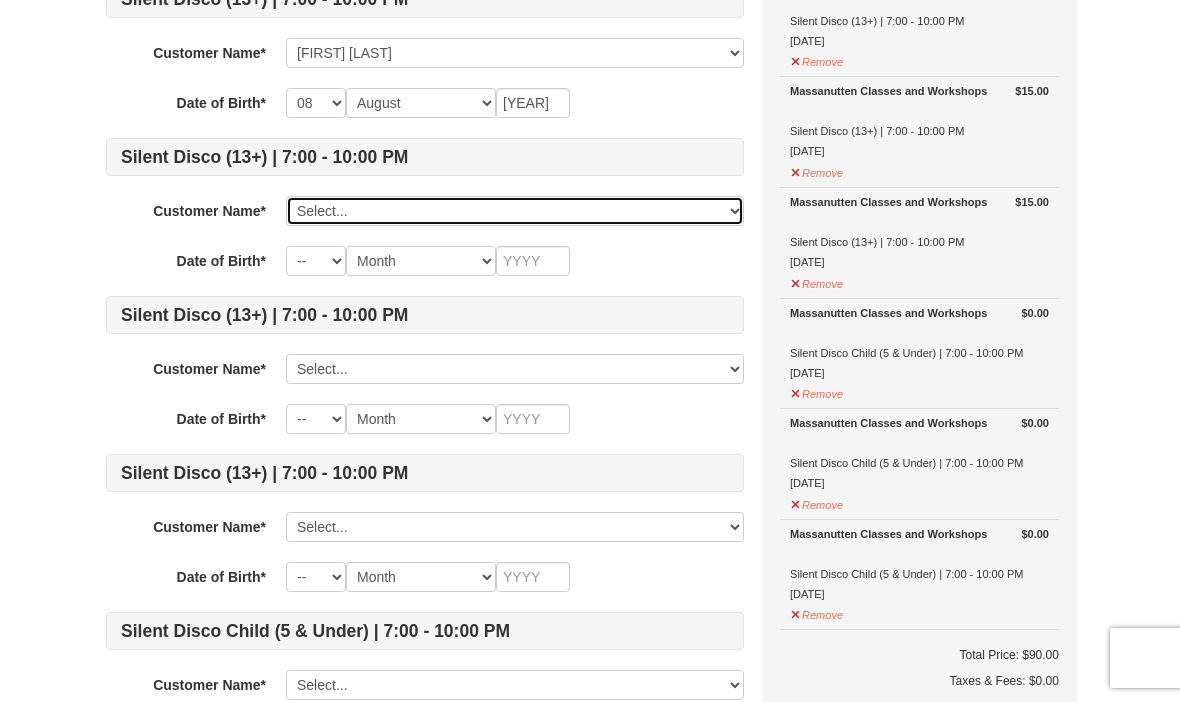 click on "Select... Celeste Carter Taylor Carter Thomas Carter Add New..." at bounding box center [515, 211] 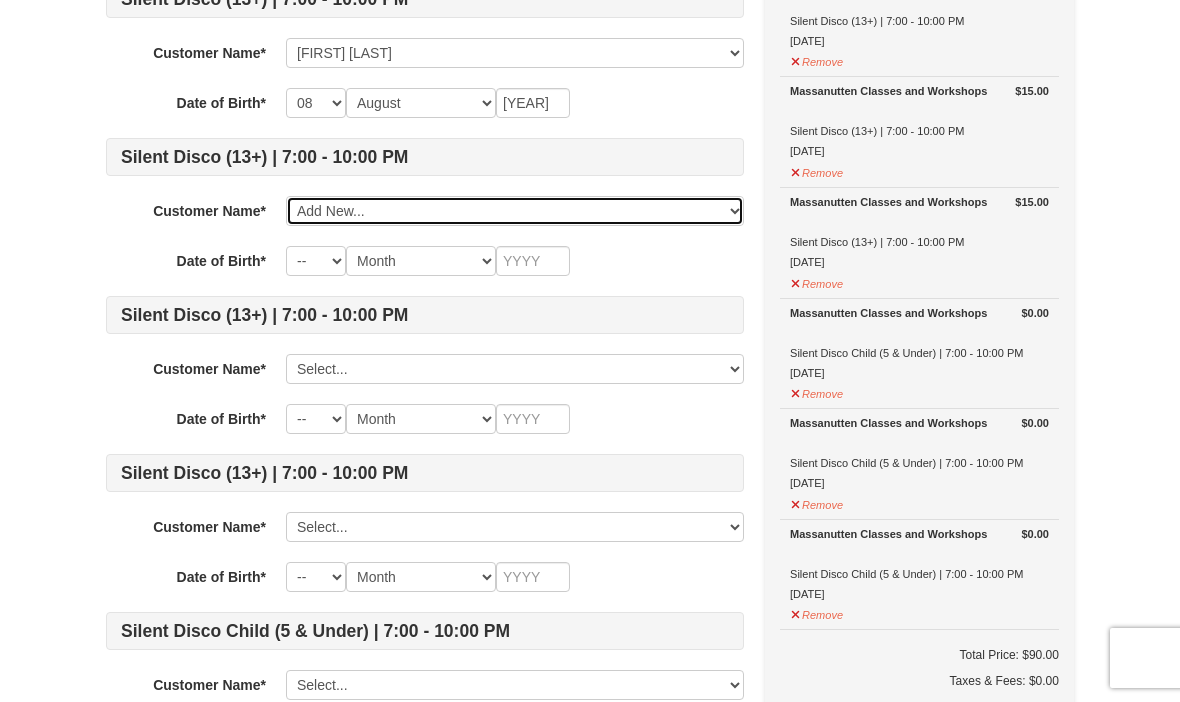 type 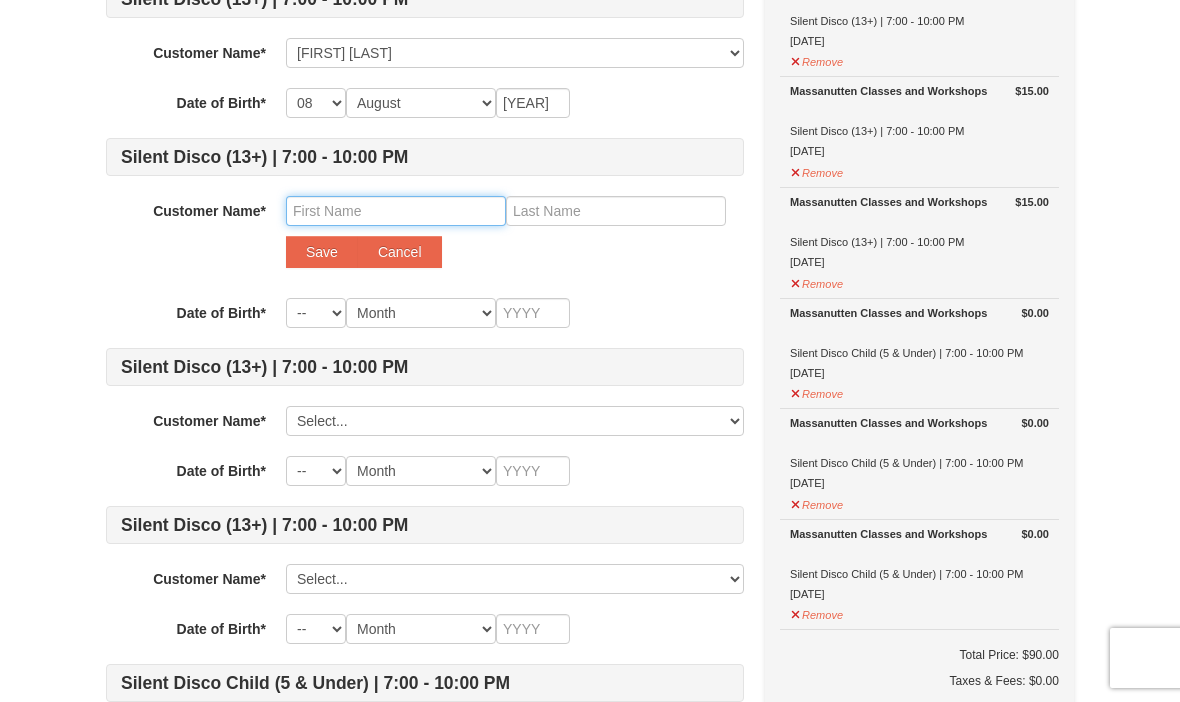 click at bounding box center (396, 211) 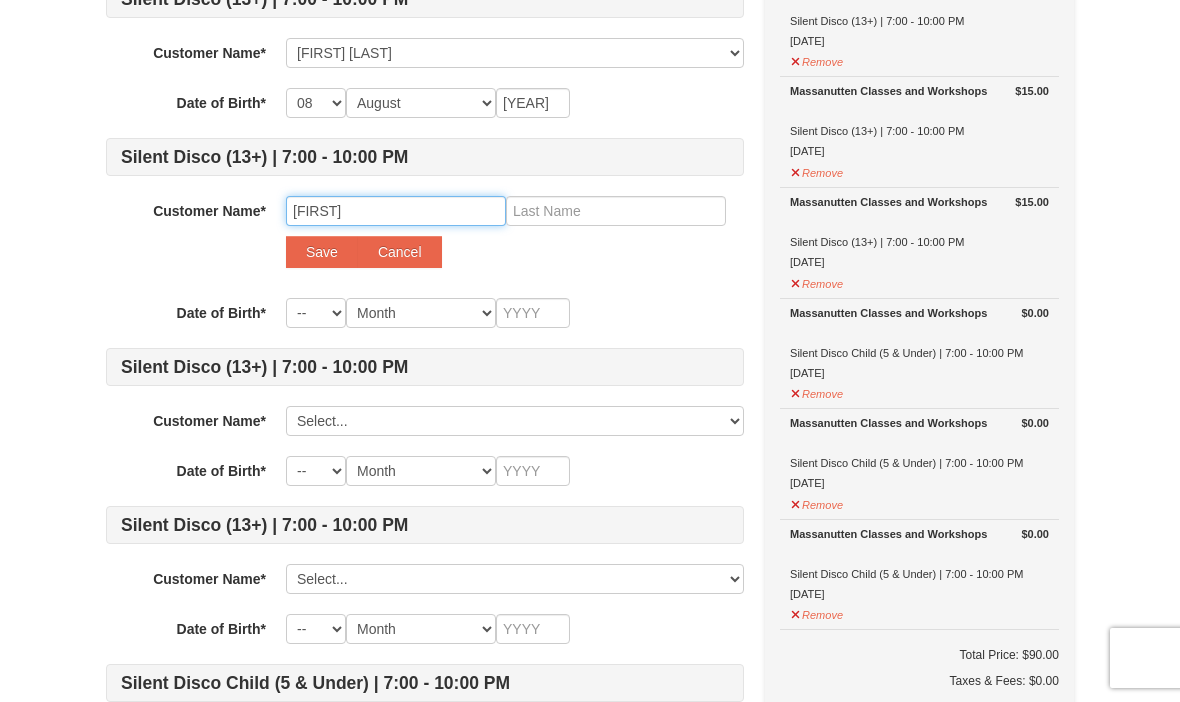 type on "Maiba" 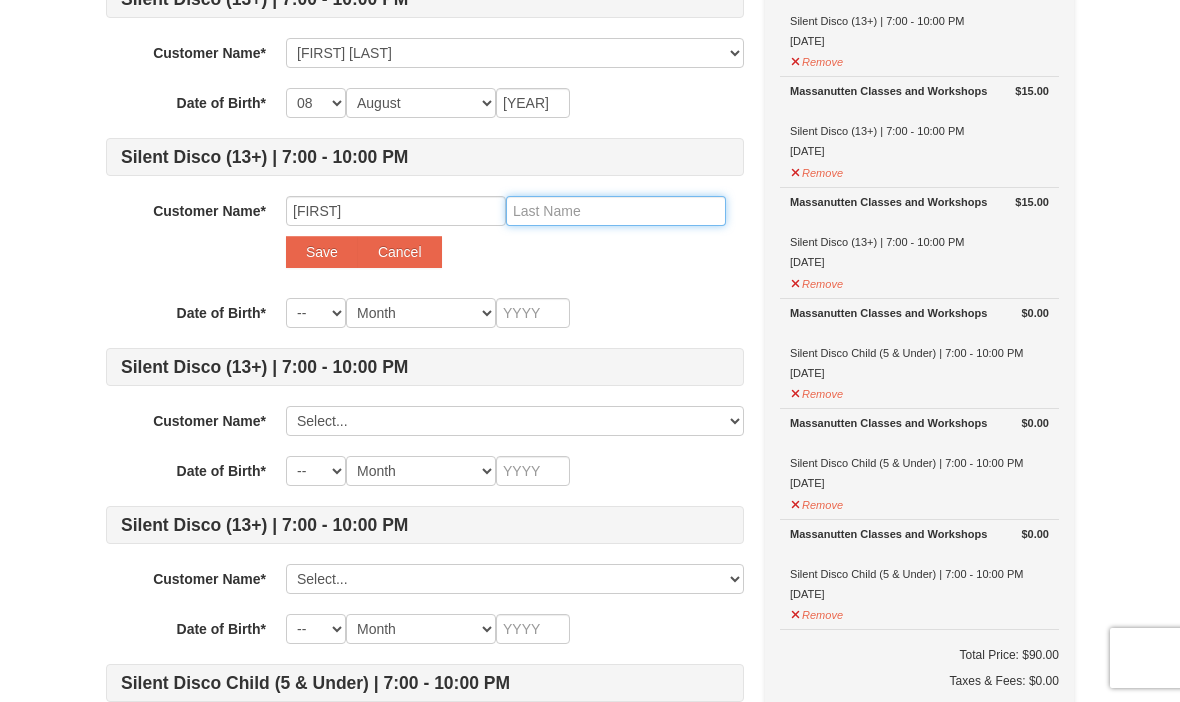 click at bounding box center [616, 211] 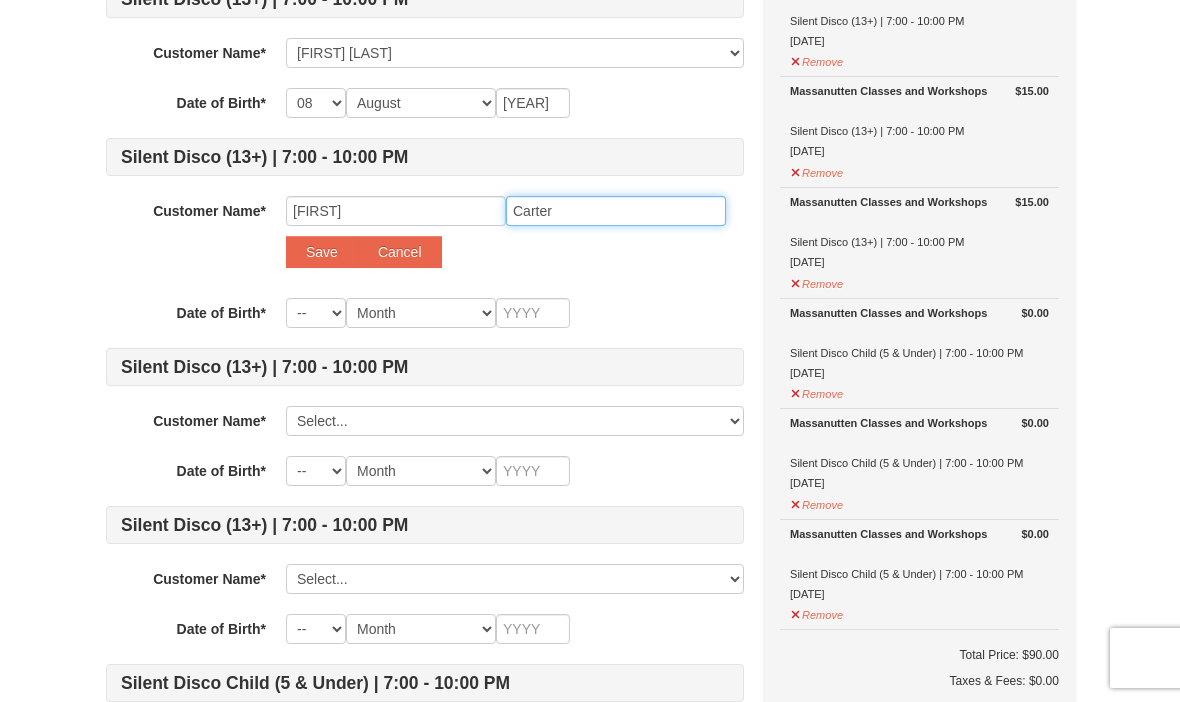 type on "Carter" 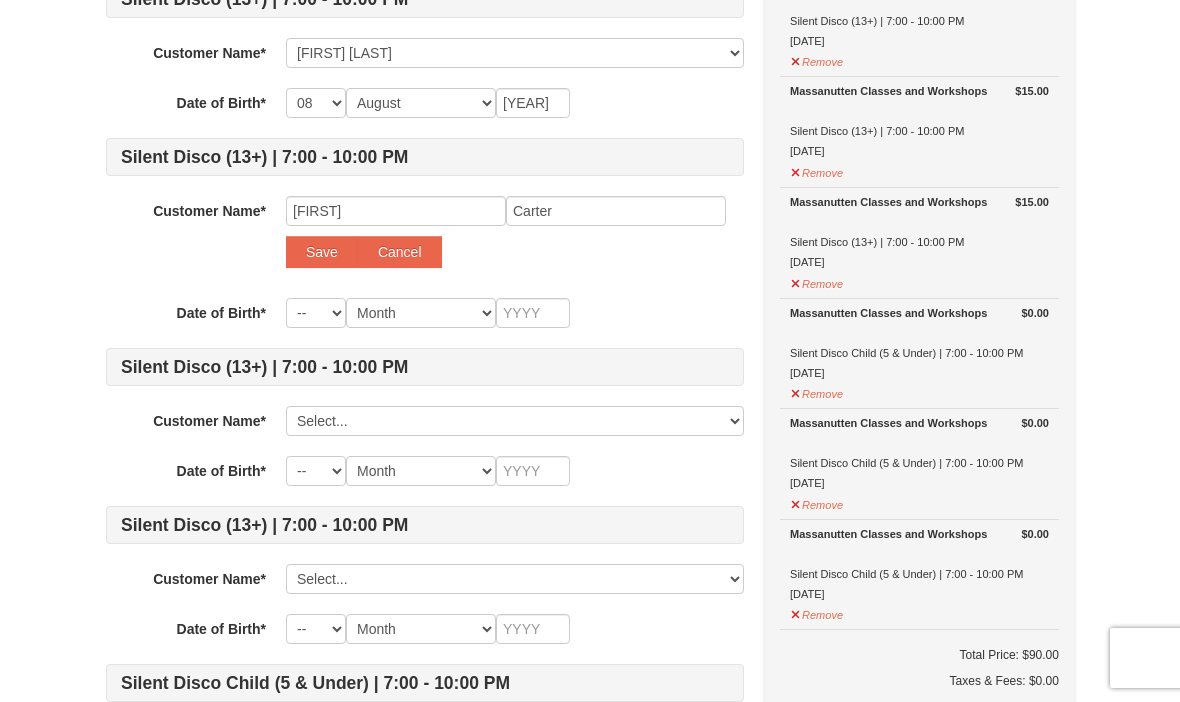 click on "Save" at bounding box center [322, 252] 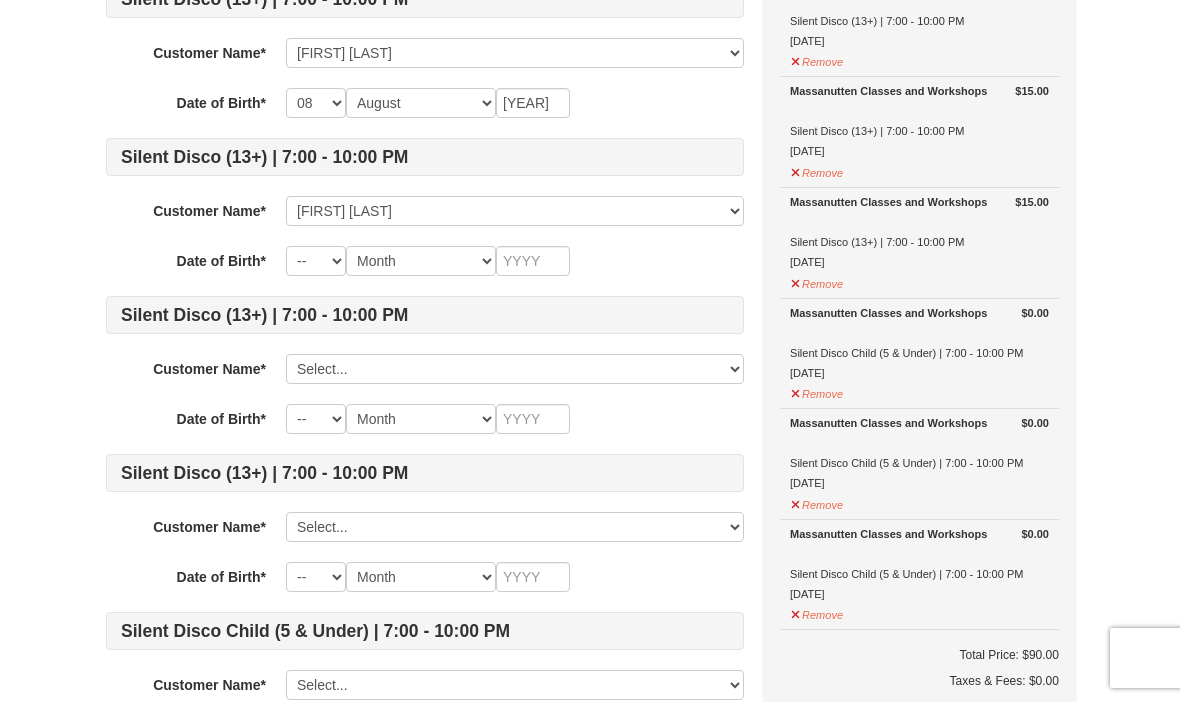 click on "Silent Disco (13+) | 7:00 - 10:00 PM" at bounding box center (425, 315) 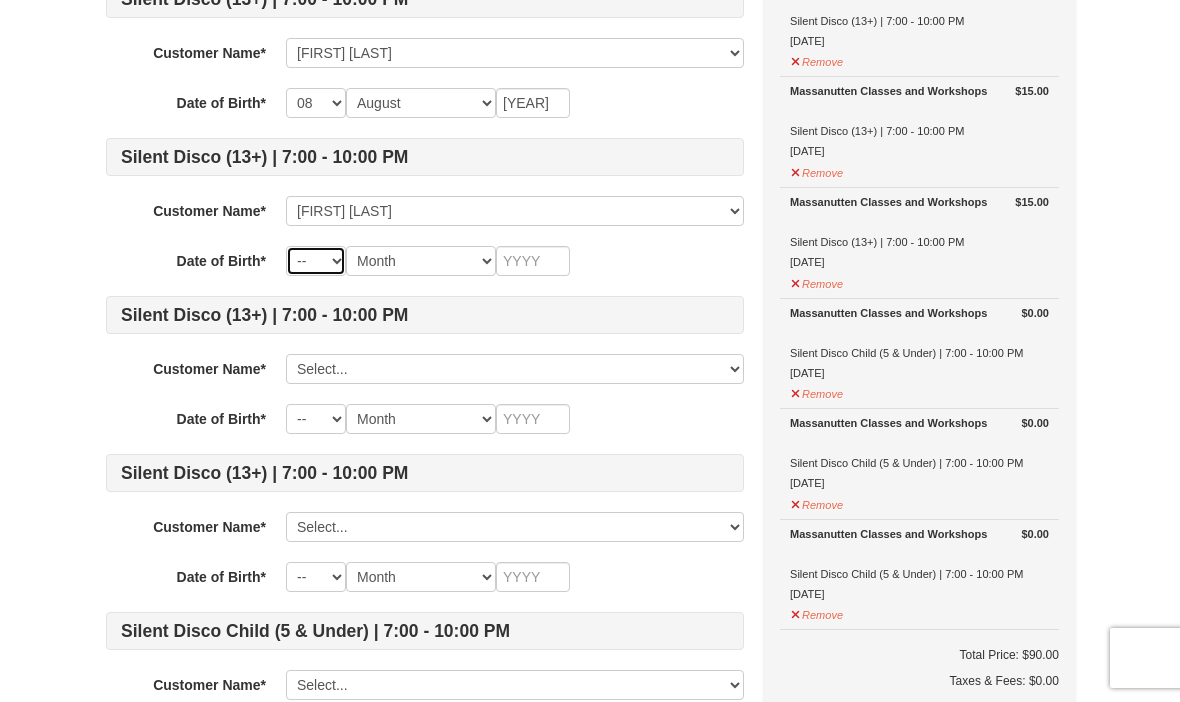 click on "-- 01 02 03 04 05 06 07 08 09 10 11 12 13 14 15 16 17 18 19 20 21 22 23 24 25 26 27 28 29 30 31" at bounding box center (316, 261) 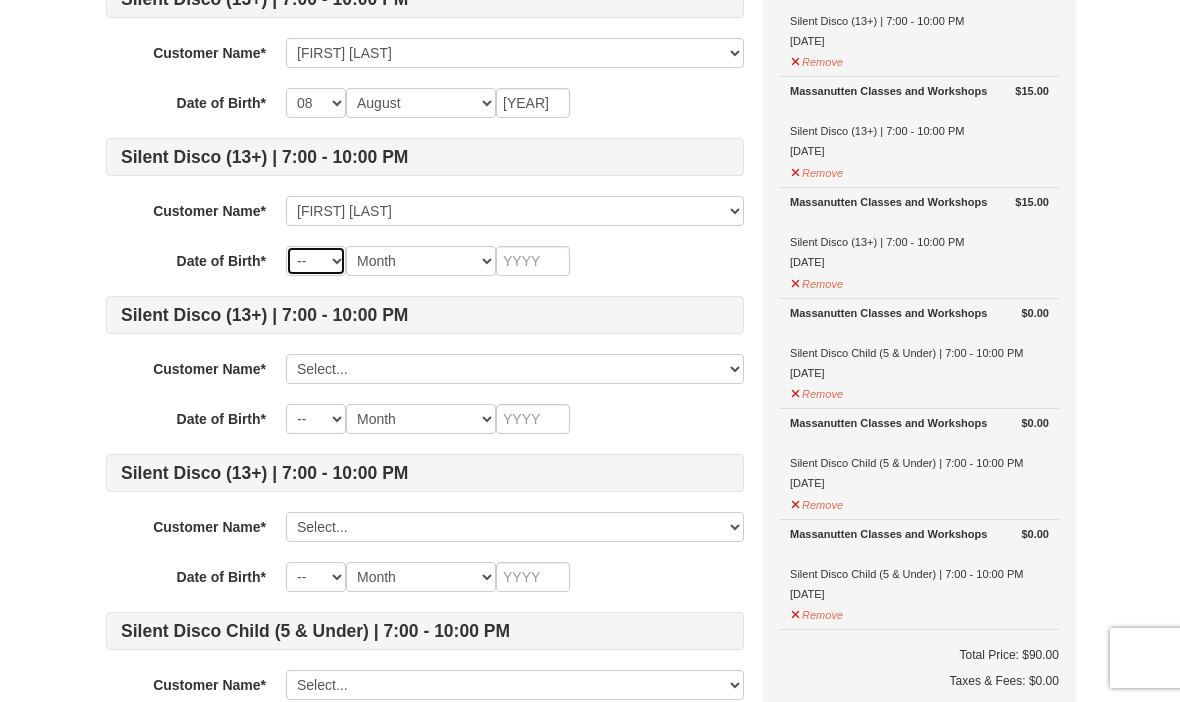 select on "03" 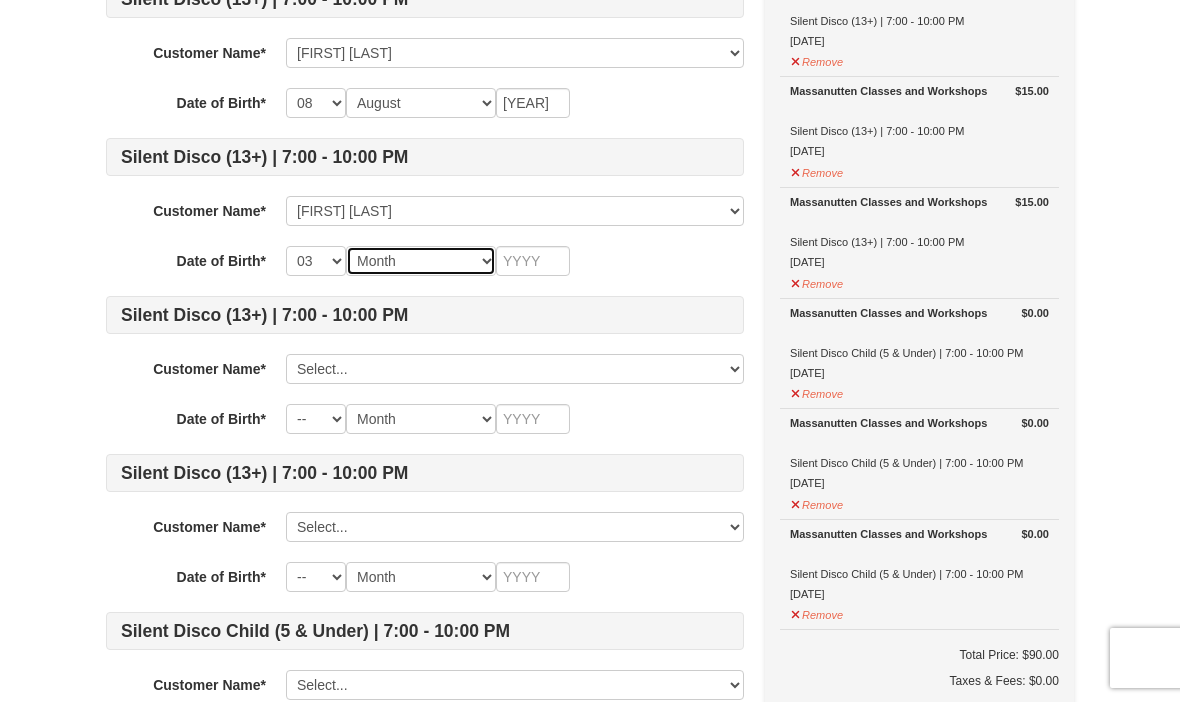 click on "Month January February March April May June July August September October November December" at bounding box center [421, 261] 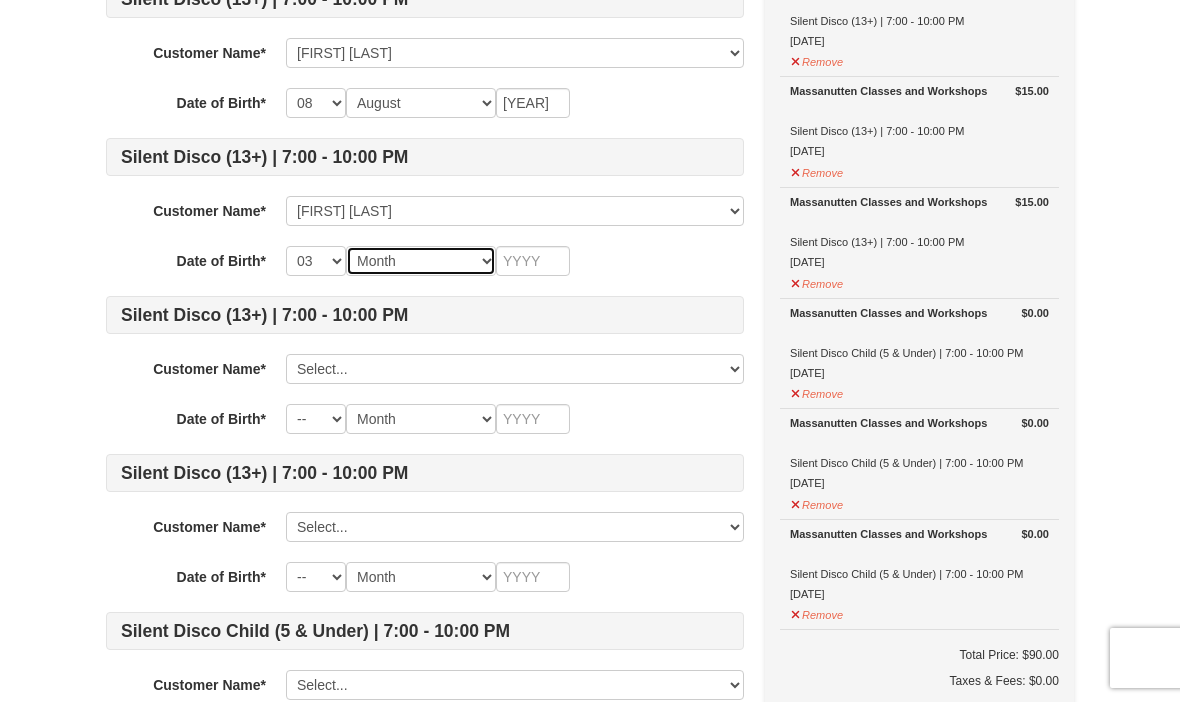 select on "03" 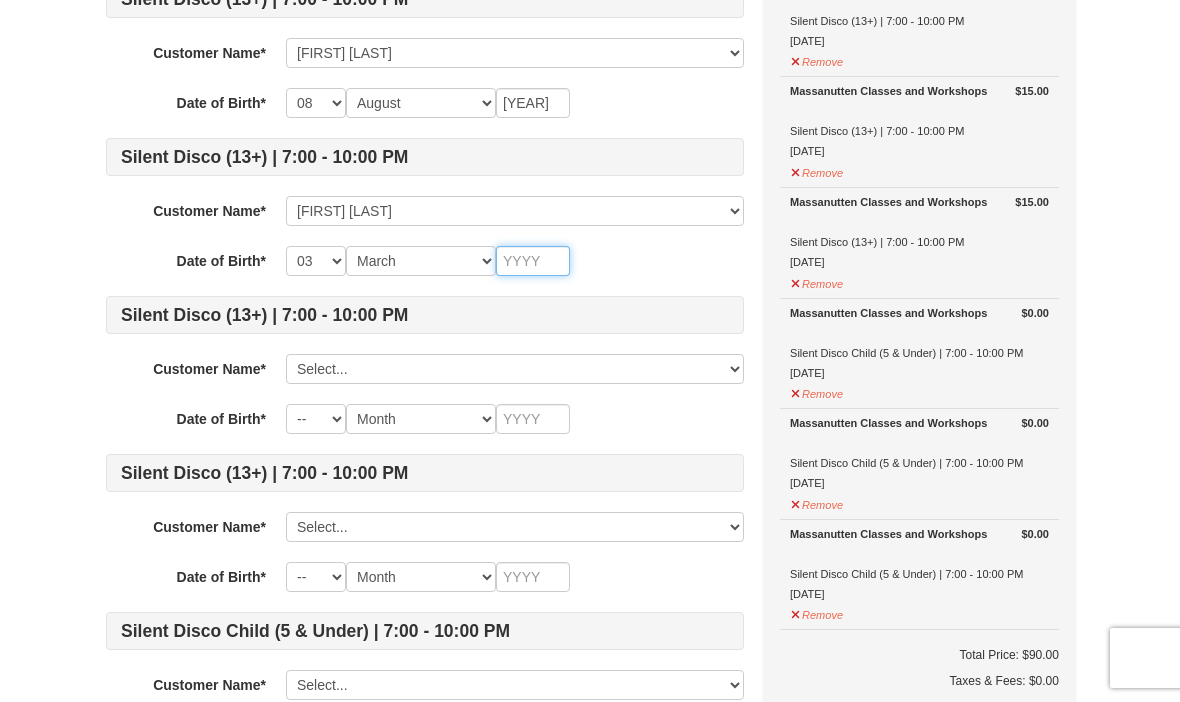 click at bounding box center [533, 261] 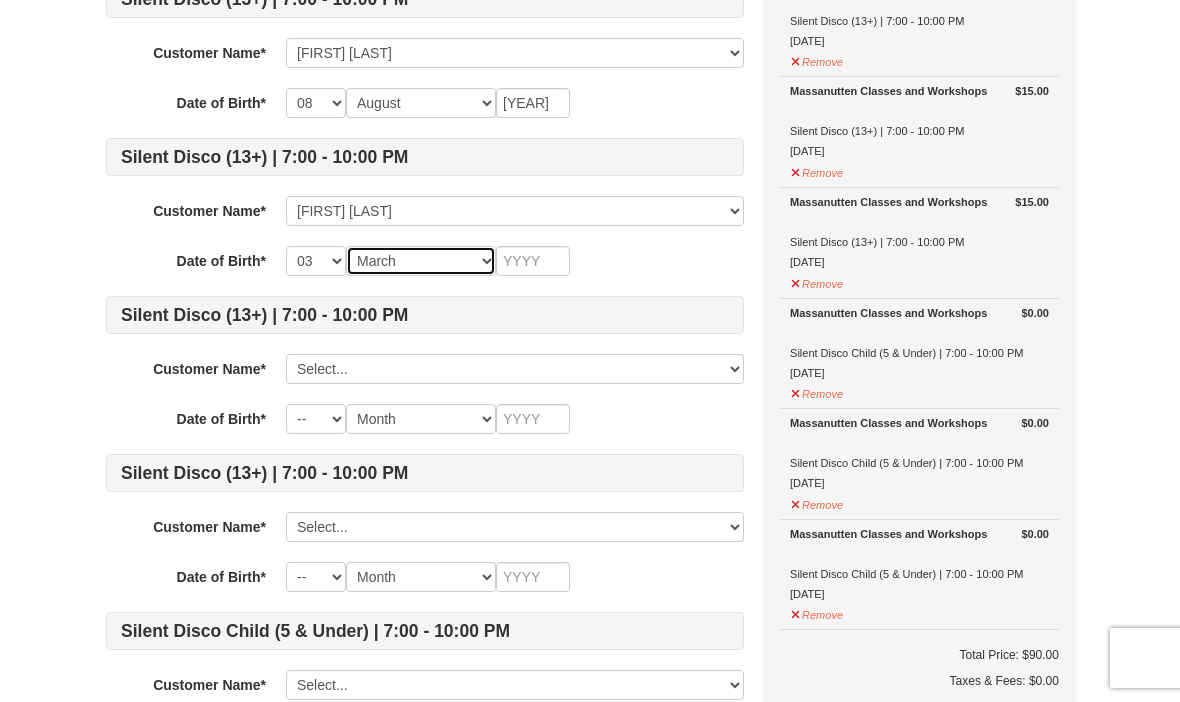 click on "Month January February March April May June July August September October November December" at bounding box center (421, 261) 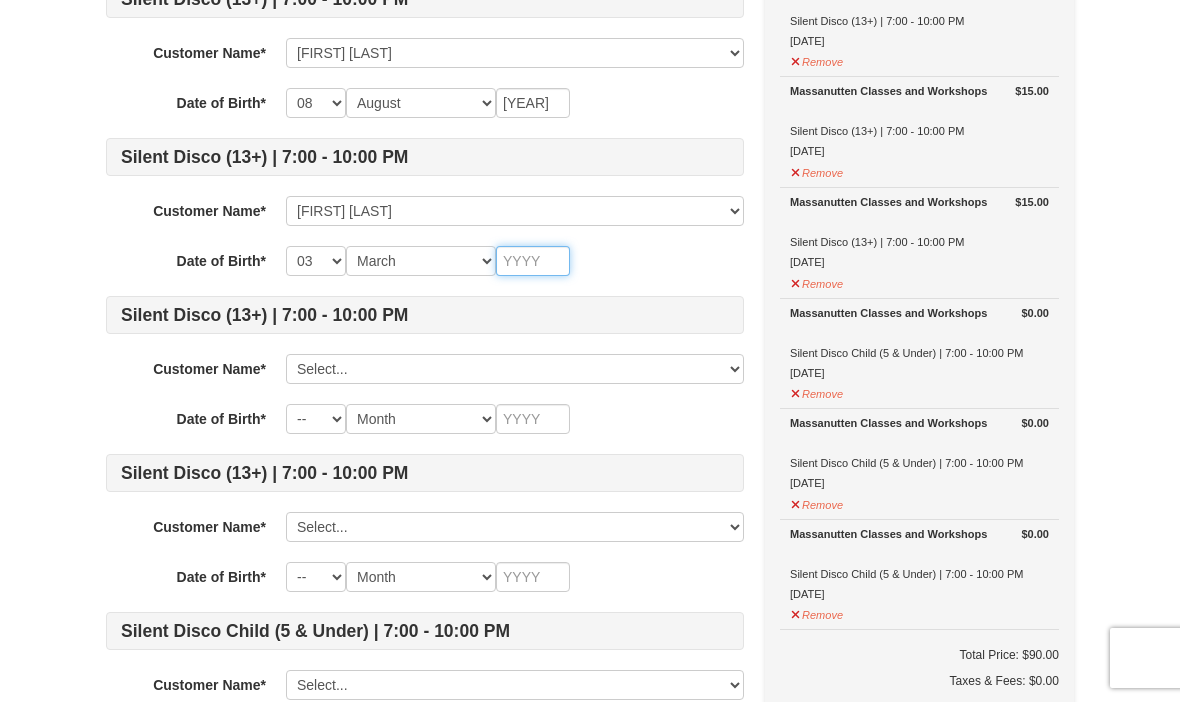 click at bounding box center (533, 261) 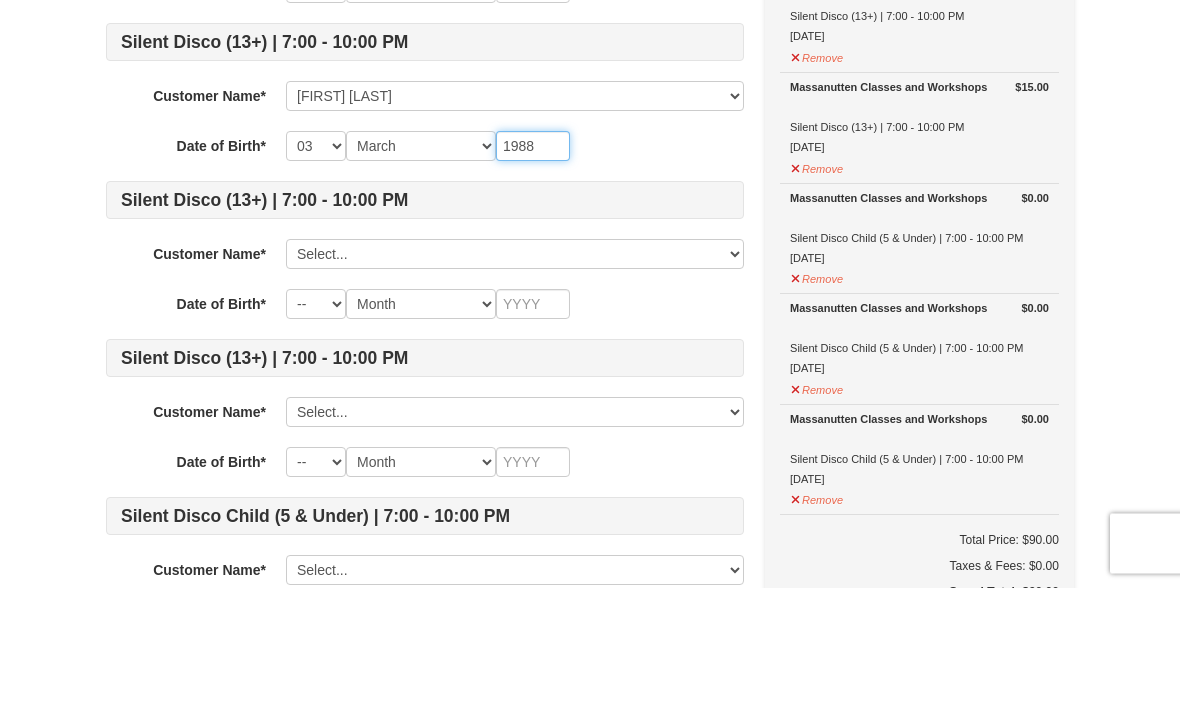 type on "1988" 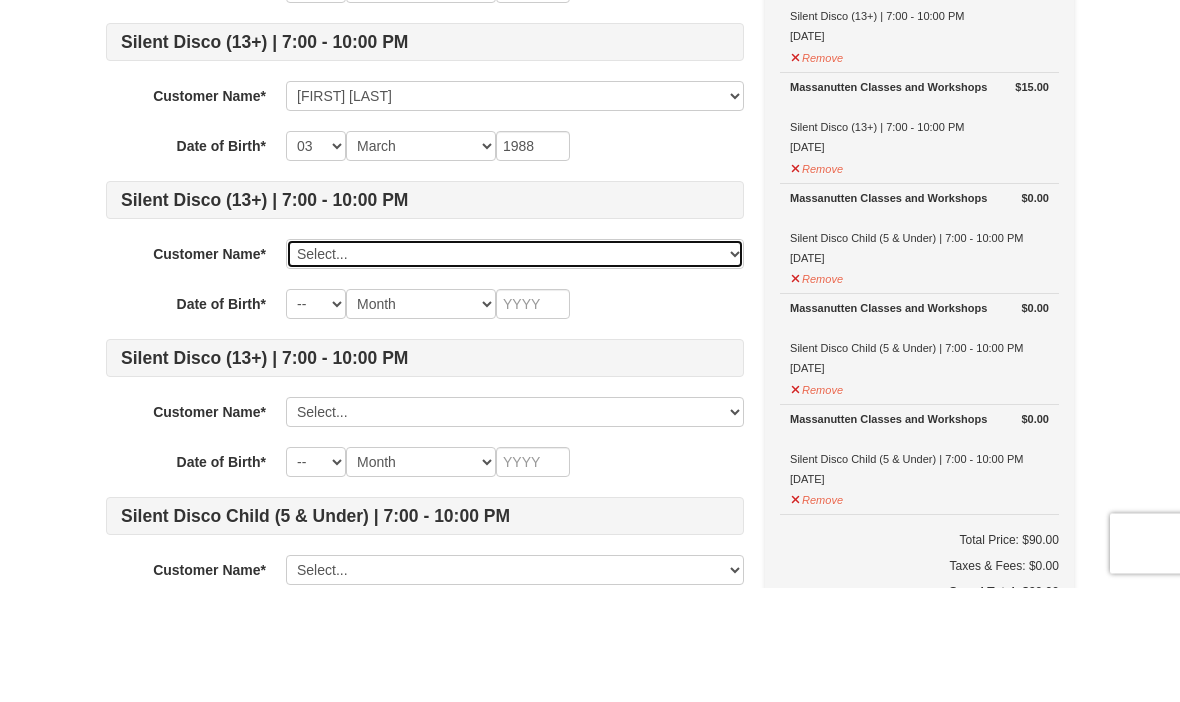click on "Select... Celeste Carter Taylor Carter Thomas Carter Maiba Carter Add New..." at bounding box center [515, 369] 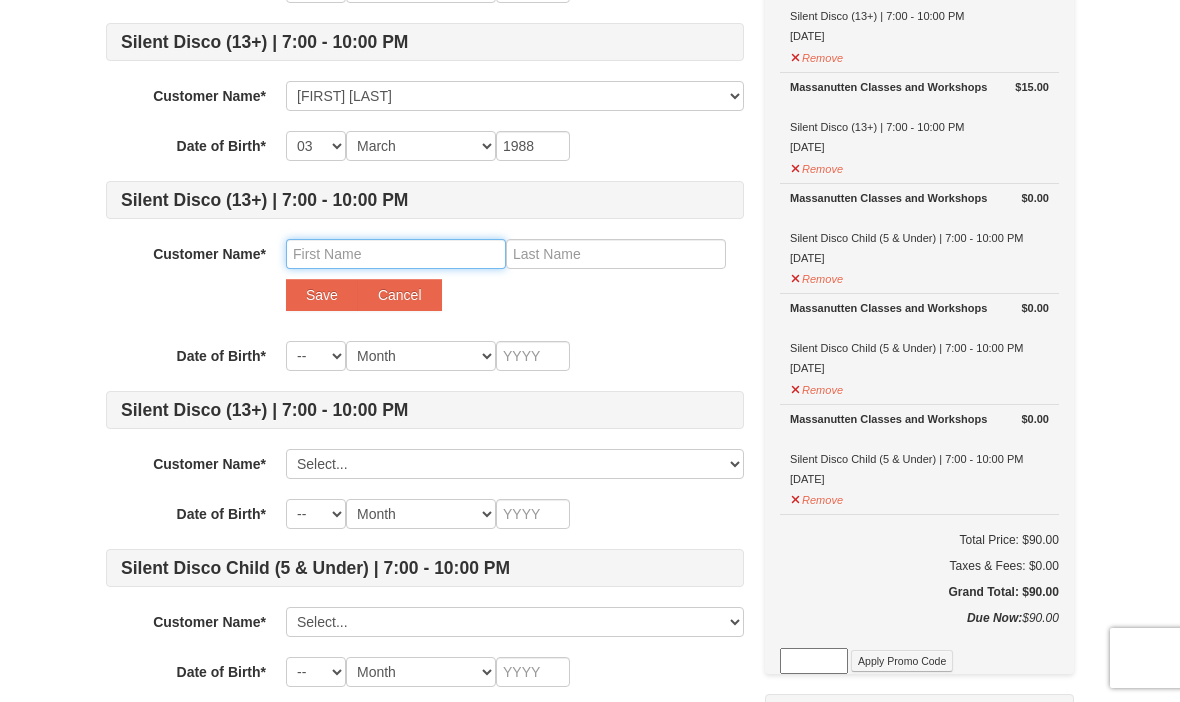 click at bounding box center (396, 254) 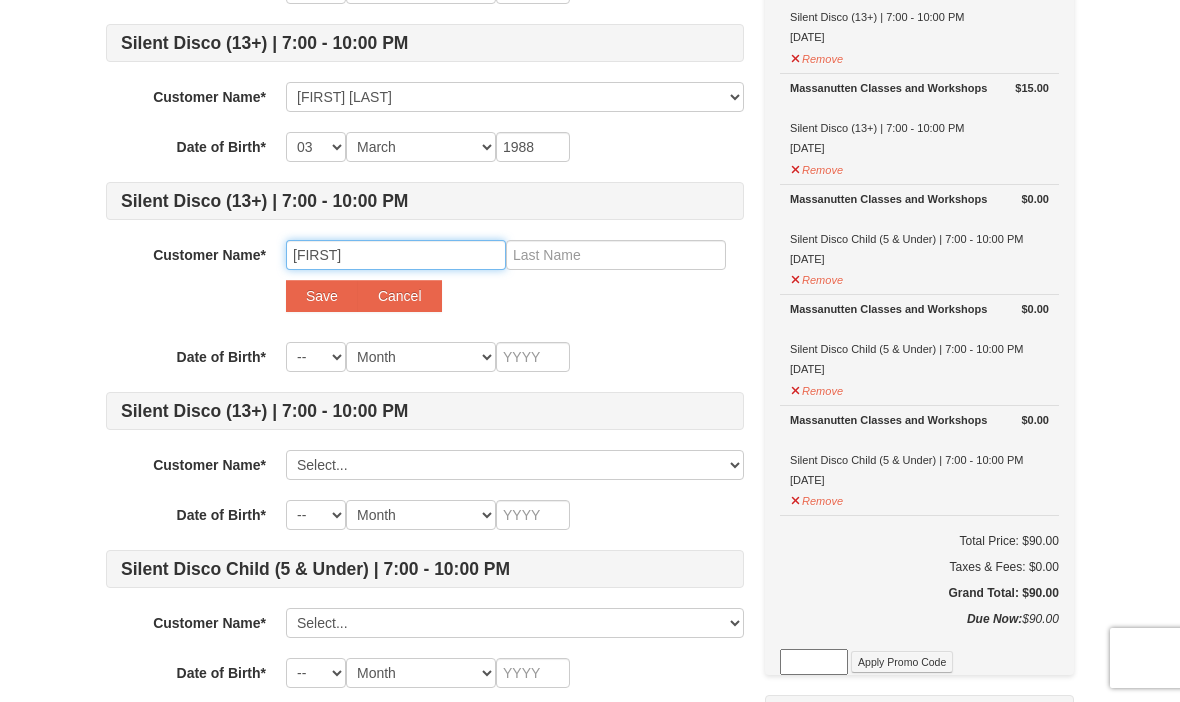 type on "Thomas" 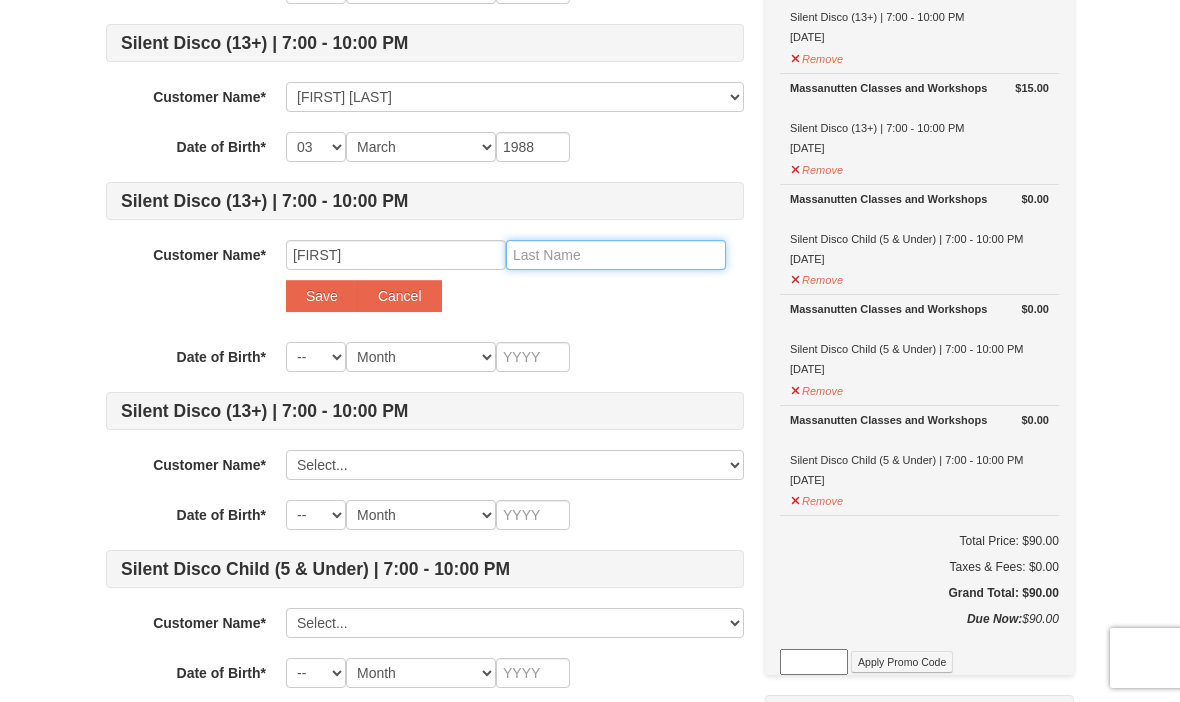click at bounding box center [616, 255] 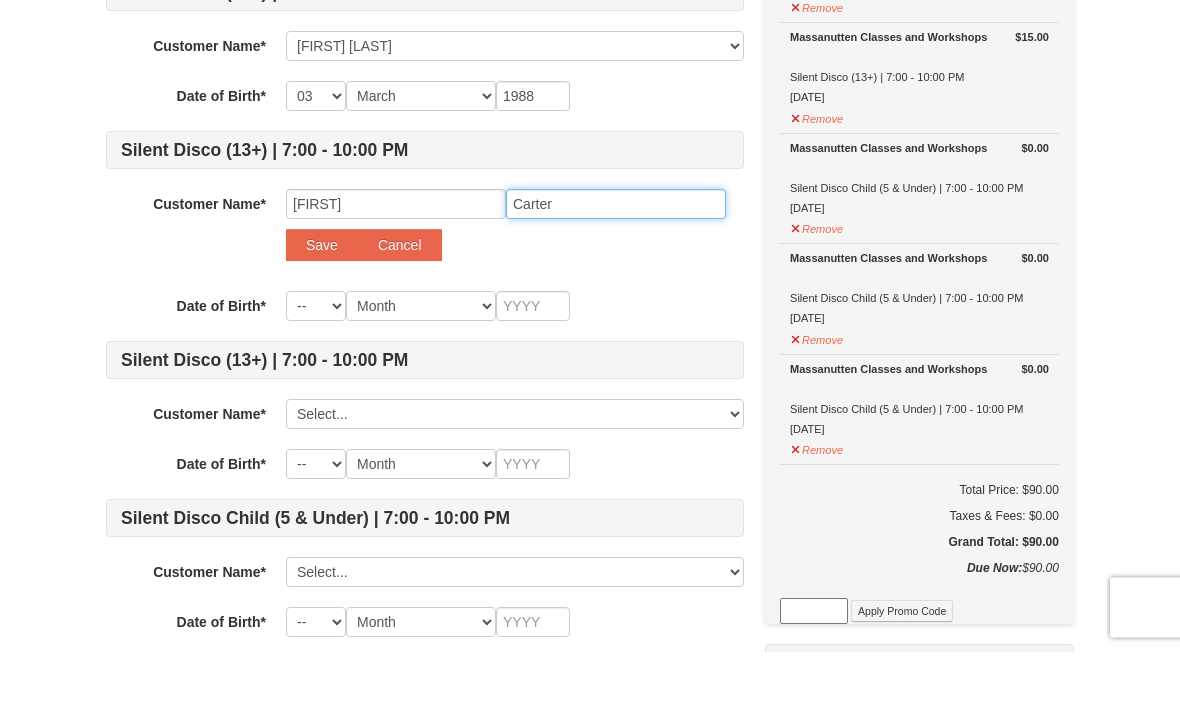 type on "Carter" 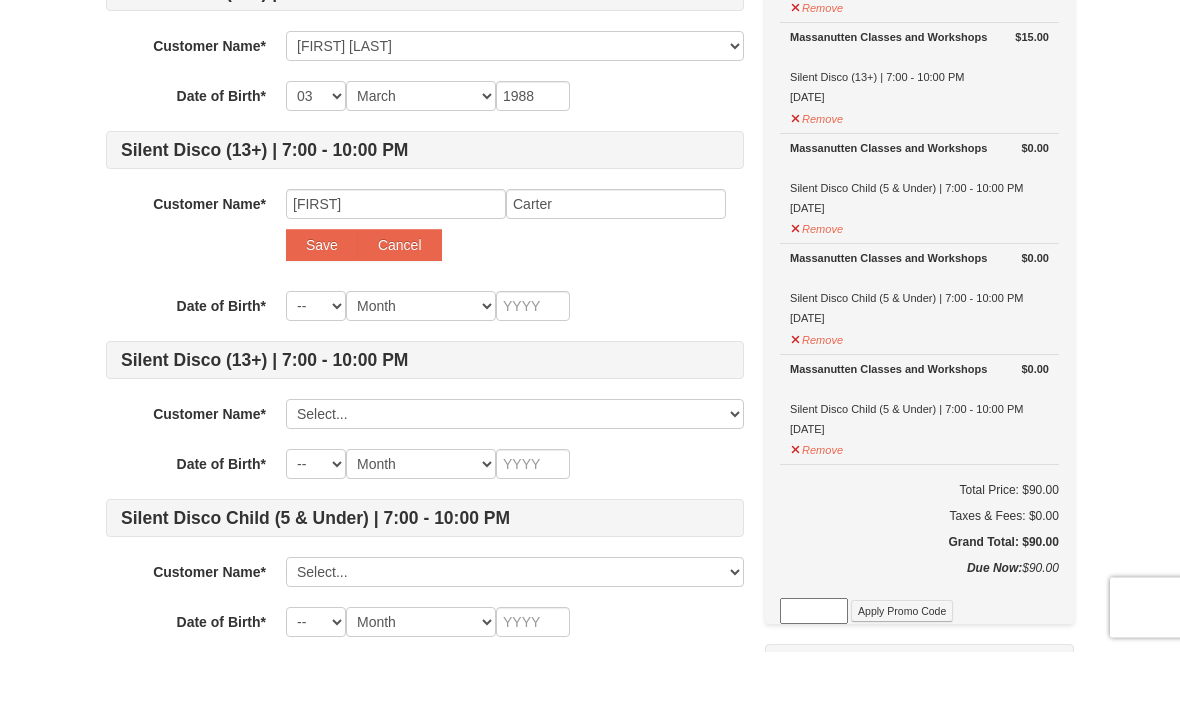click on "Save" at bounding box center (322, 296) 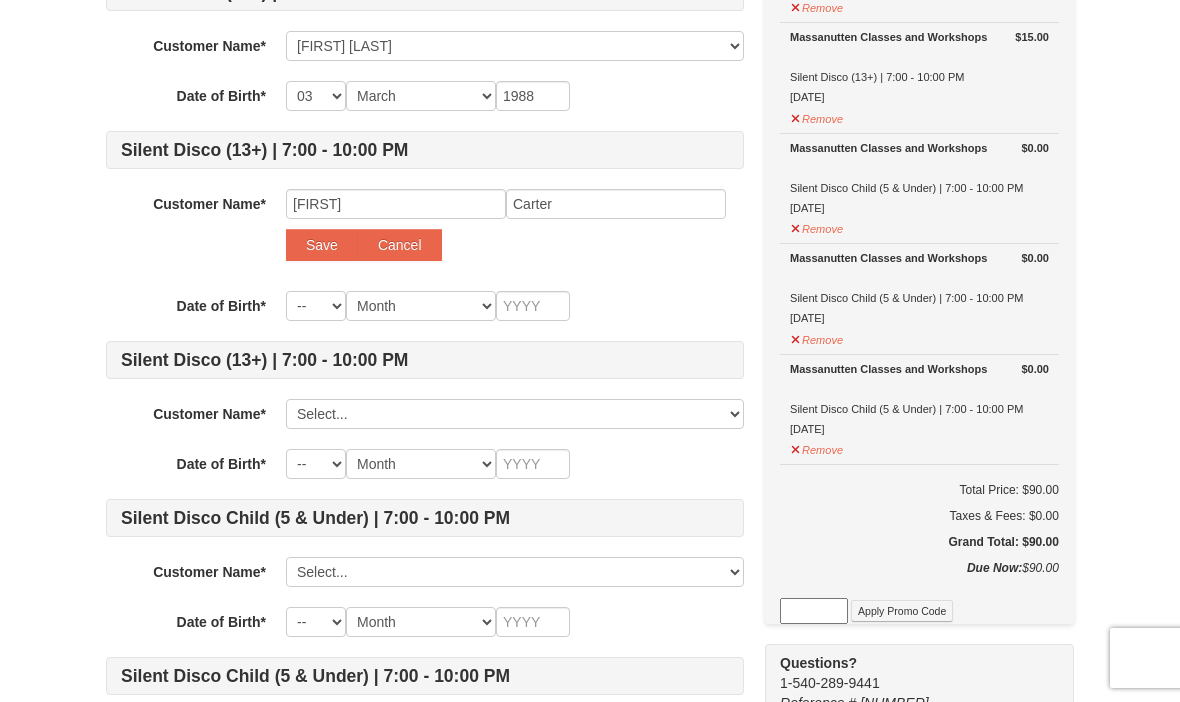 select 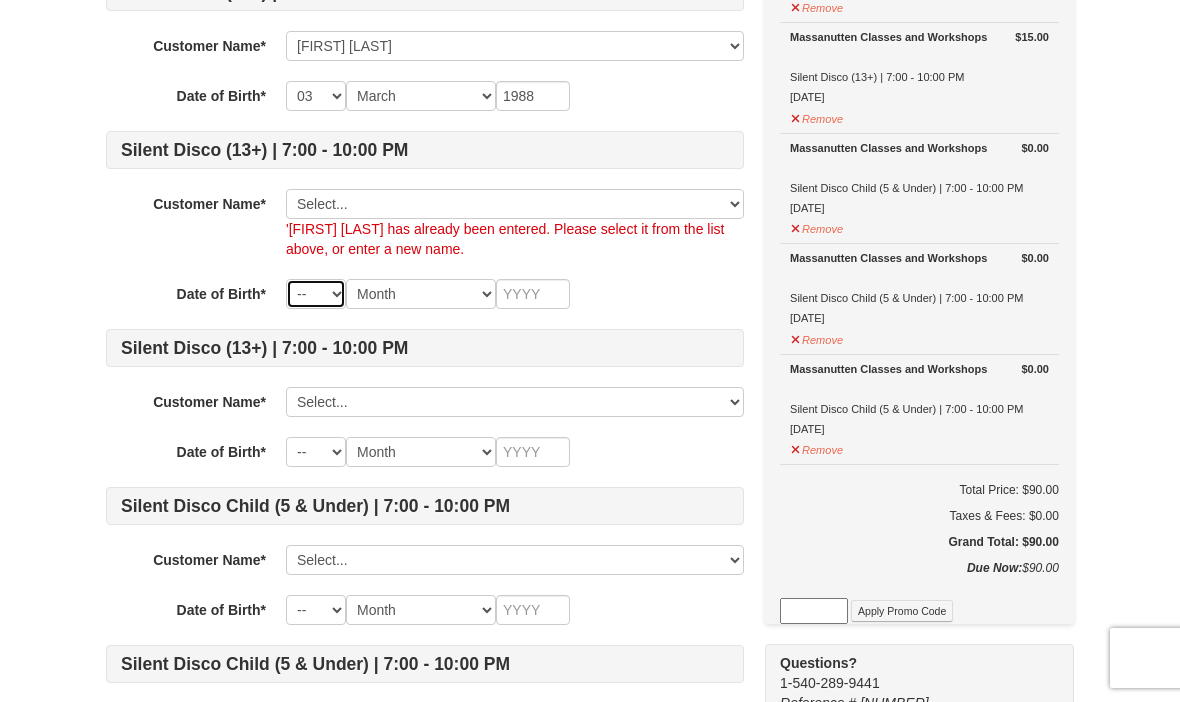 click on "-- 01 02 03 04 05 06 07 08 09 10 11 12 13 14 15 16 17 18 19 20 21 22 23 24 25 26 27 28 29 30 31" at bounding box center [316, 294] 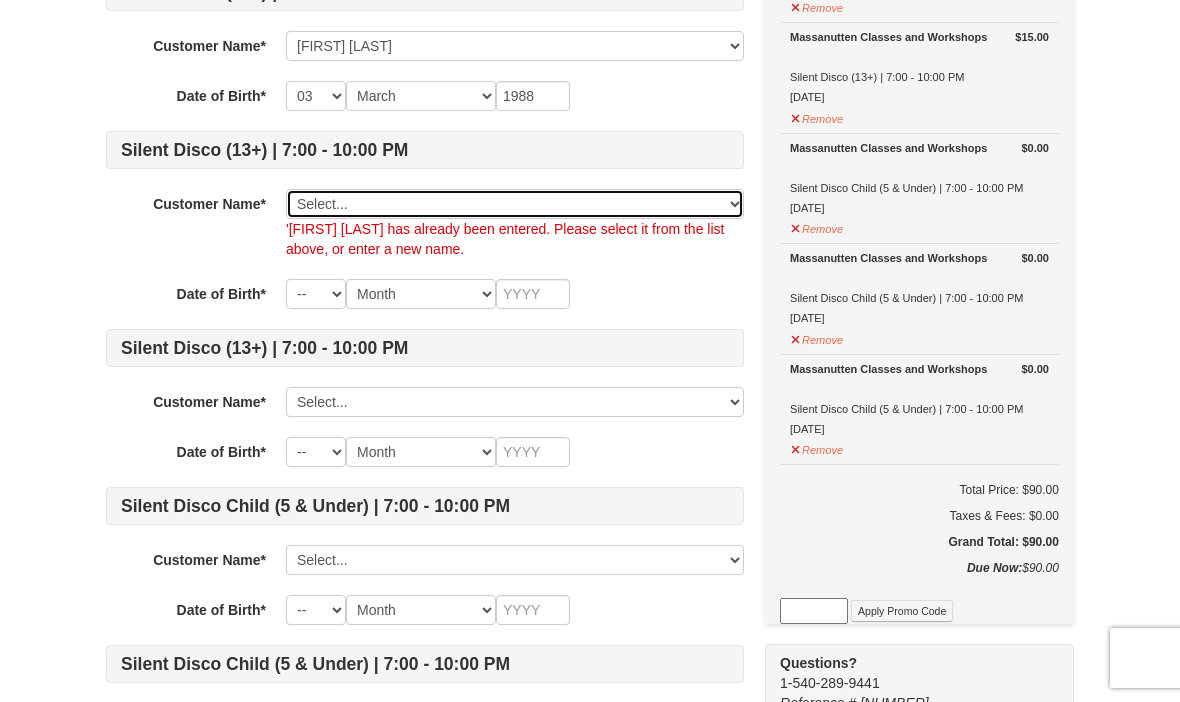 click on "Select... Celeste Carter Taylor Carter Thomas Carter Maiba Carter Add New..." at bounding box center [515, 204] 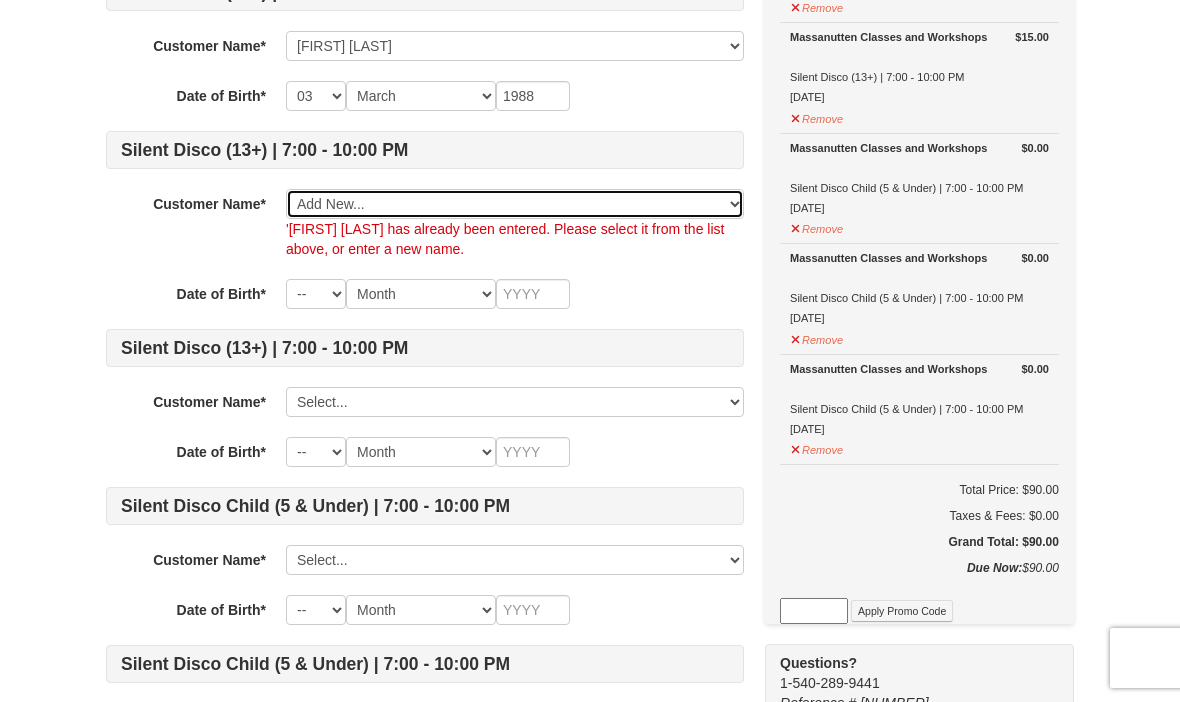 type 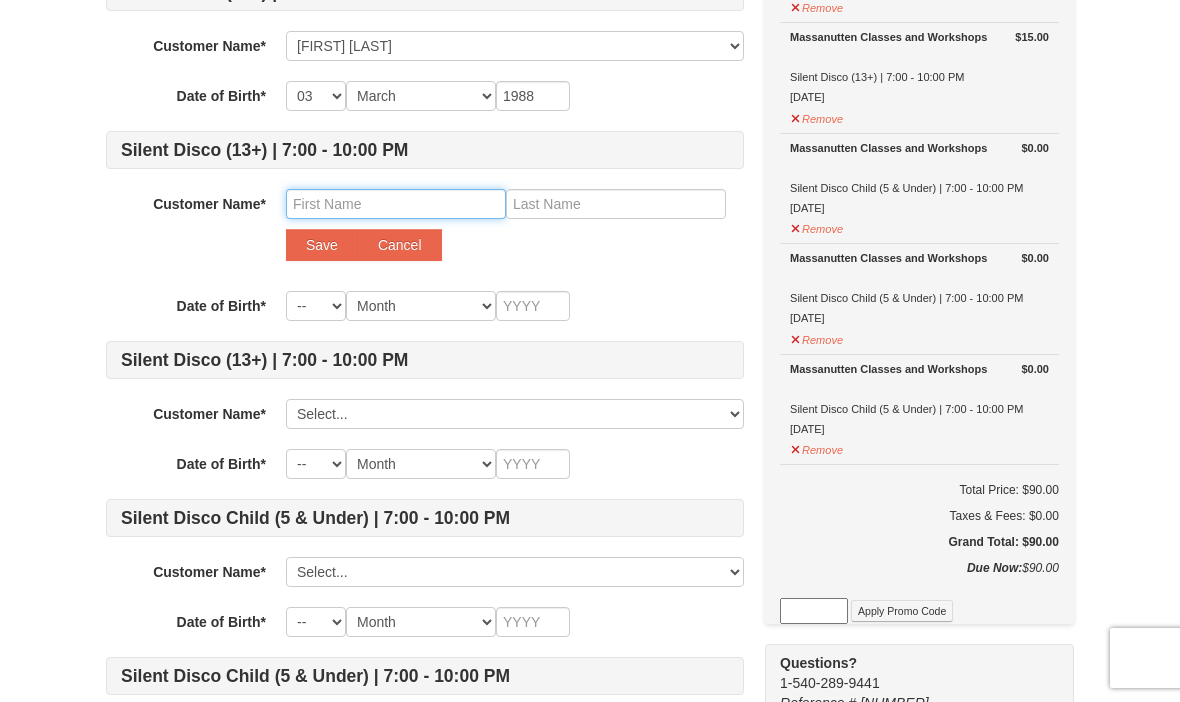 click at bounding box center (396, 204) 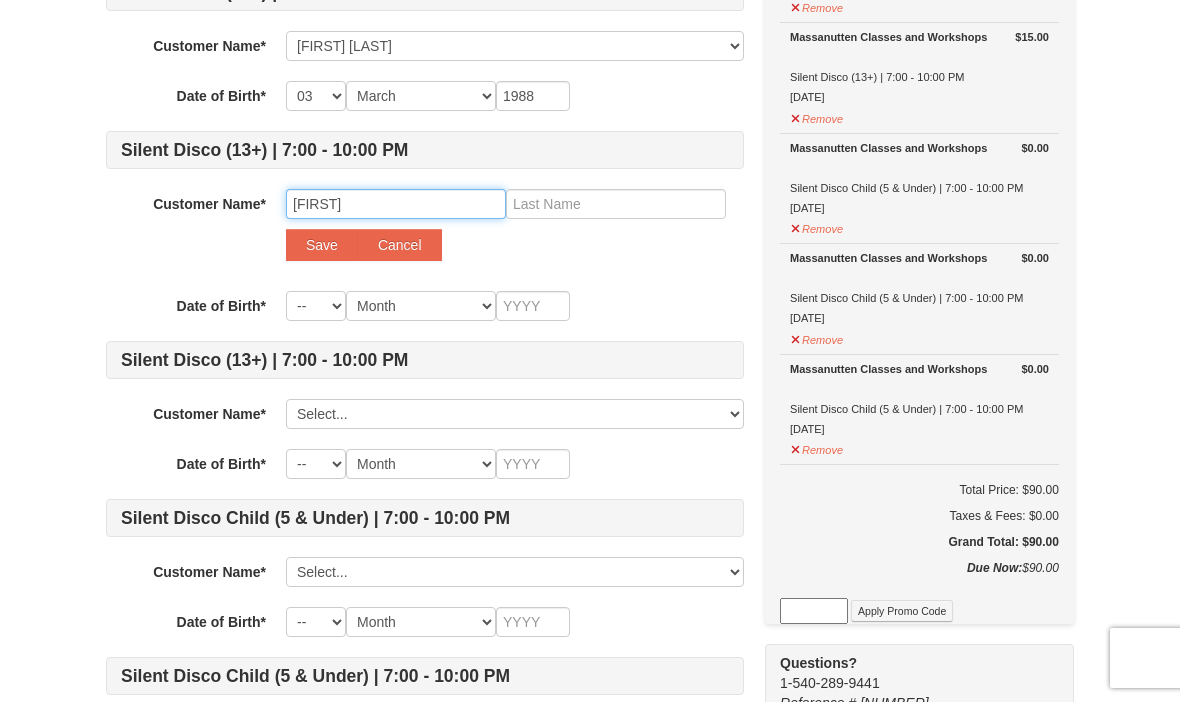 type on "Thomas" 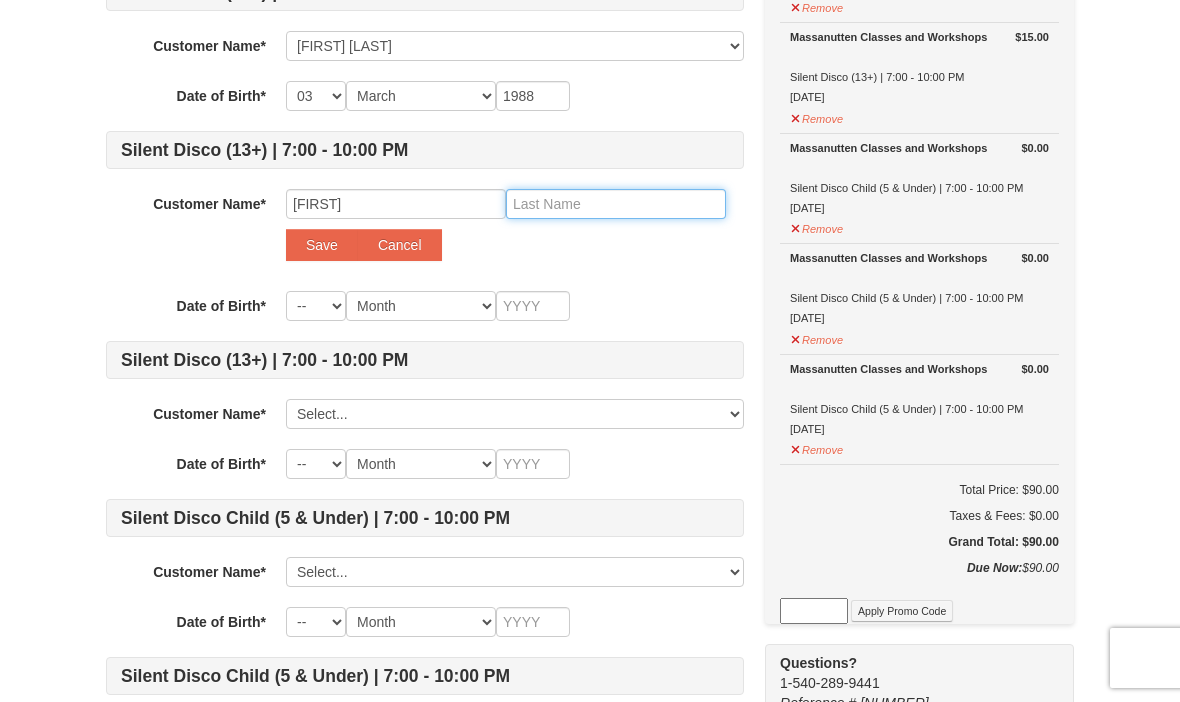 click at bounding box center [616, 204] 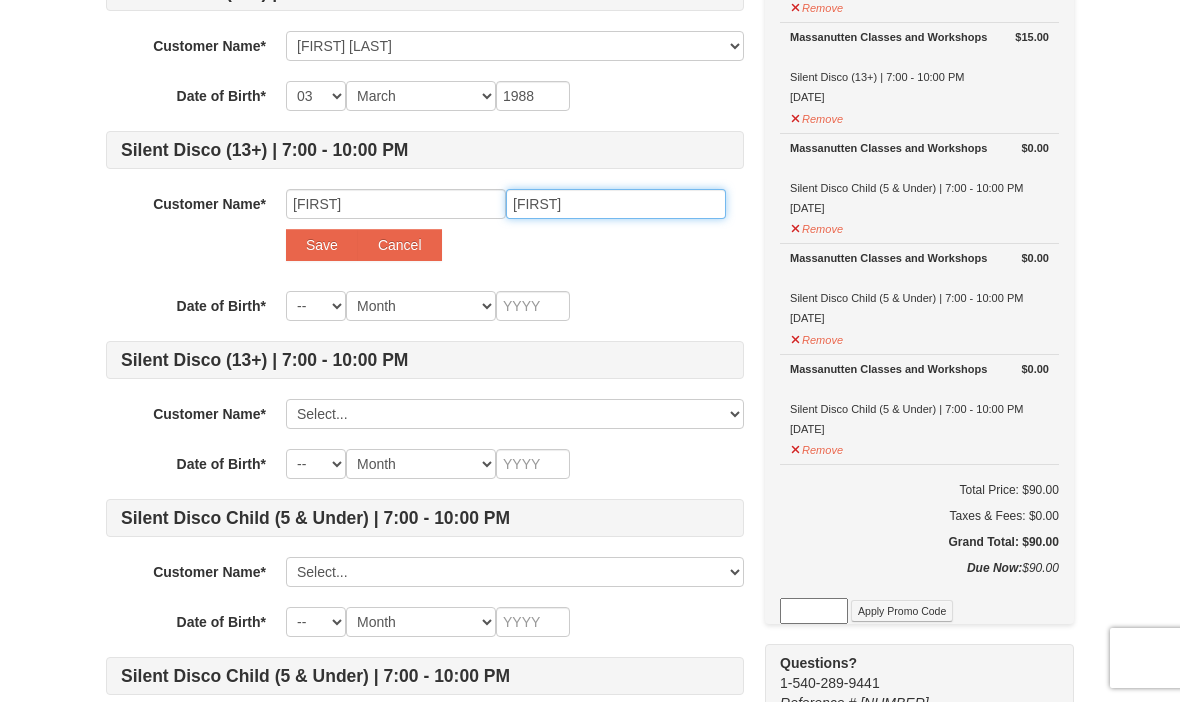 type on "Carter2" 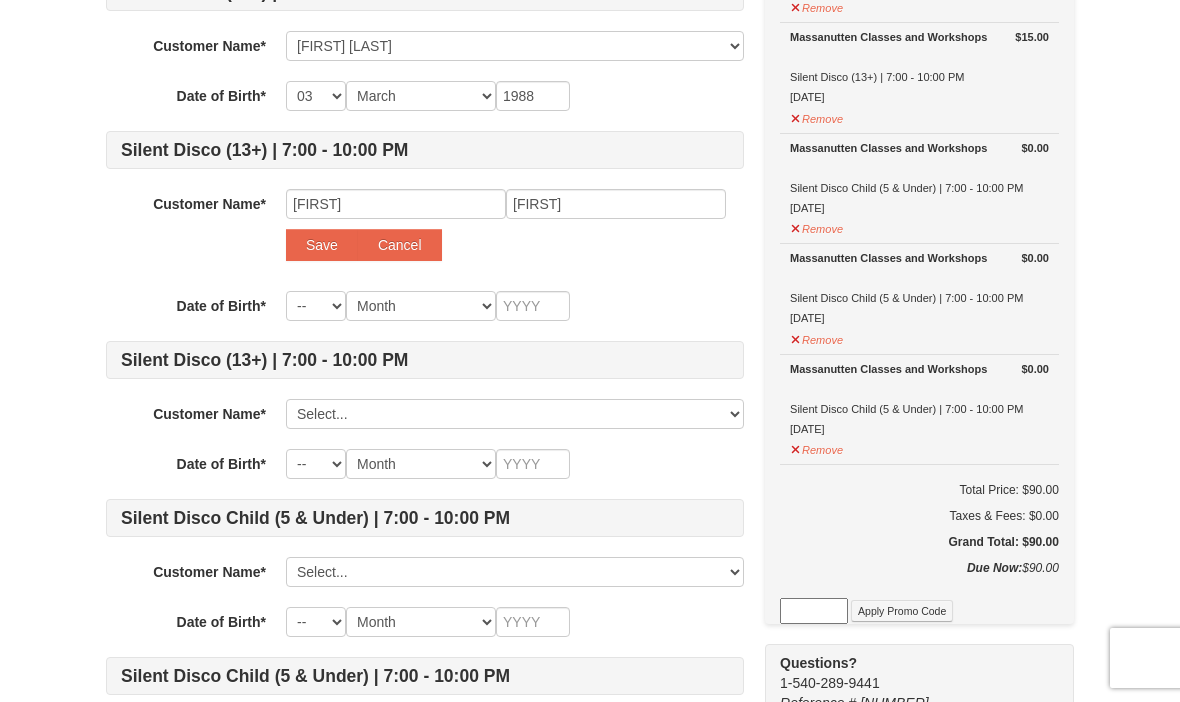 click on "Save" at bounding box center (322, 245) 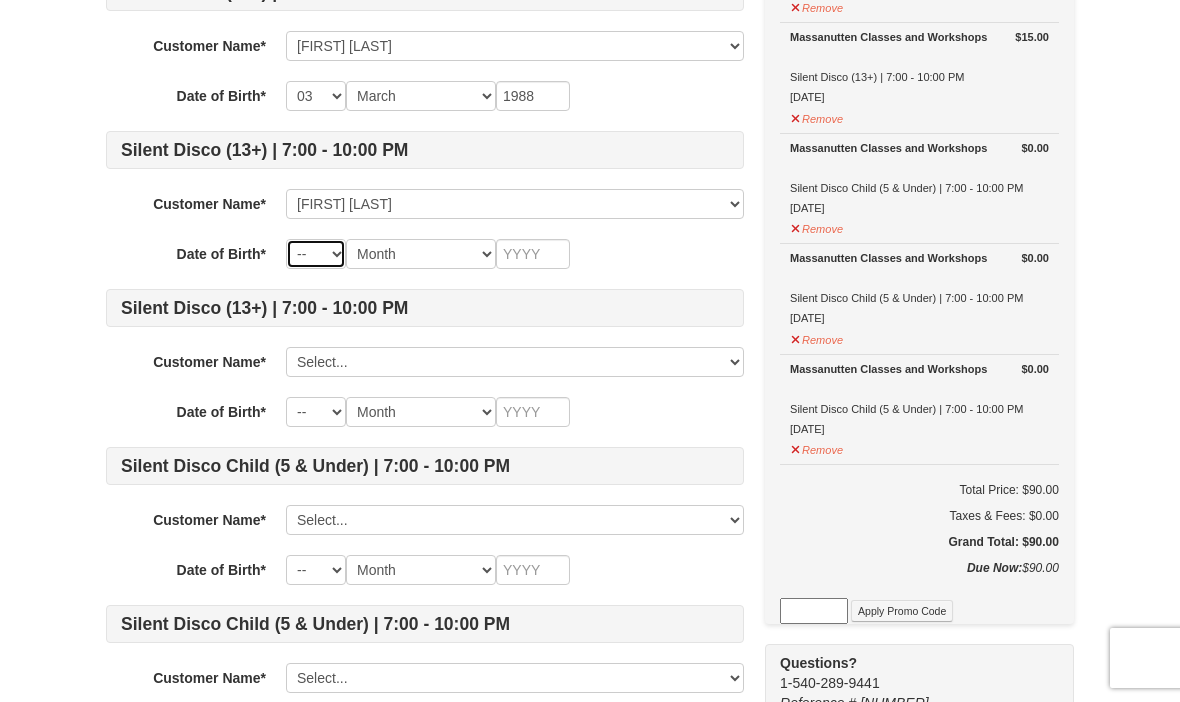click on "-- 01 02 03 04 05 06 07 08 09 10 11 12 13 14 15 16 17 18 19 20 21 22 23 24 25 26 27 28 29 30 31" at bounding box center (316, 254) 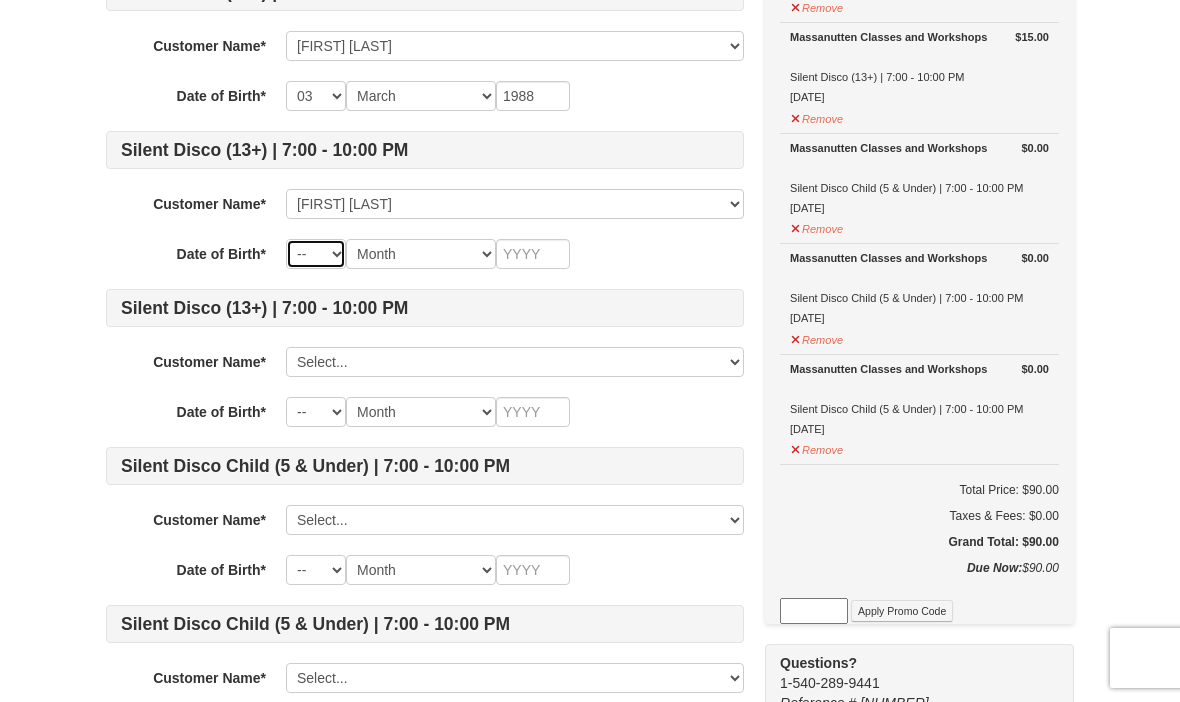 select on "20" 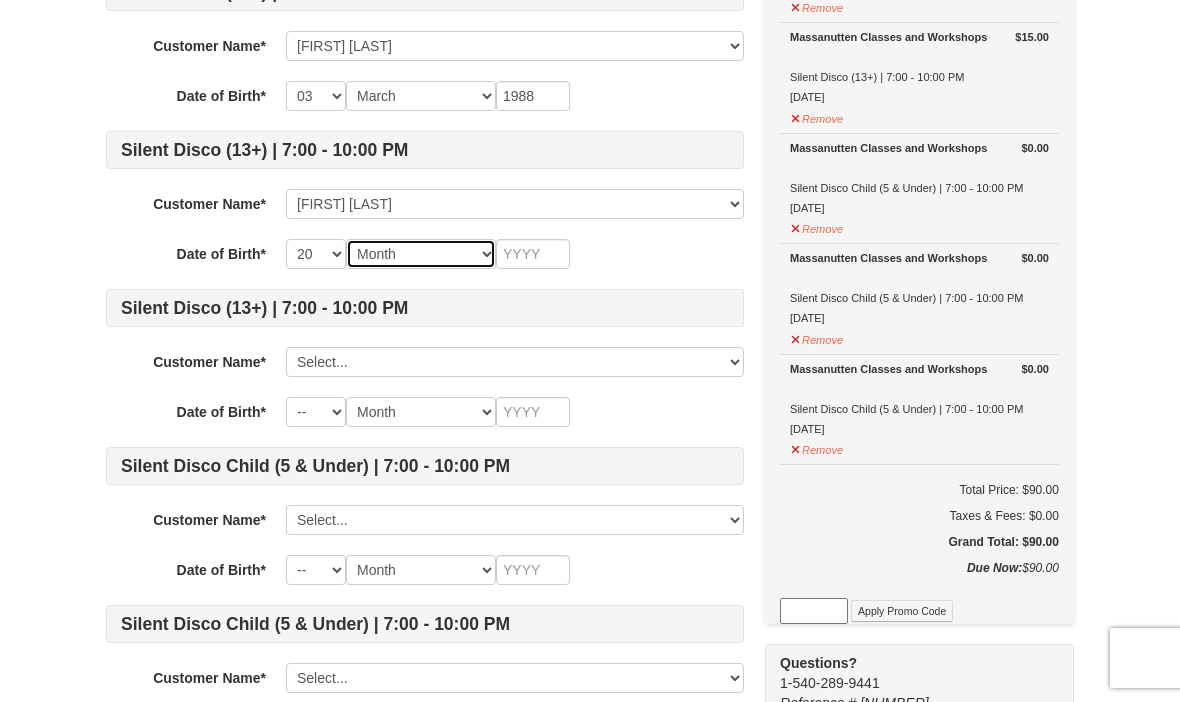click on "Month January February March April May June July August September October November December" at bounding box center [421, 254] 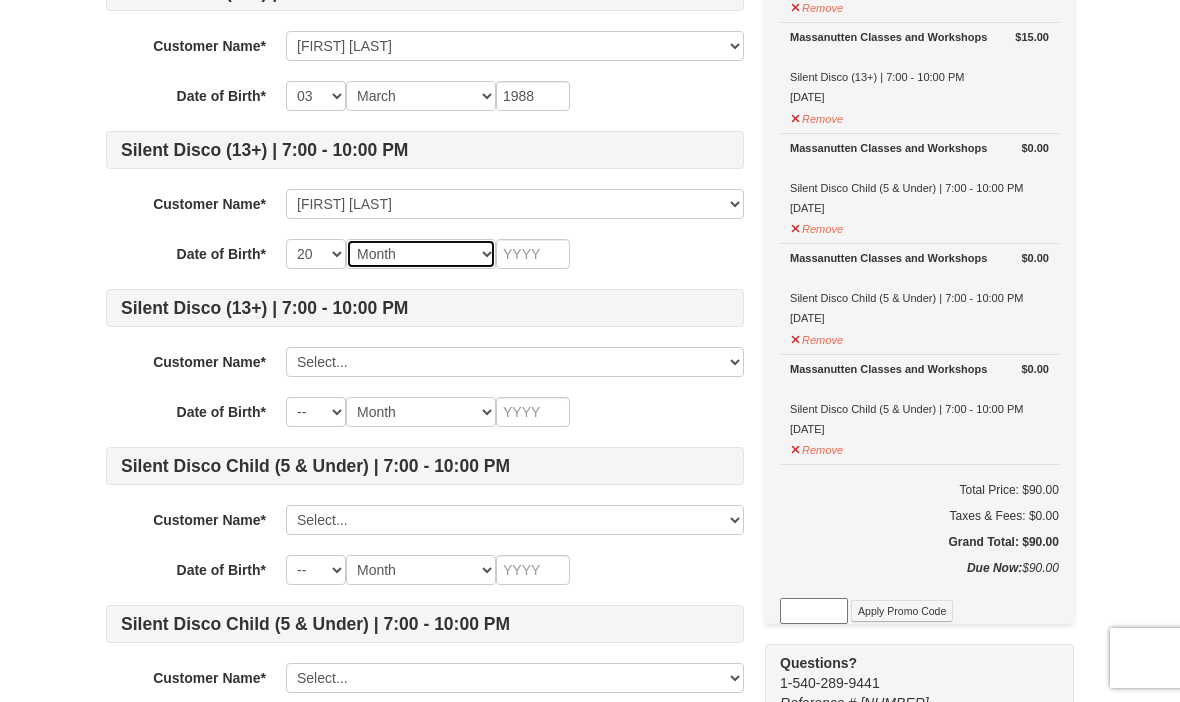 select on "08" 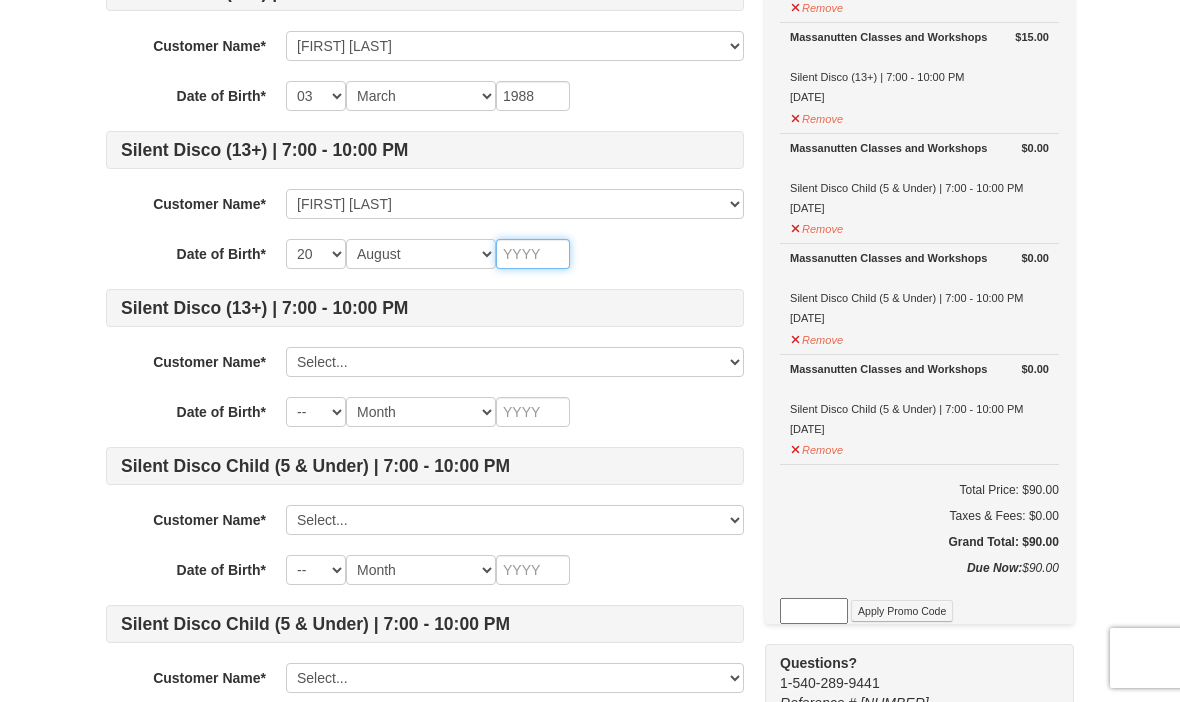click at bounding box center [533, 254] 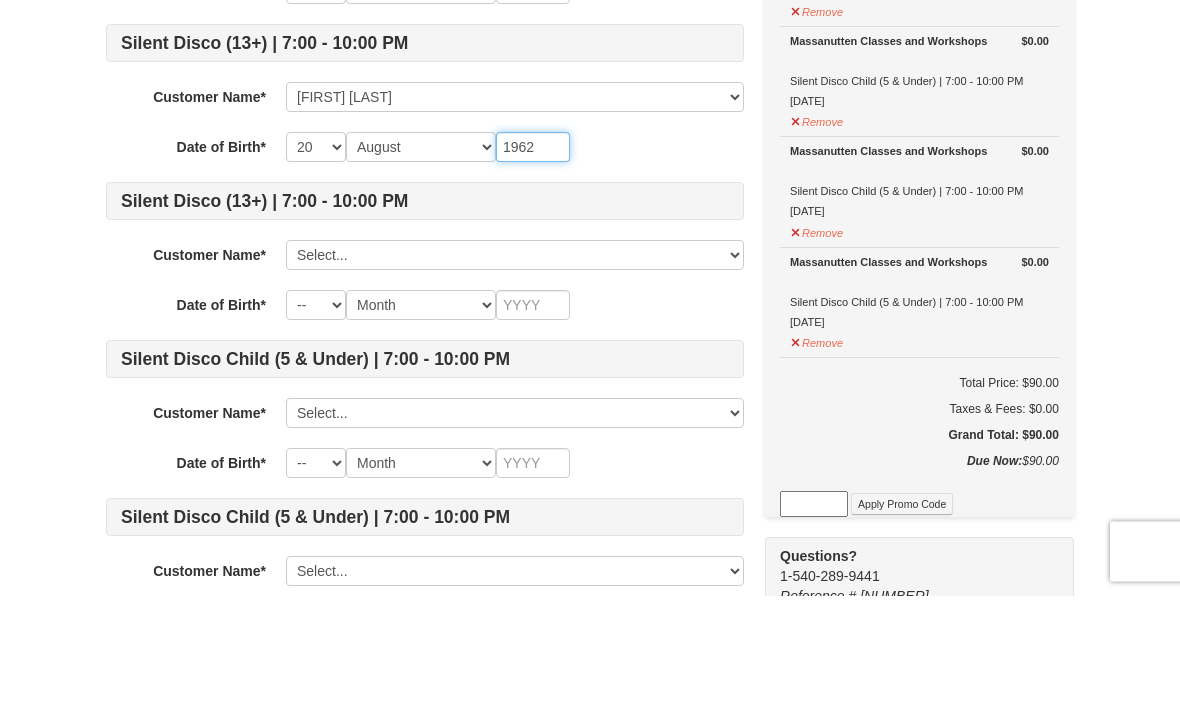 type on "1962" 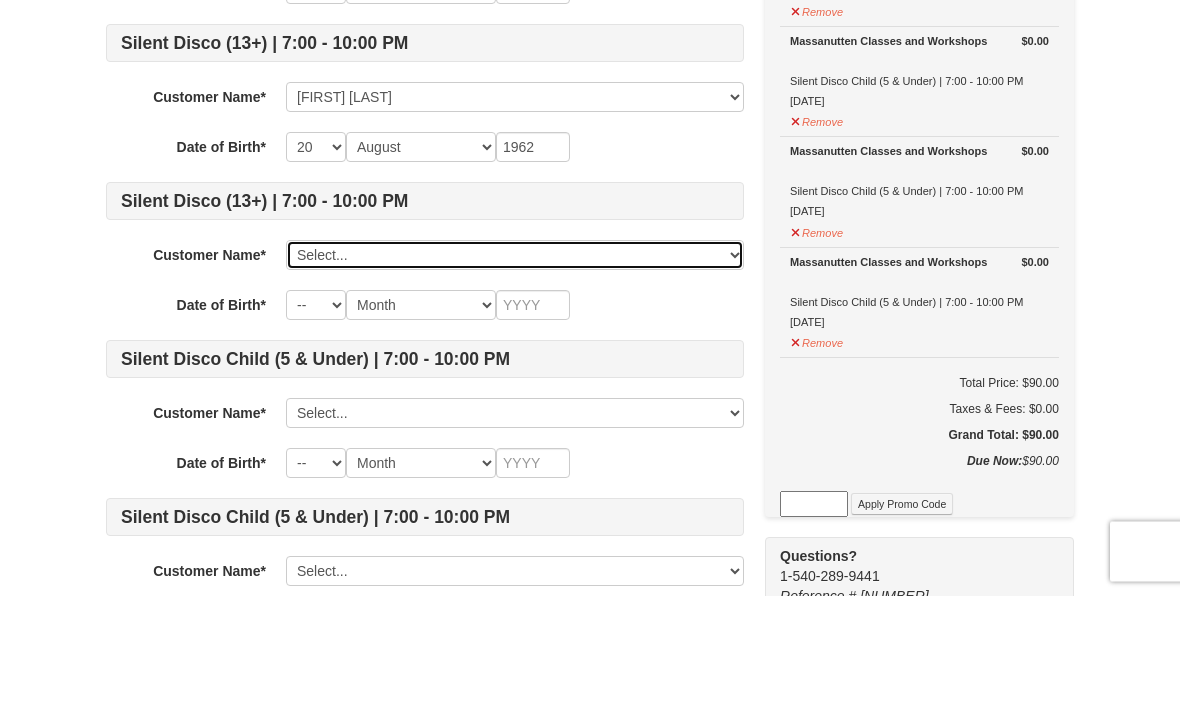 click on "Select... Celeste Carter Taylor Carter Thomas Carter Maiba Carter Thomas  Carter2 Add New..." at bounding box center (515, 362) 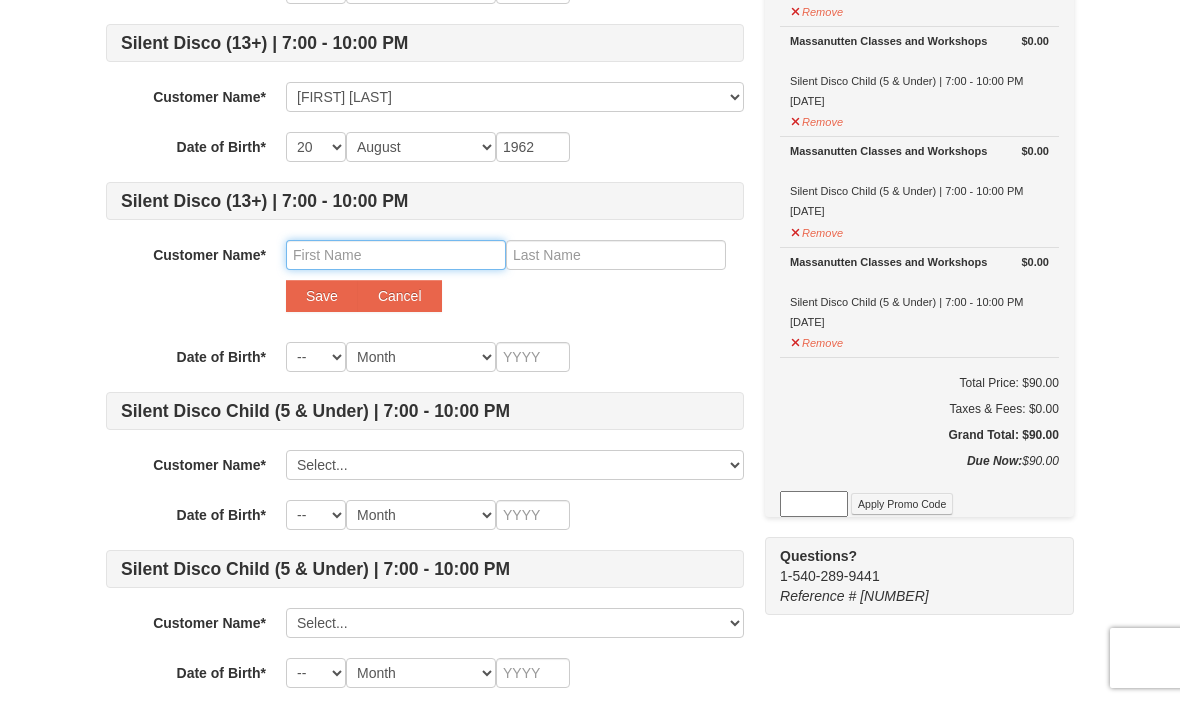 click at bounding box center (396, 255) 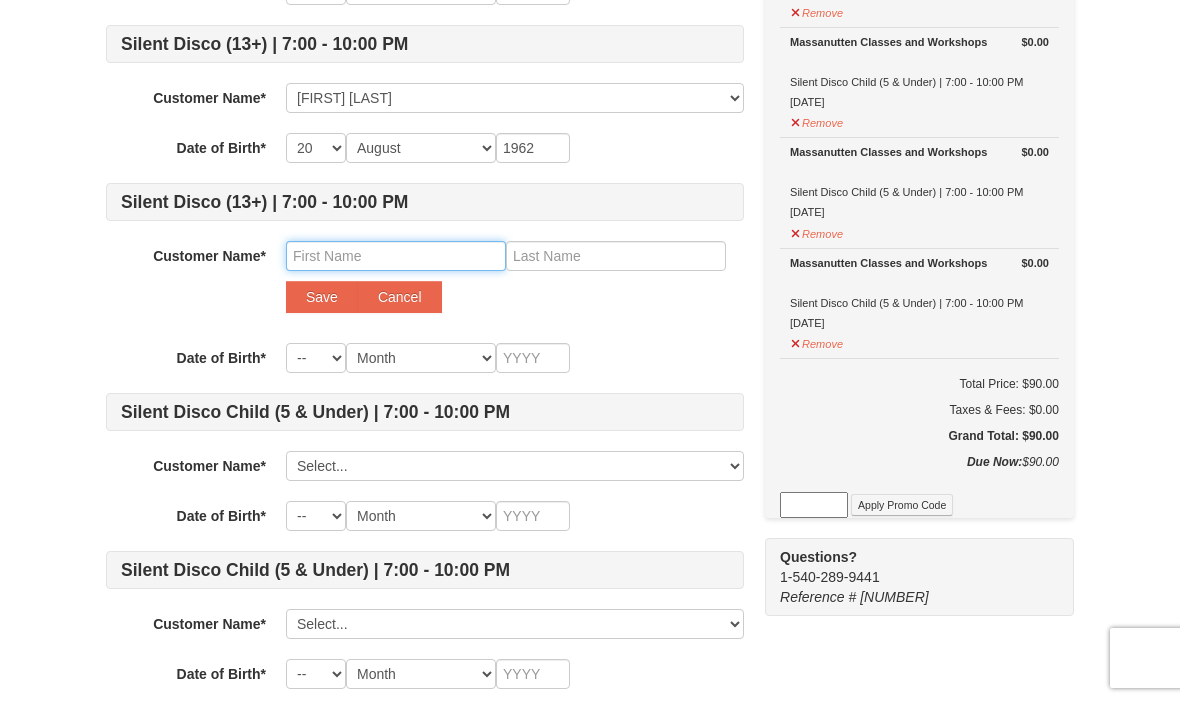 type on "N" 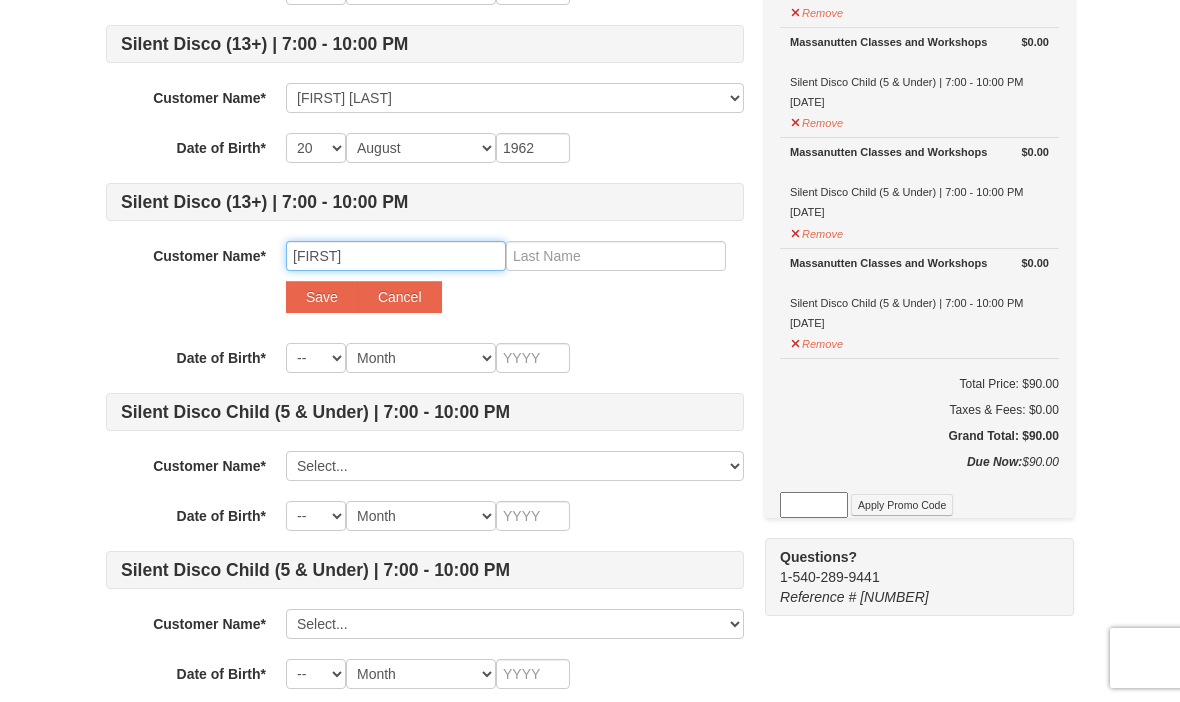 type on "Betty" 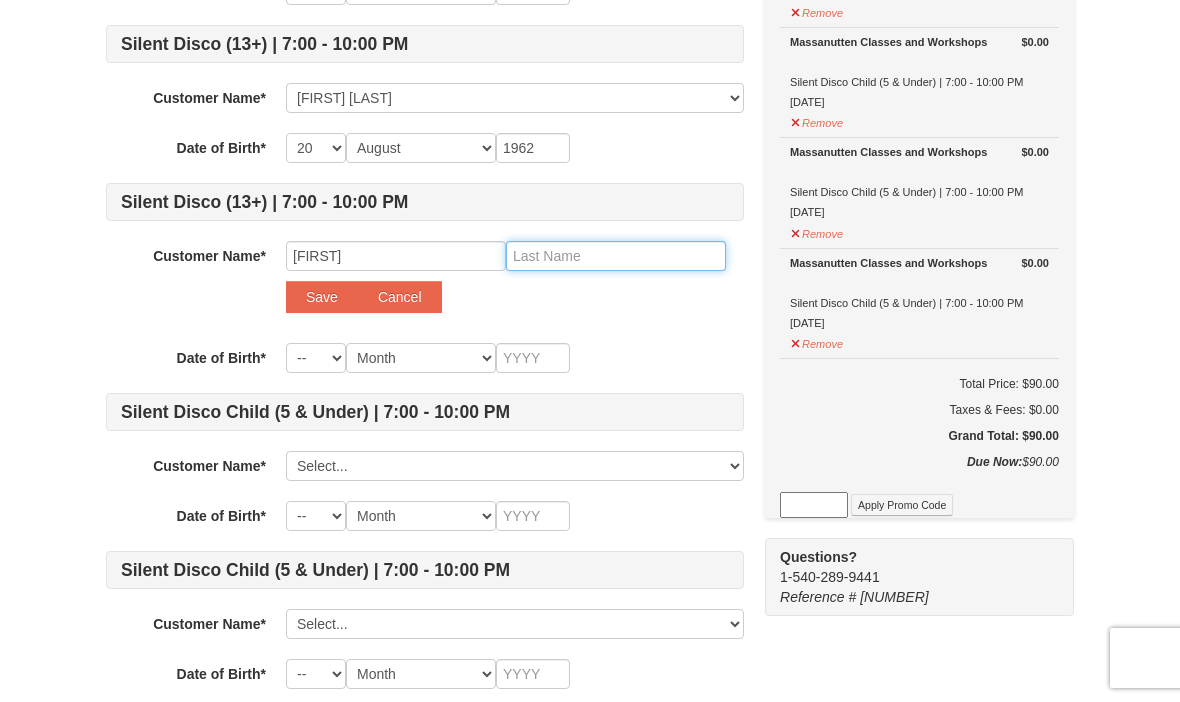 click at bounding box center [616, 256] 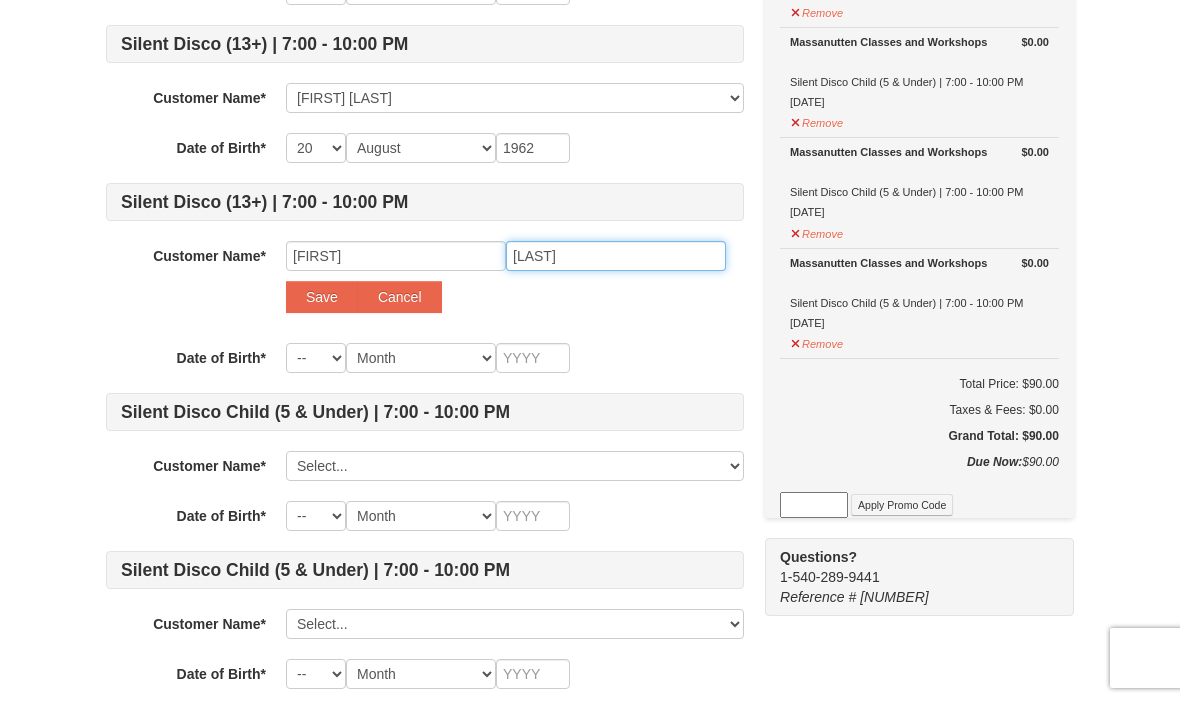 type on "Joe" 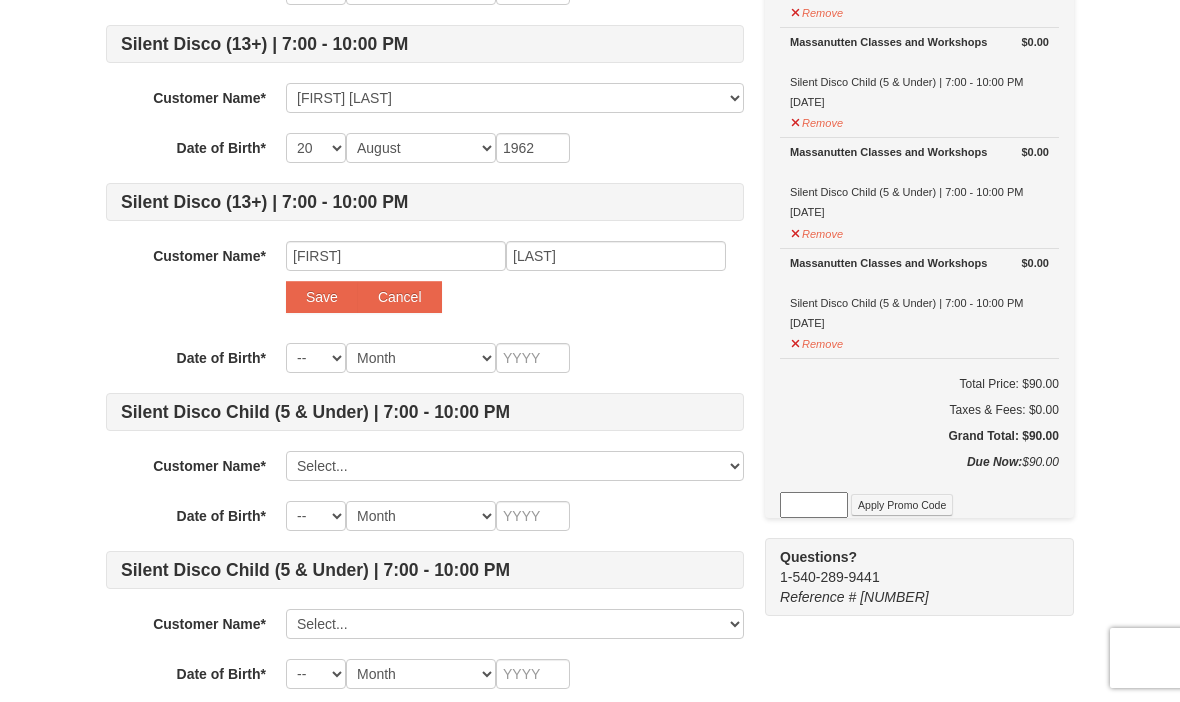 click on "Save" at bounding box center (322, 297) 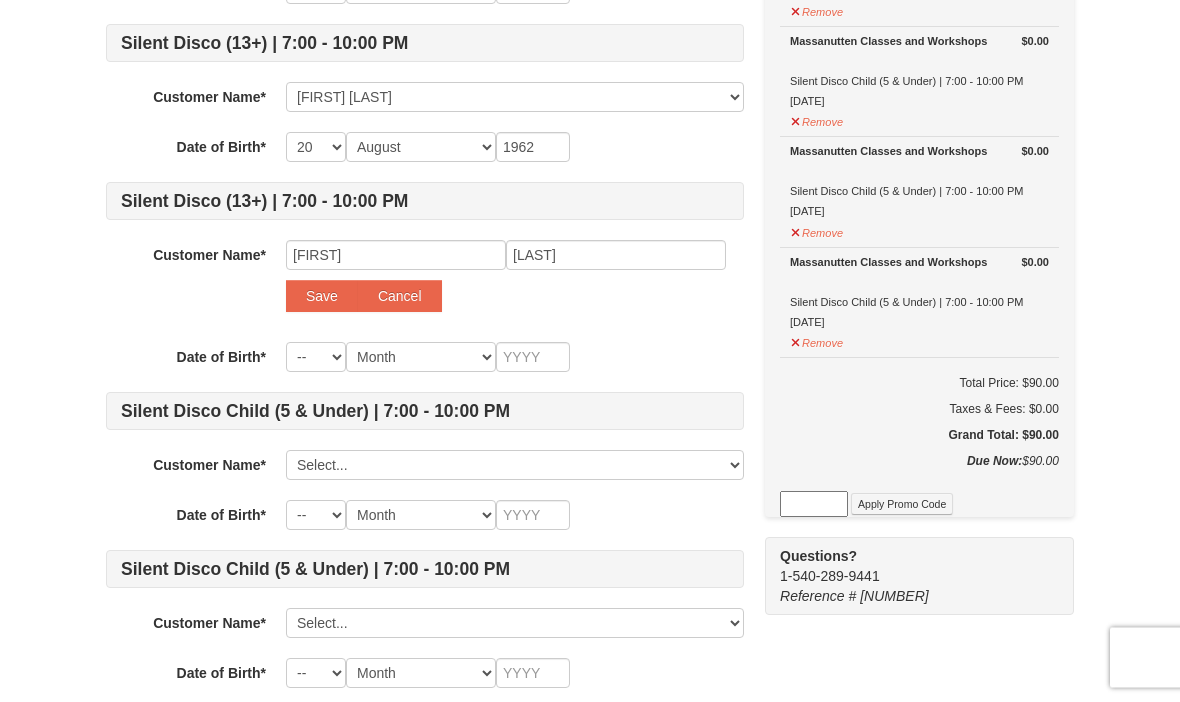 scroll, scrollTop: 854, scrollLeft: 0, axis: vertical 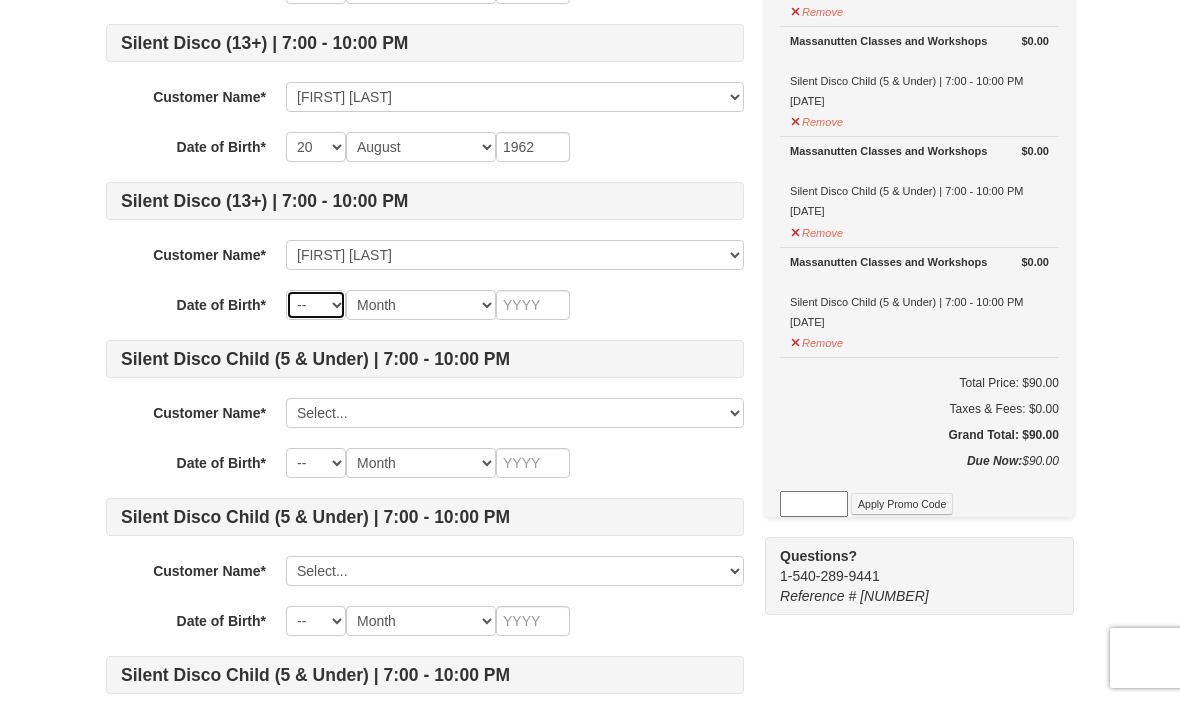 click on "-- 01 02 03 04 05 06 07 08 09 10 11 12 13 14 15 16 17 18 19 20 21 22 23 24 25 26 27 28 29 30 31" at bounding box center [316, 305] 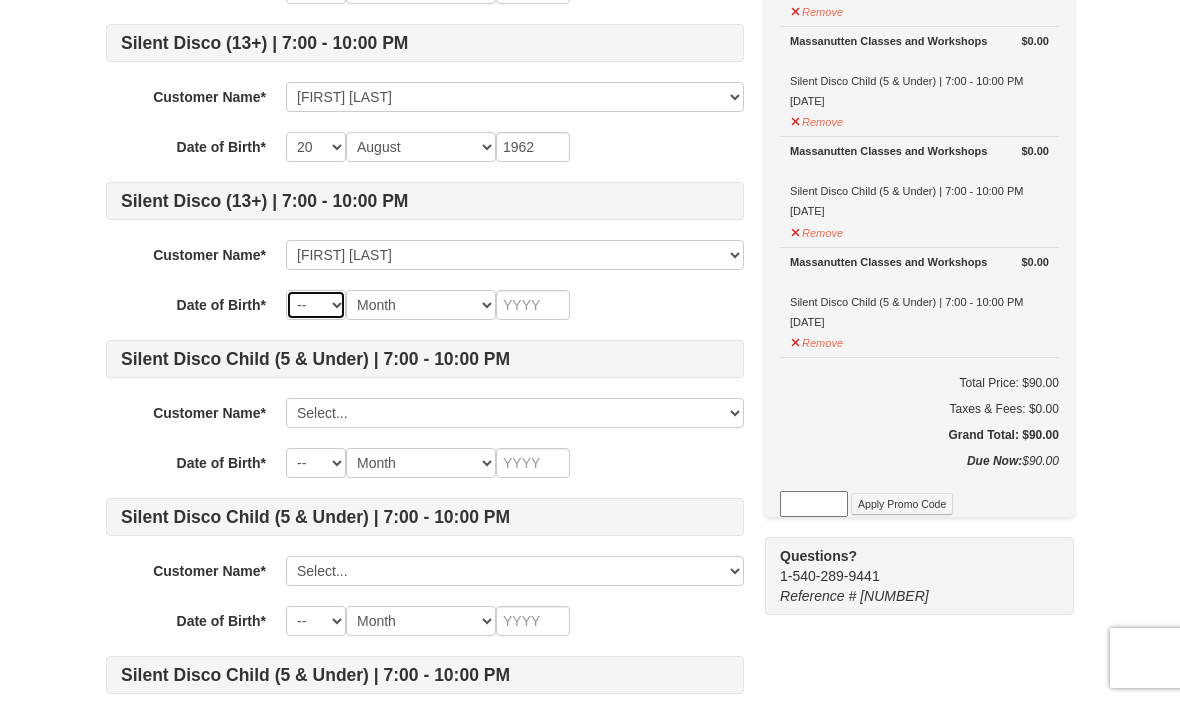 select on "17" 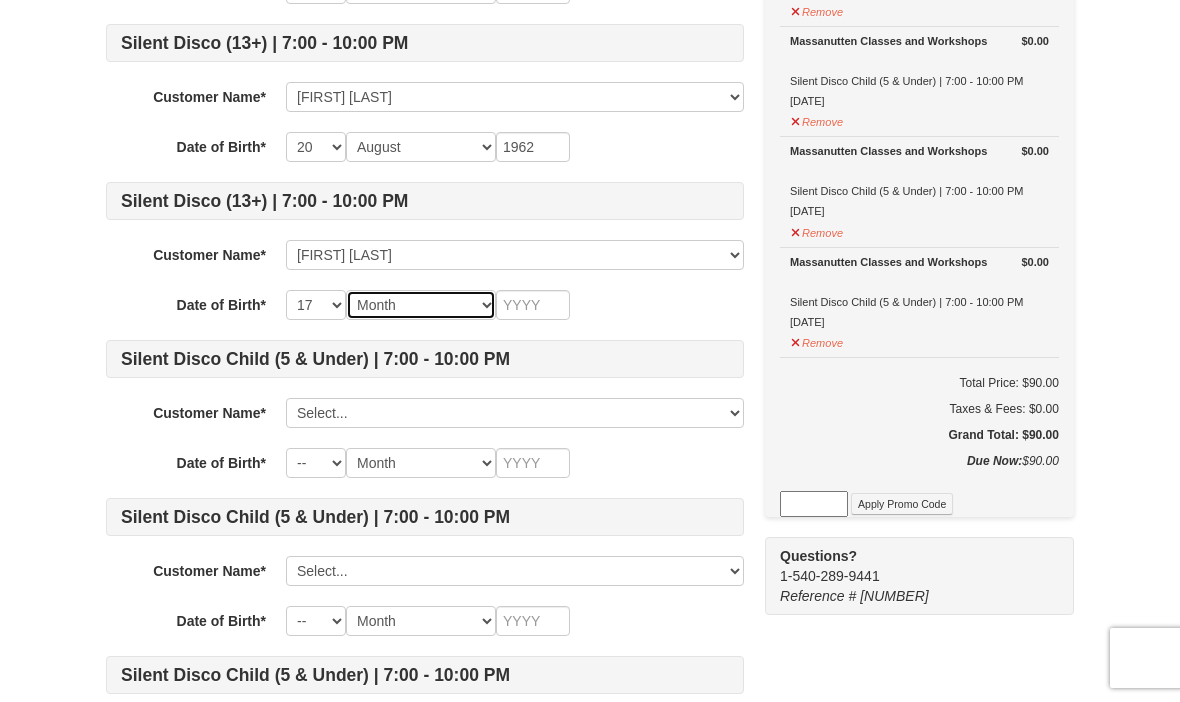 click on "Month January February March April May June July August September October November December" at bounding box center [421, 305] 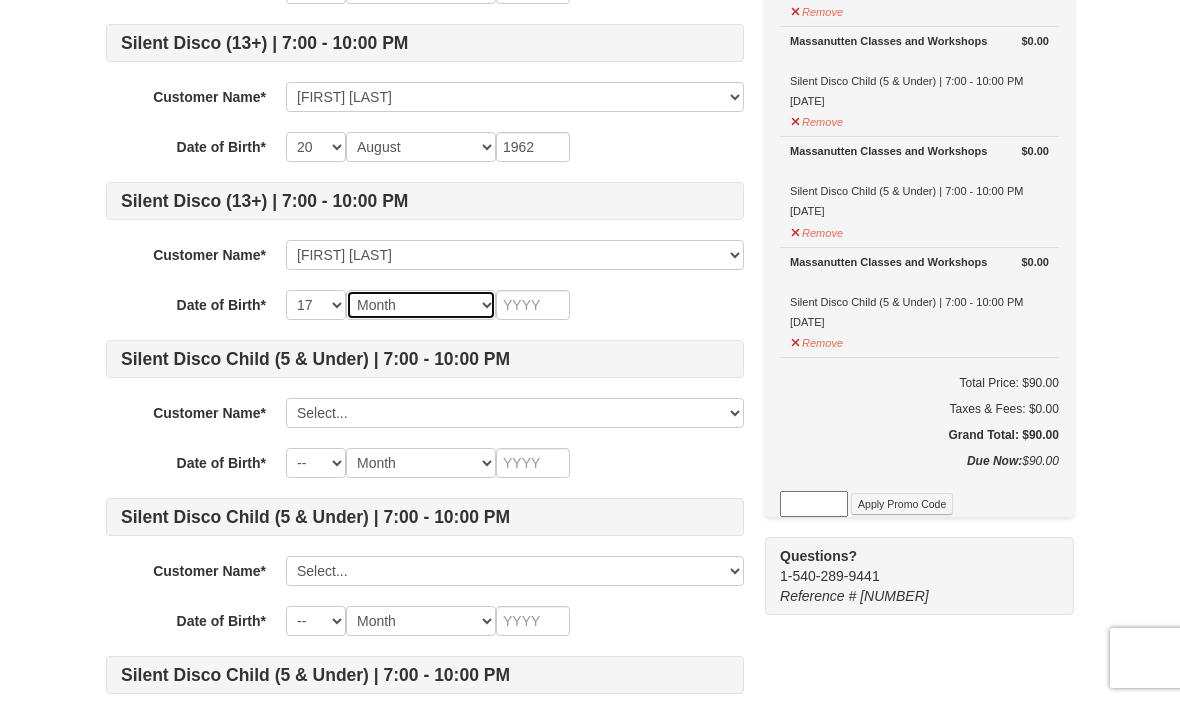 select on "10" 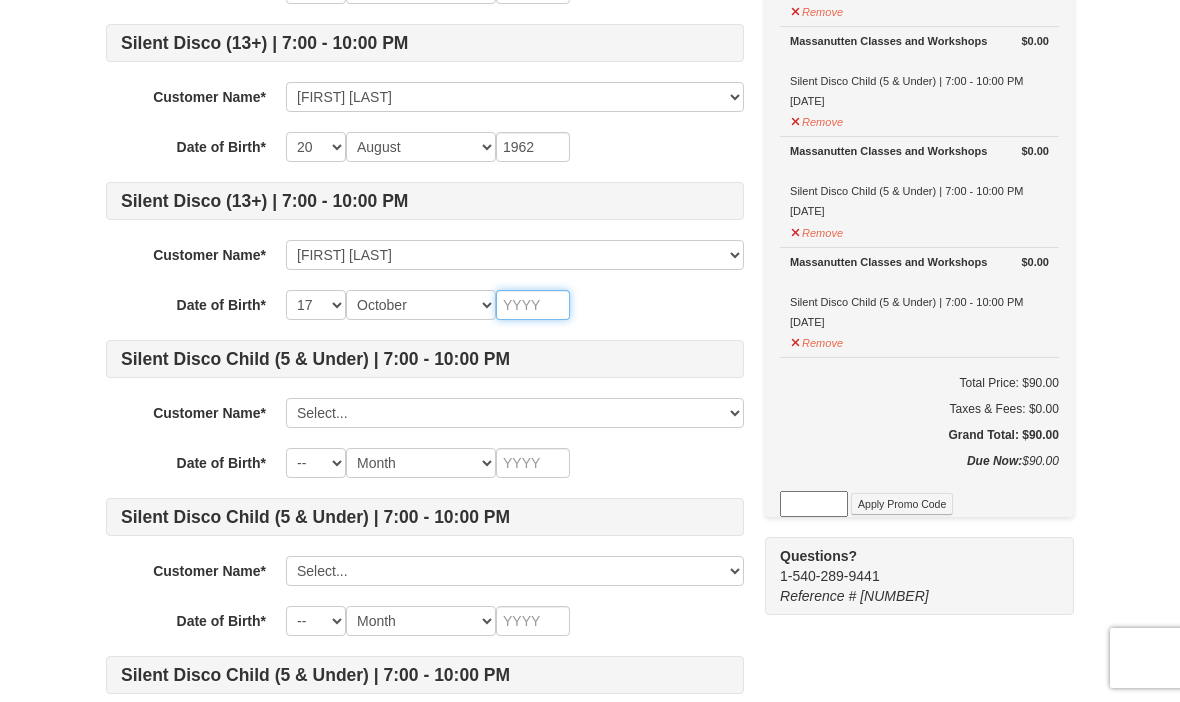 click at bounding box center [533, 305] 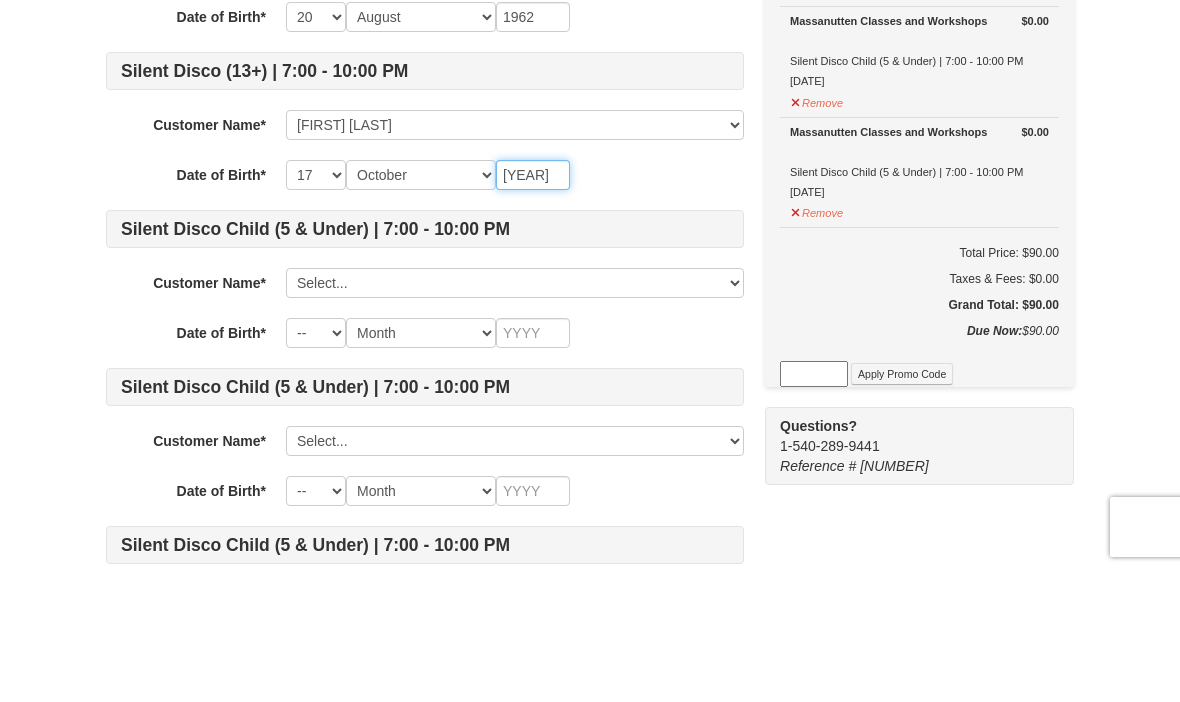 type on "1945" 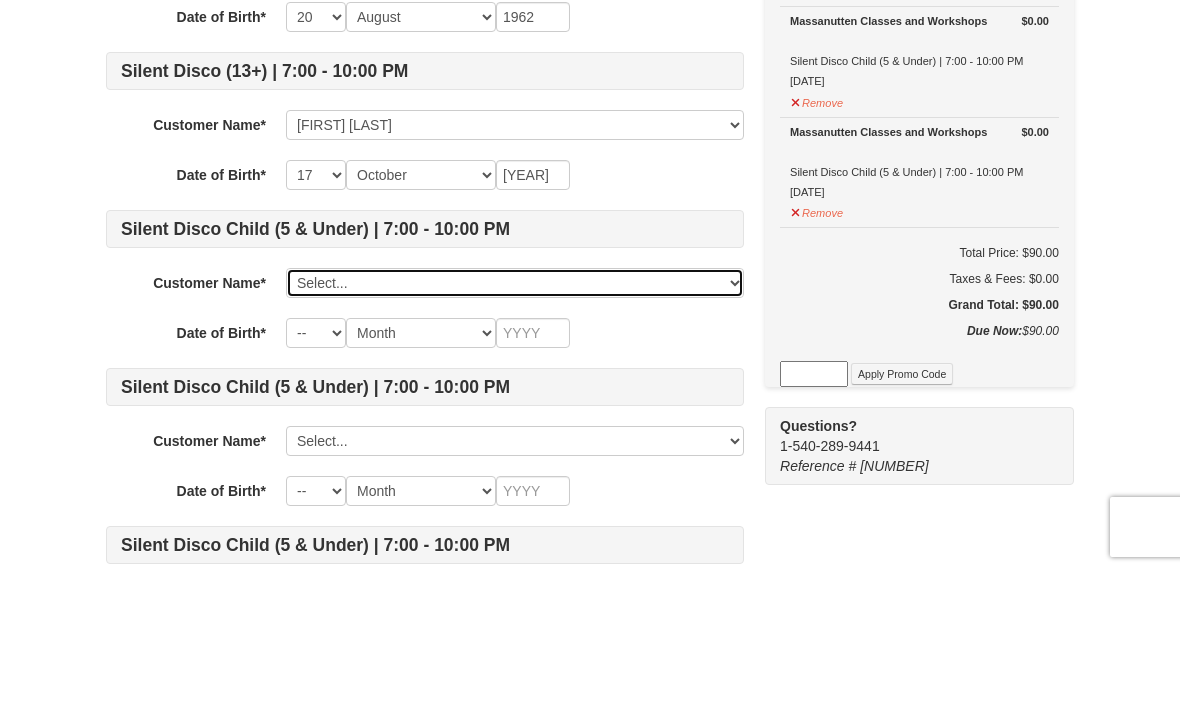 click on "Select... Celeste Carter Taylor Carter Thomas Carter Maiba Carter Thomas  Carter2 Betty Joe Add New..." at bounding box center [515, 414] 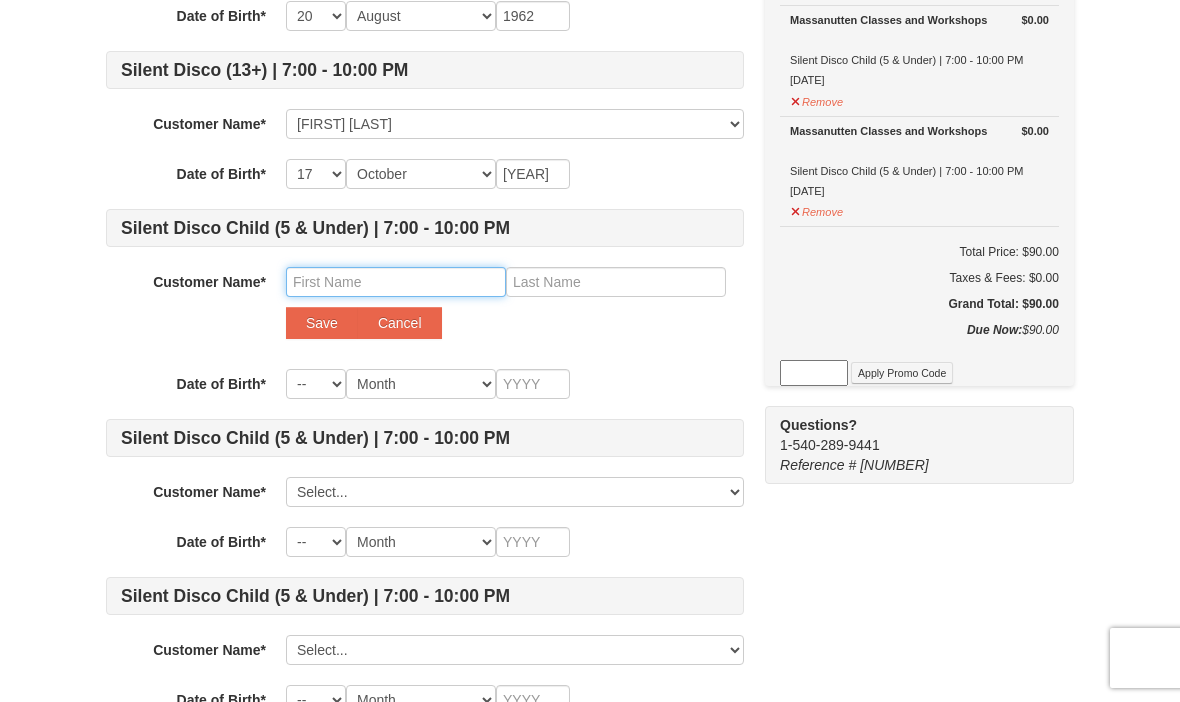 click at bounding box center [396, 282] 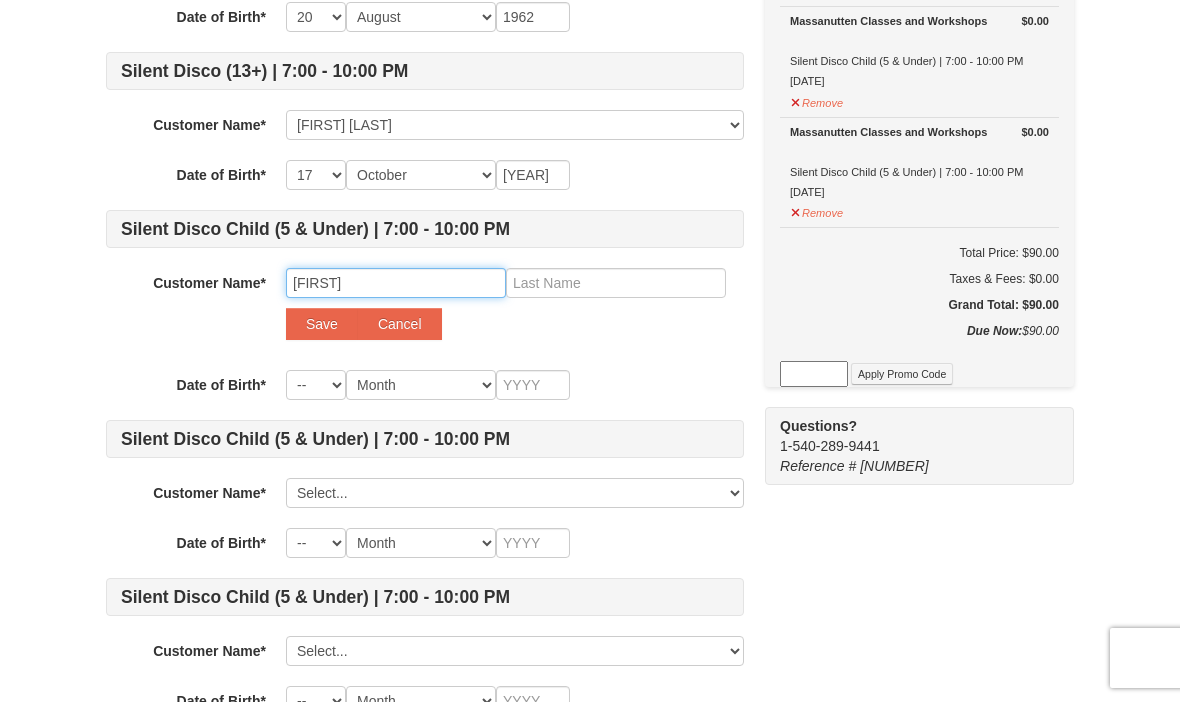 type on "Cori" 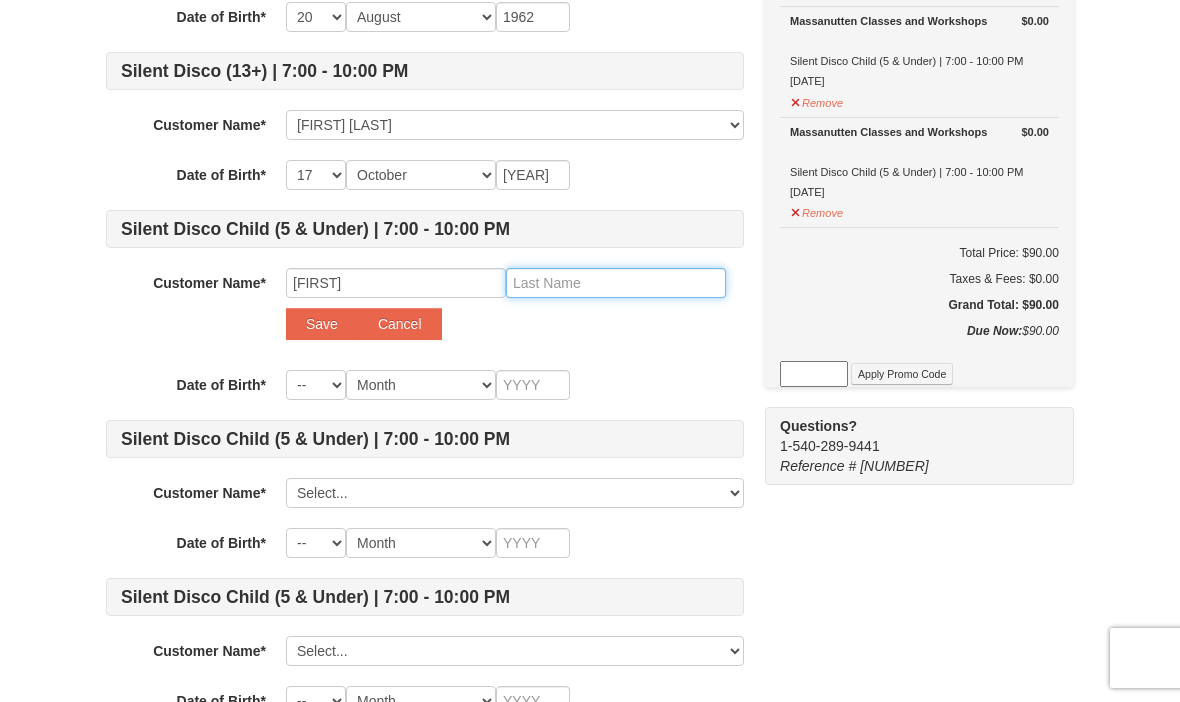 click at bounding box center (616, 283) 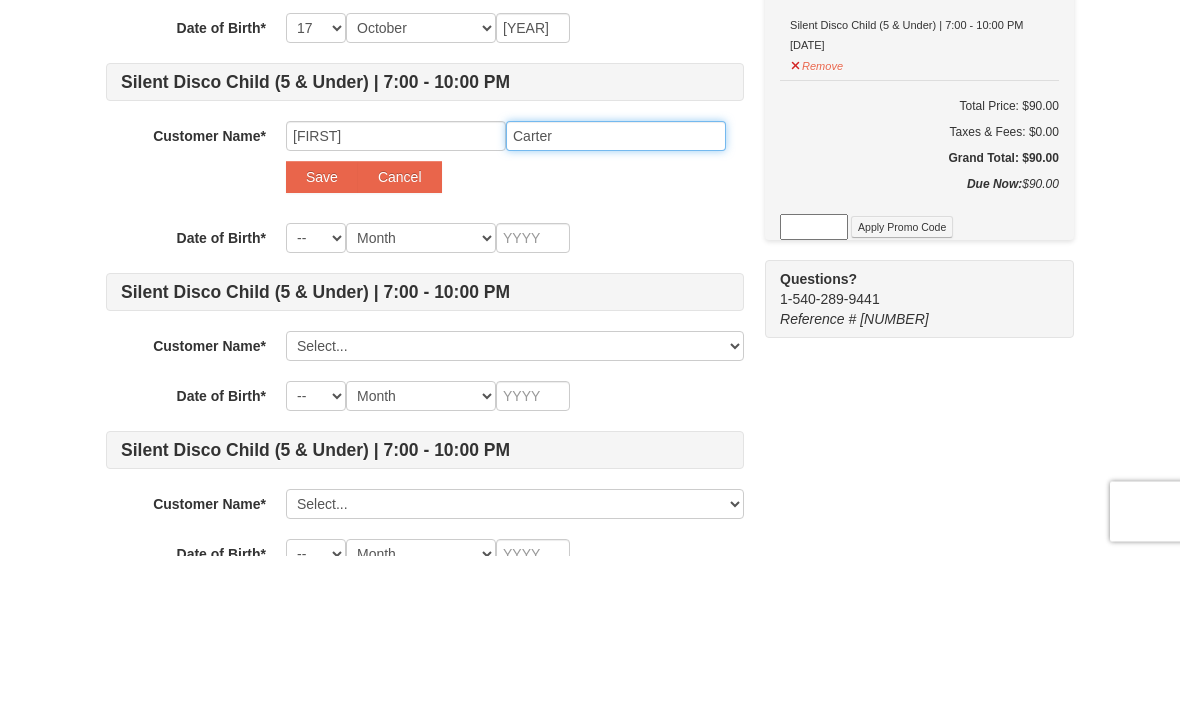 type on "Carter" 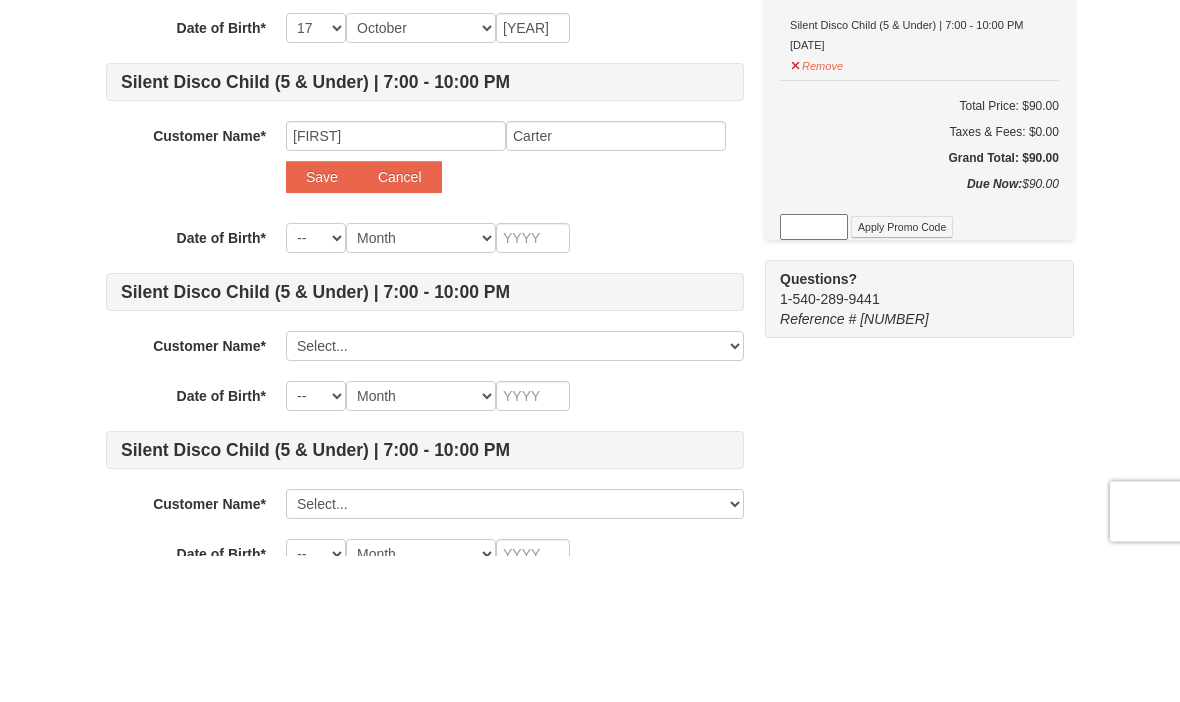 click on "Save" at bounding box center (322, 324) 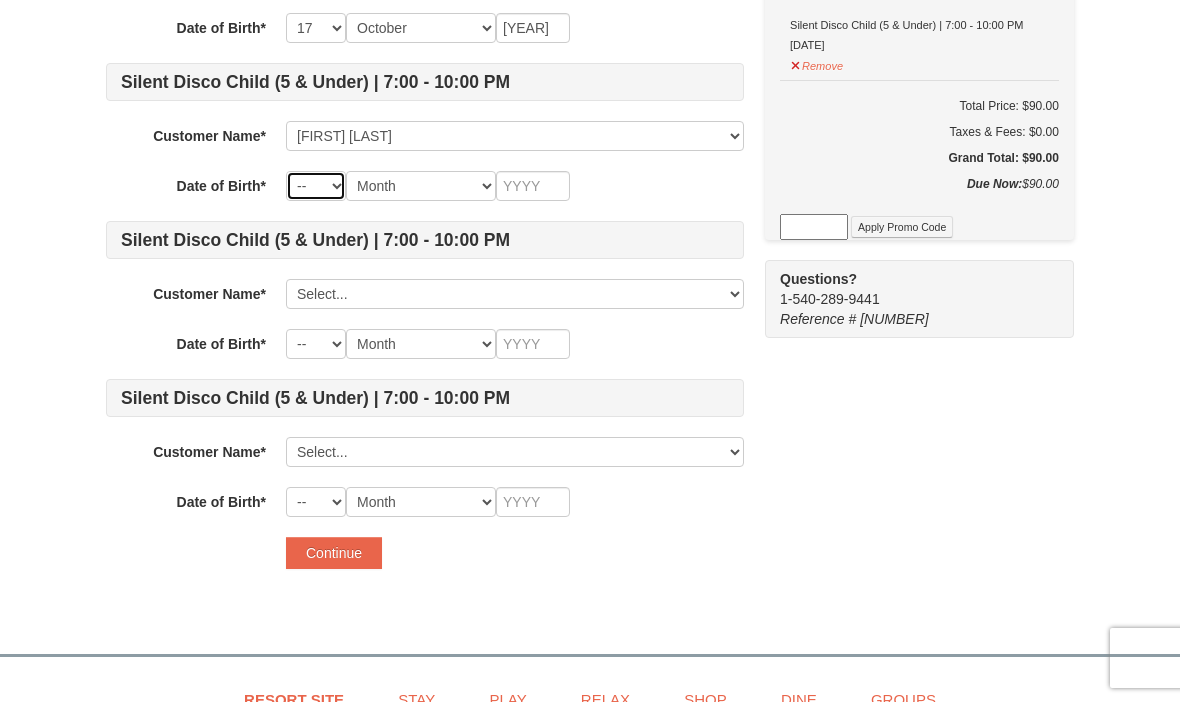 click on "-- 01 02 03 04 05 06 07 08 09 10 11 12 13 14 15 16 17 18 19 20 21 22 23 24 25 26 27 28 29 30 31" at bounding box center [316, 186] 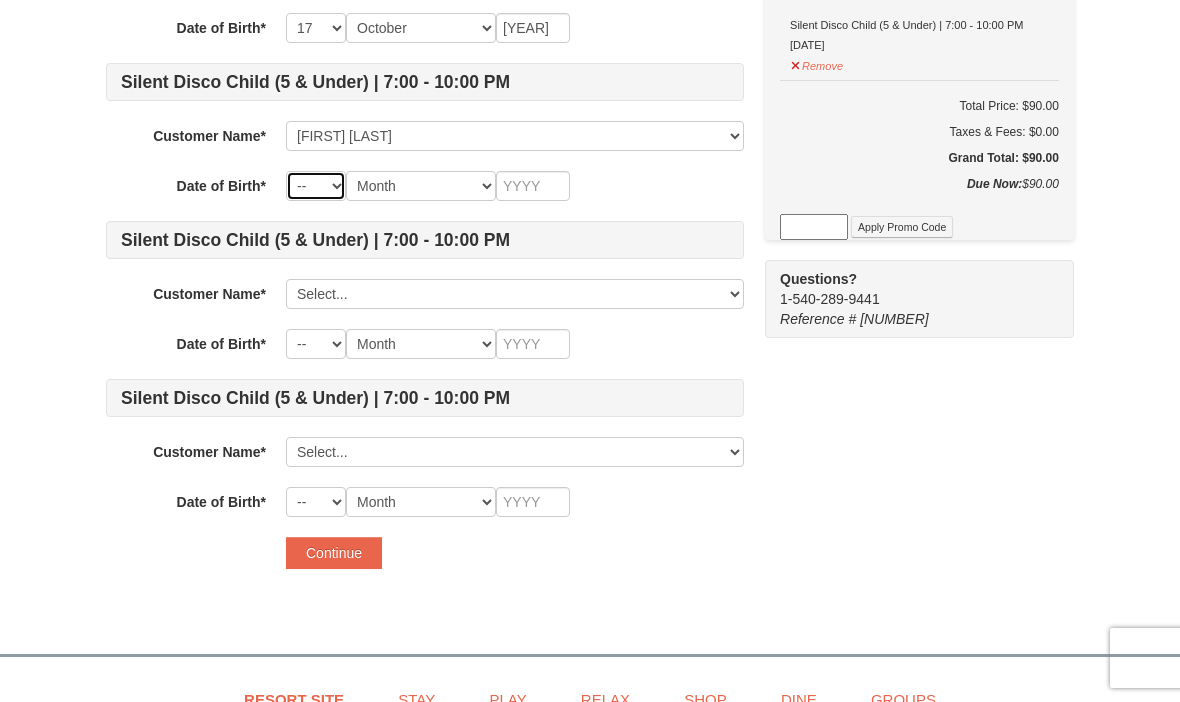 select on "20" 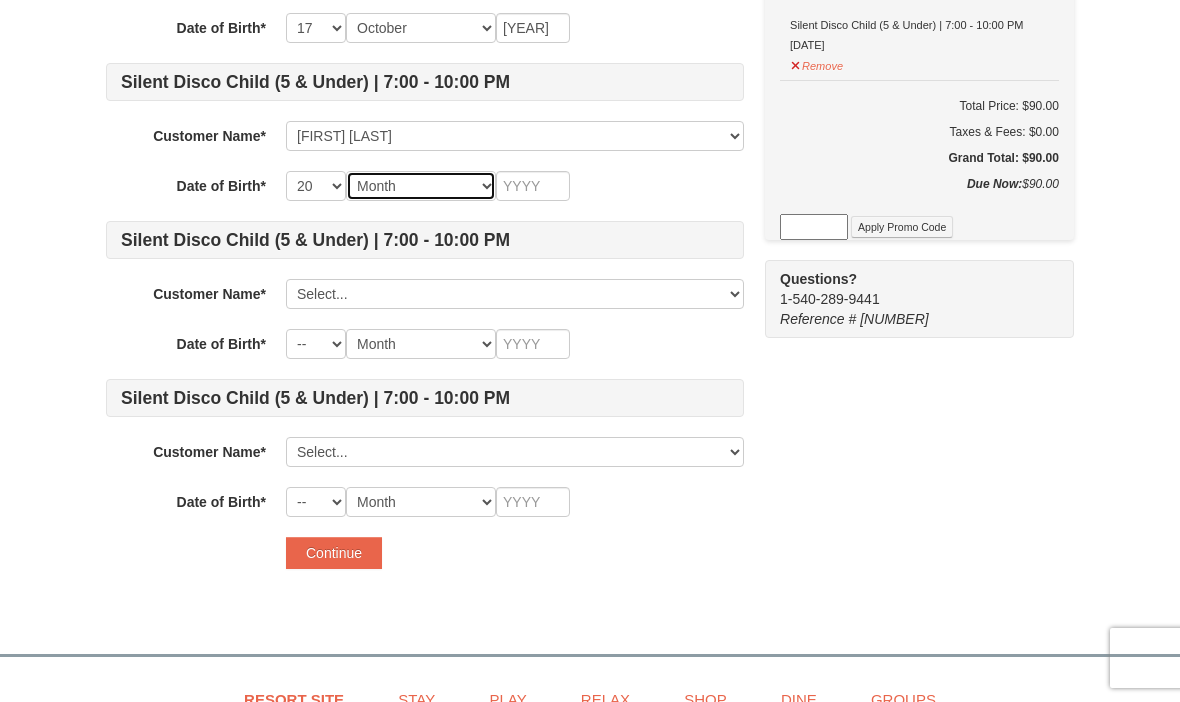 click on "Month January February March April May June July August September October November December" at bounding box center (421, 186) 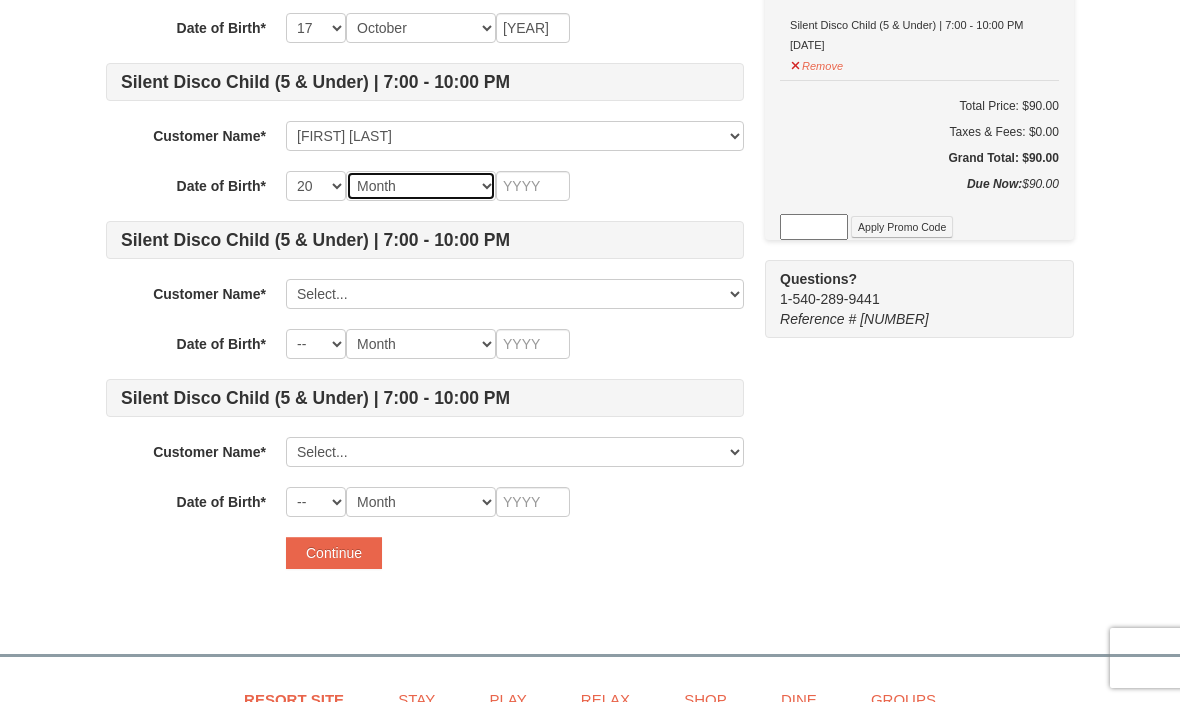 select on "04" 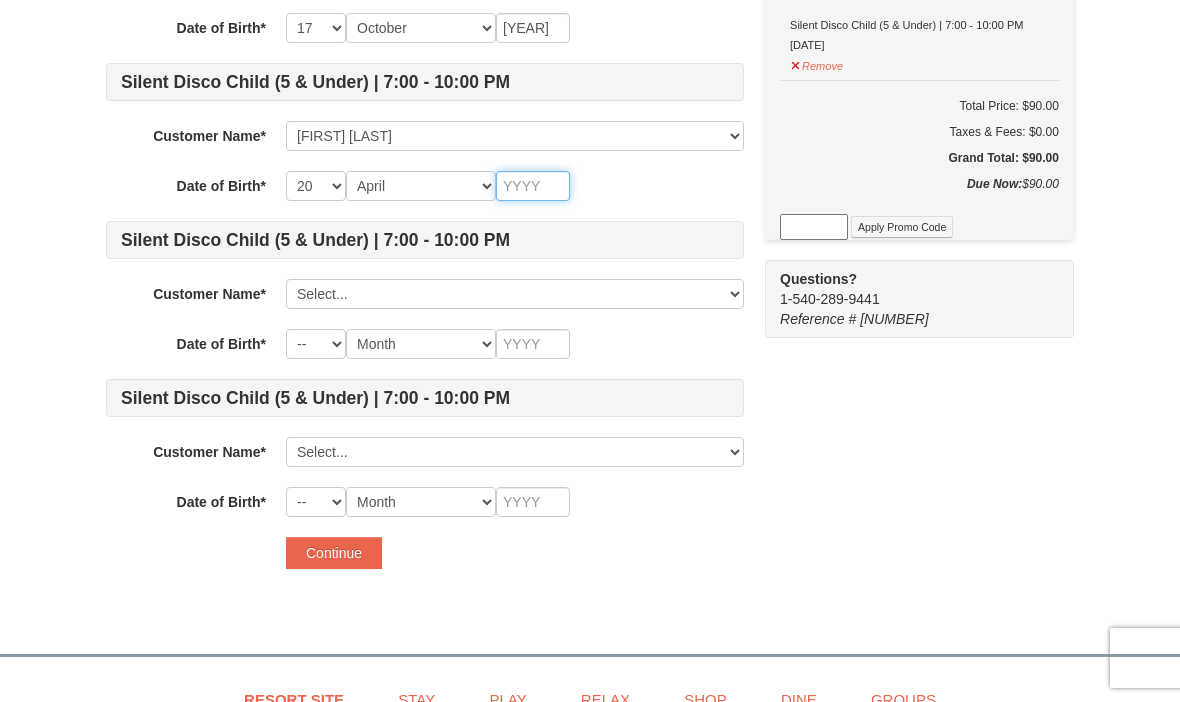 click at bounding box center (533, 186) 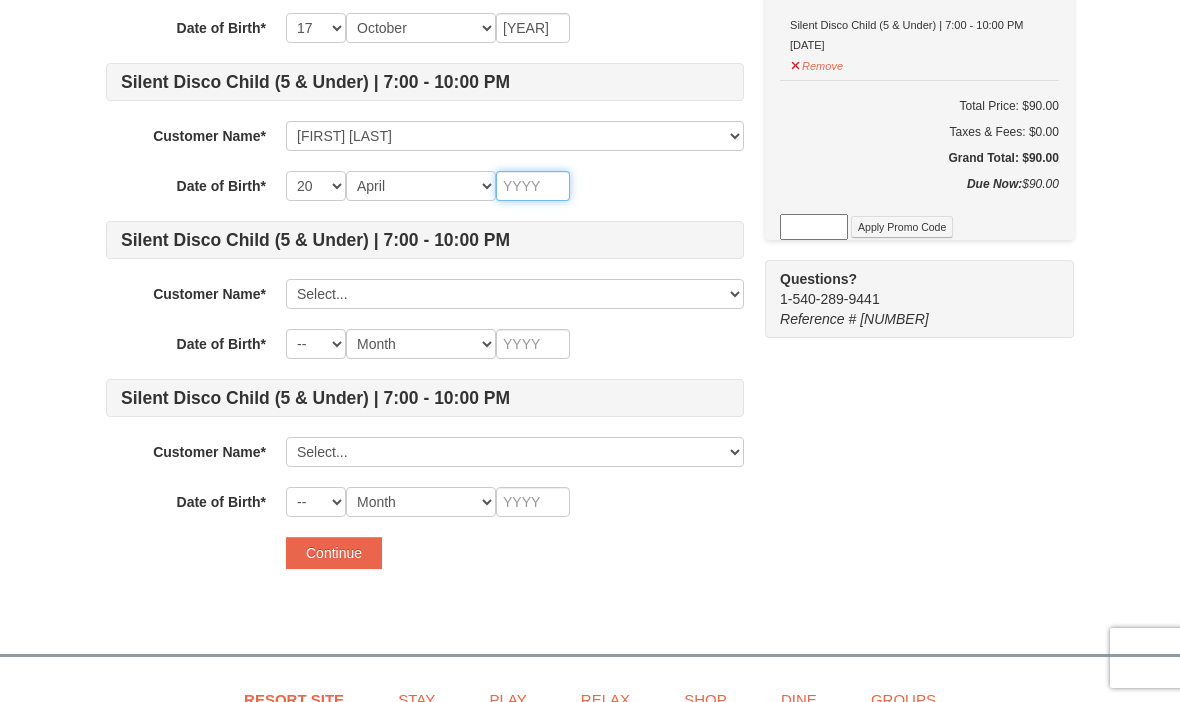 type on "1" 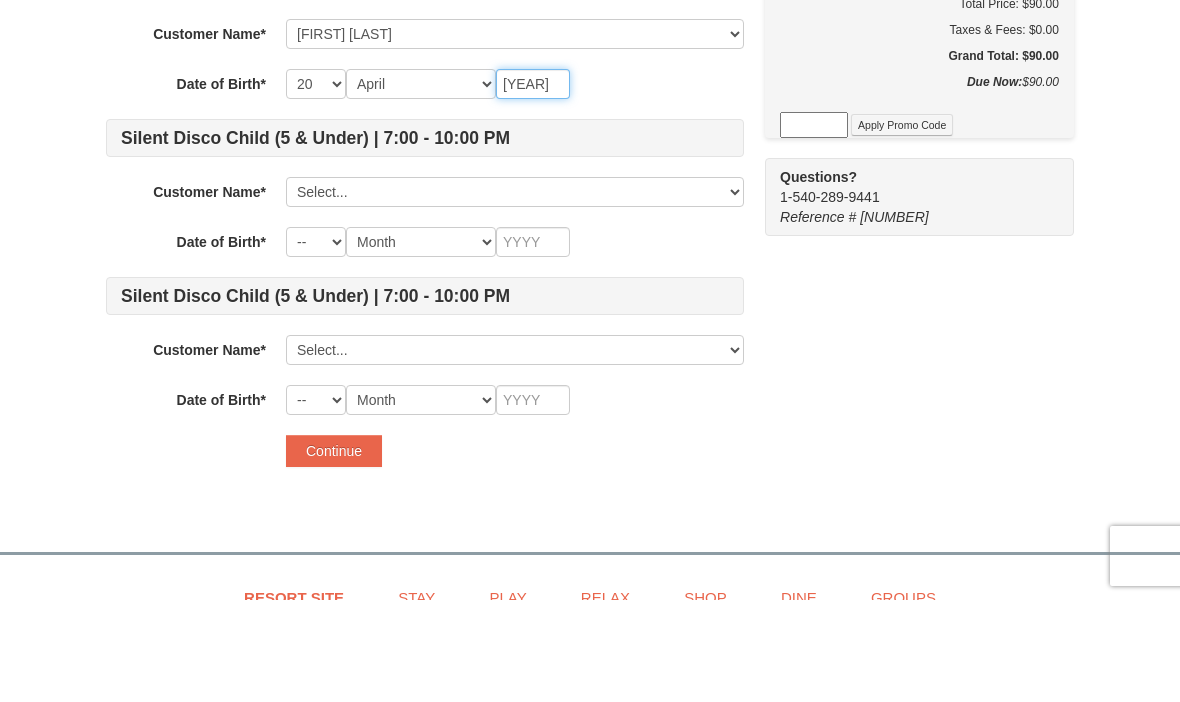 type on "2020" 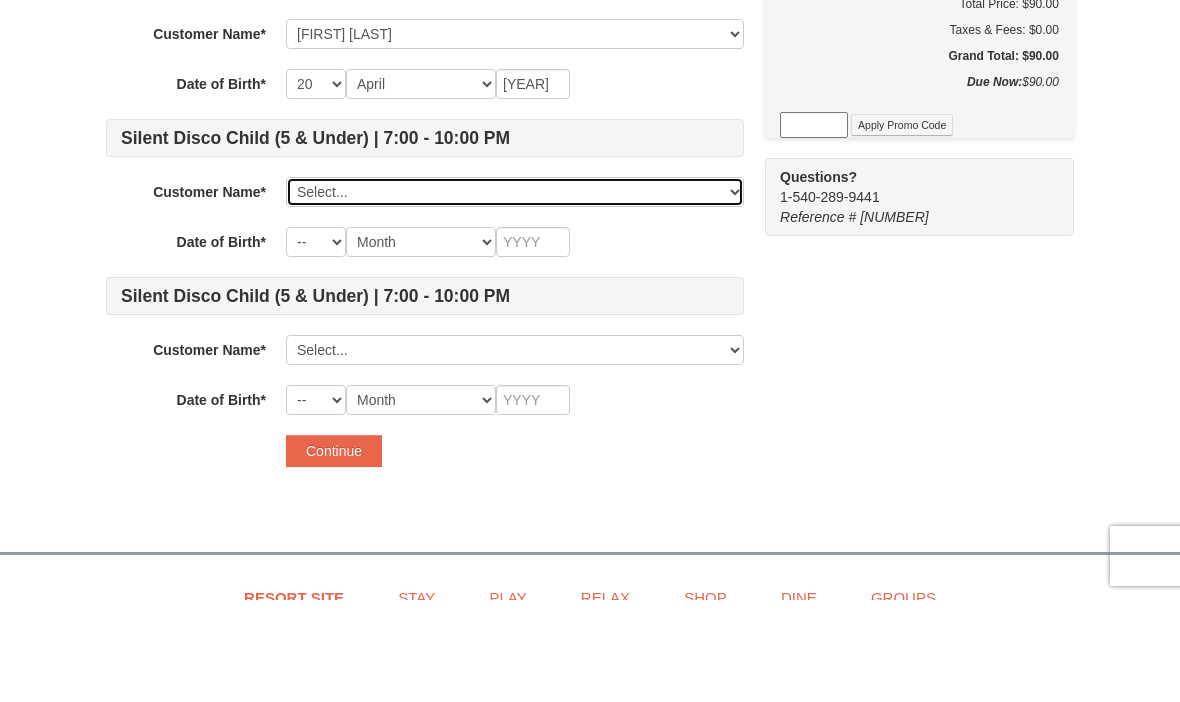 click on "Select... Celeste Carter Taylor Carter Thomas Carter Maiba Carter Thomas  Carter2 Betty Joe Cori Carter Add New..." at bounding box center [515, 294] 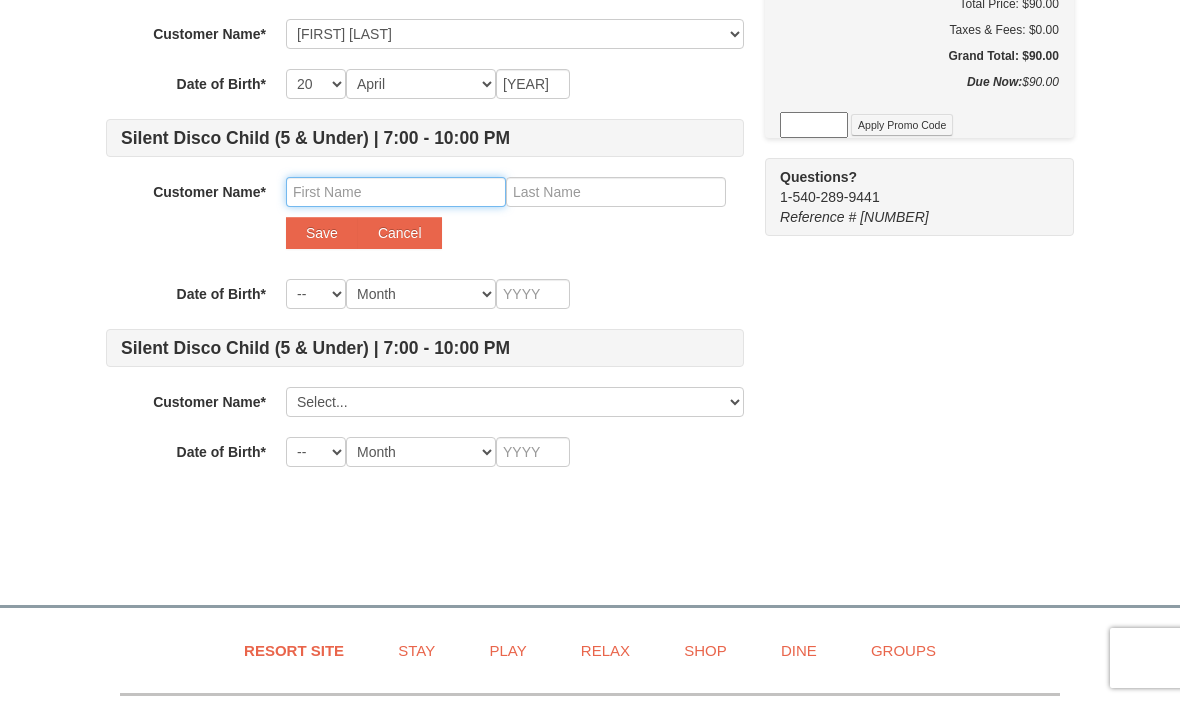 click at bounding box center [396, 192] 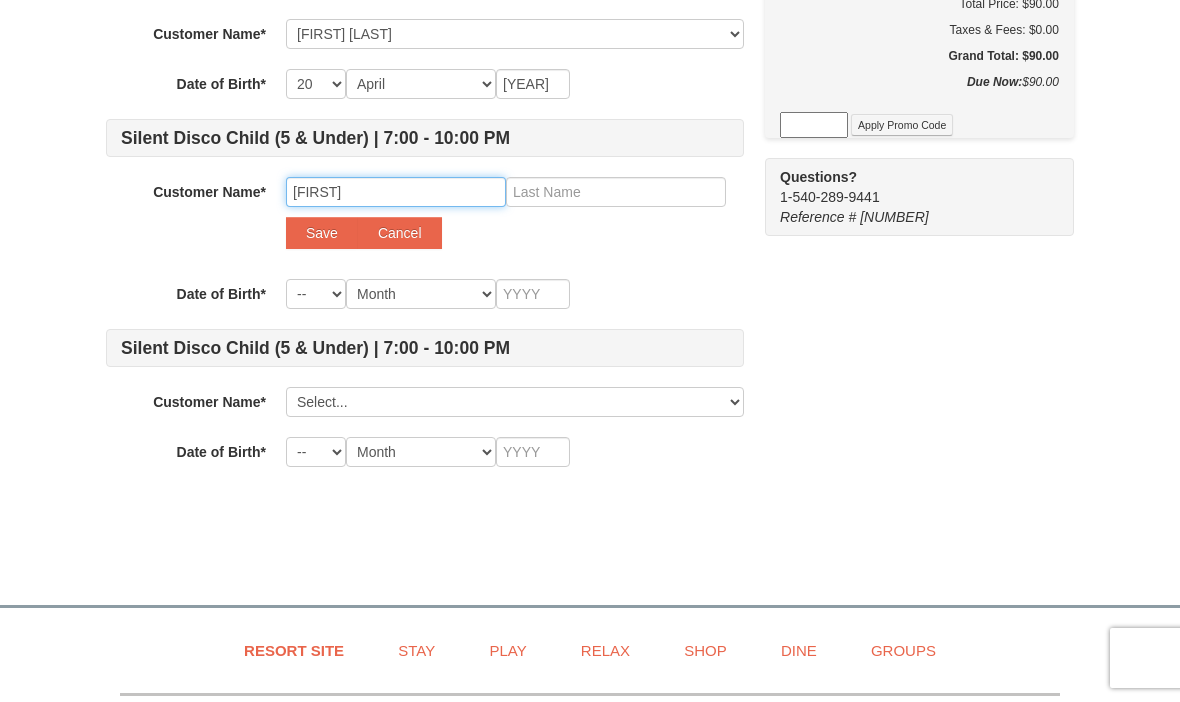 type on "Talibah" 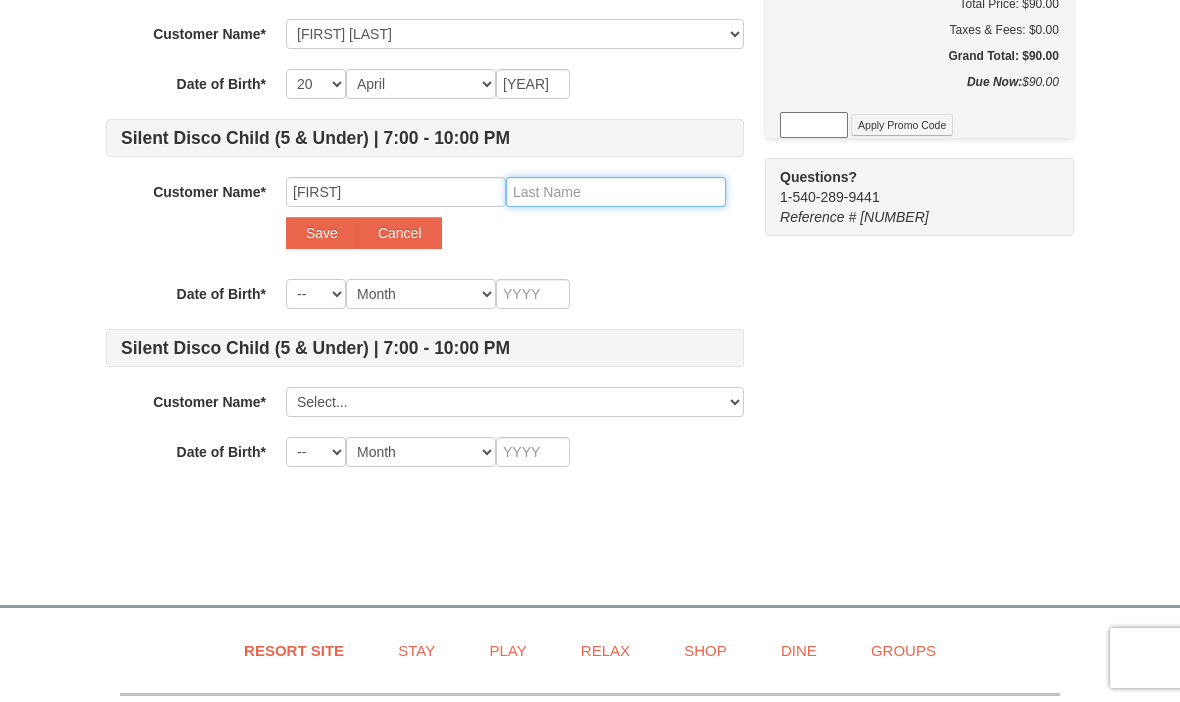 click at bounding box center [616, 192] 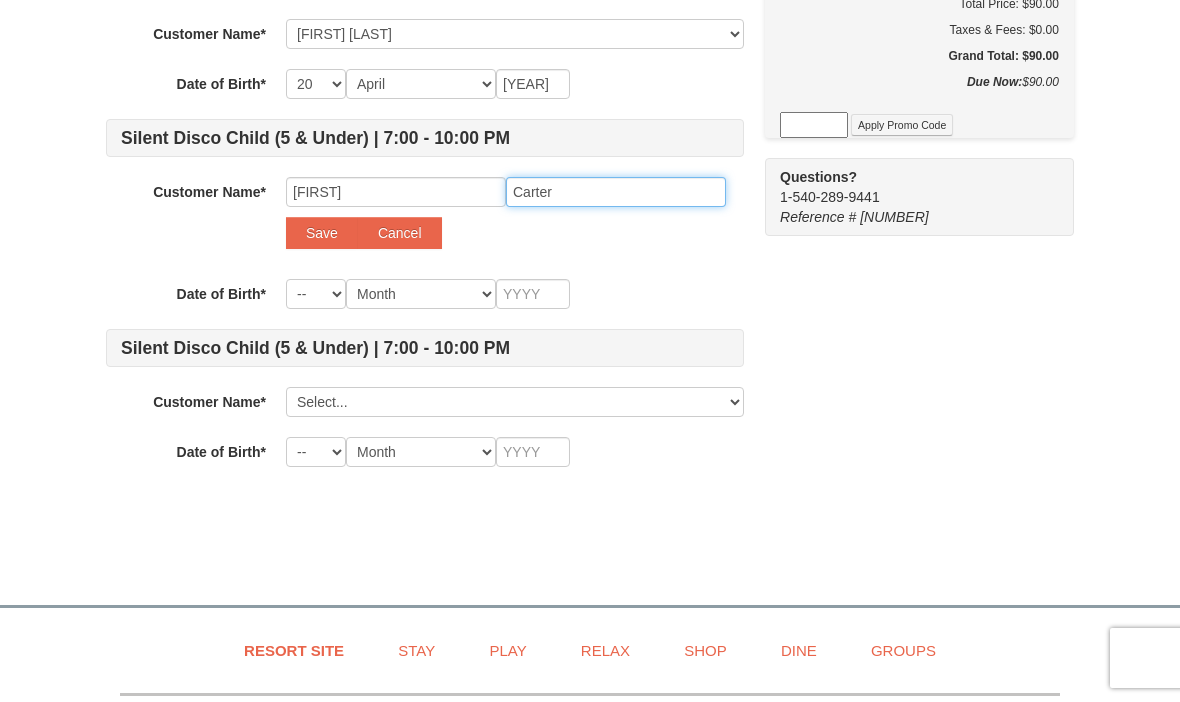 type on "Carter" 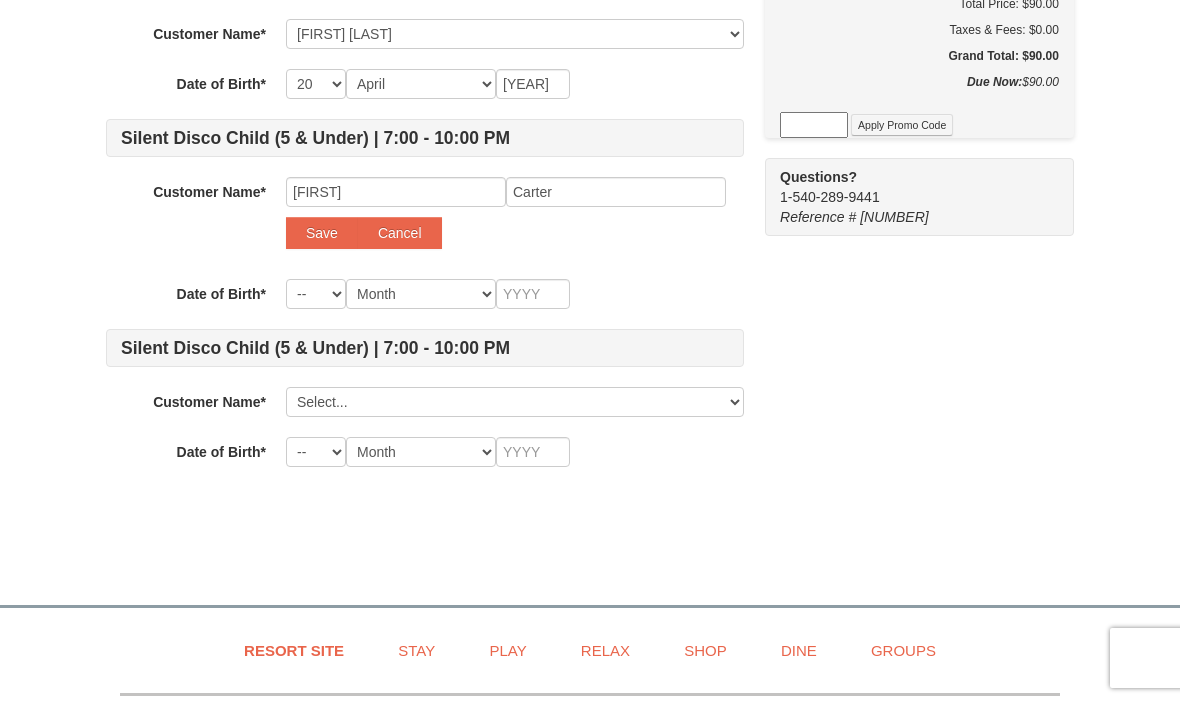 click on "Save" at bounding box center [322, 233] 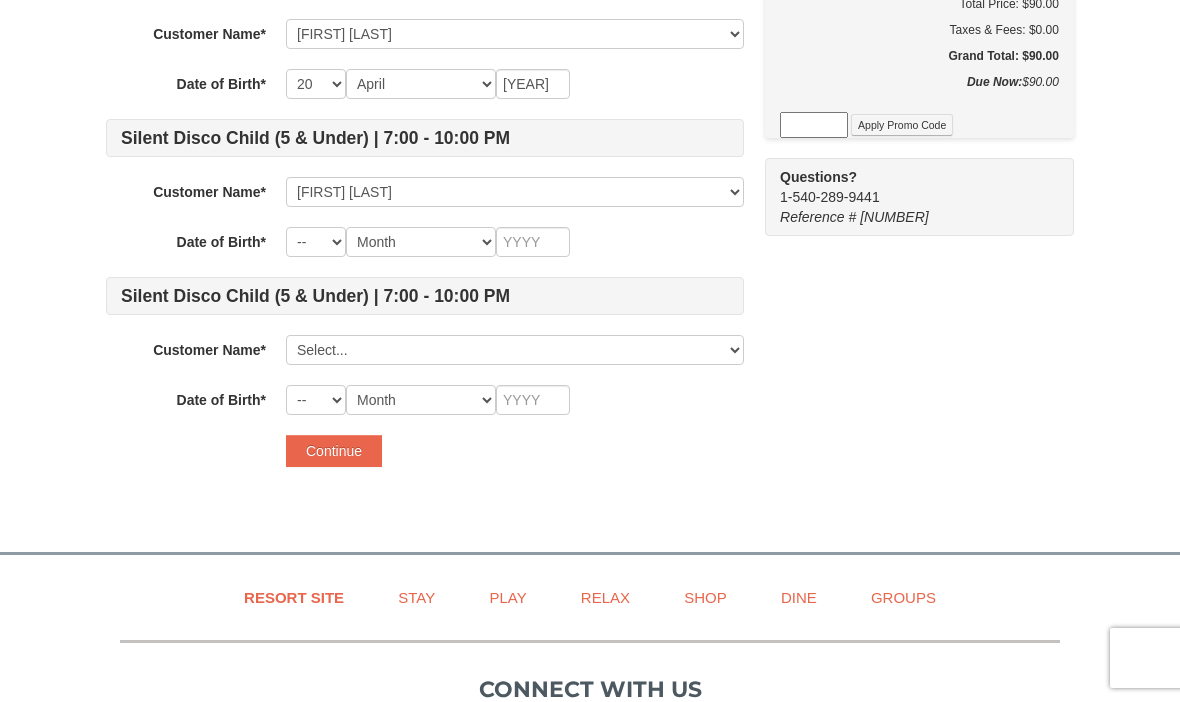 click on "Silent Disco Child (5 & Under) | 7:00 - 10:00 PM" at bounding box center [425, 296] 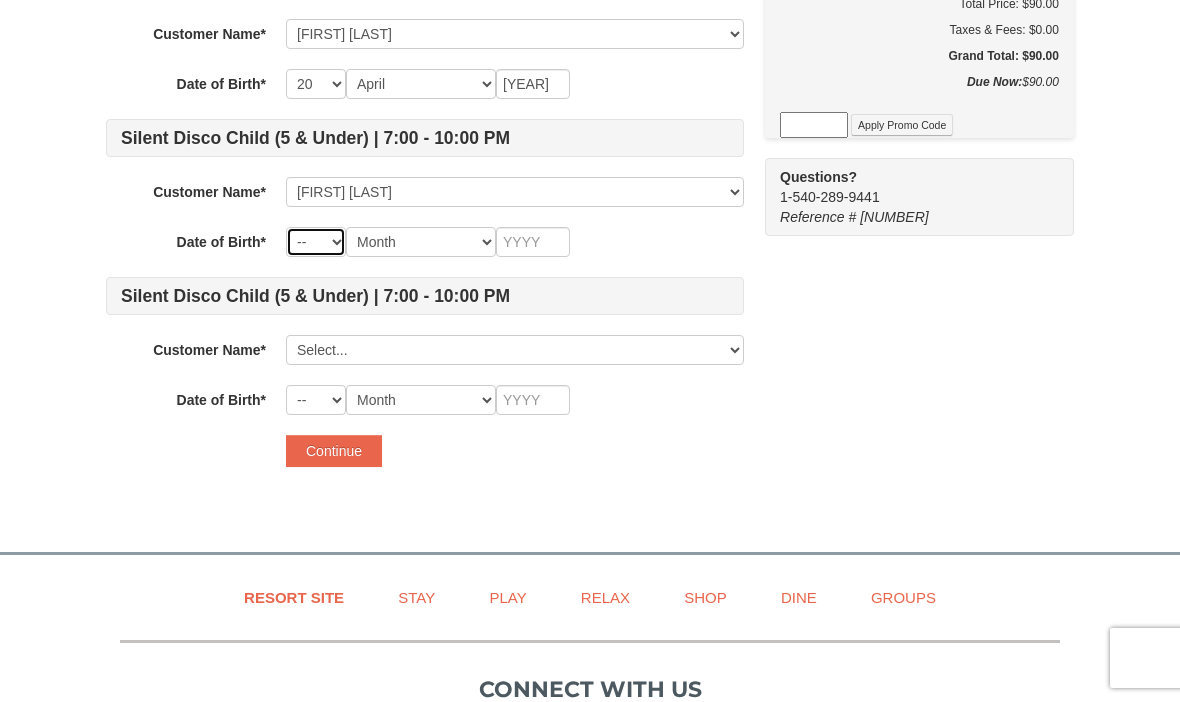 click on "-- 01 02 03 04 05 06 07 08 09 10 11 12 13 14 15 16 17 18 19 20 21 22 23 24 25 26 27 28 29 30 31" at bounding box center (316, 242) 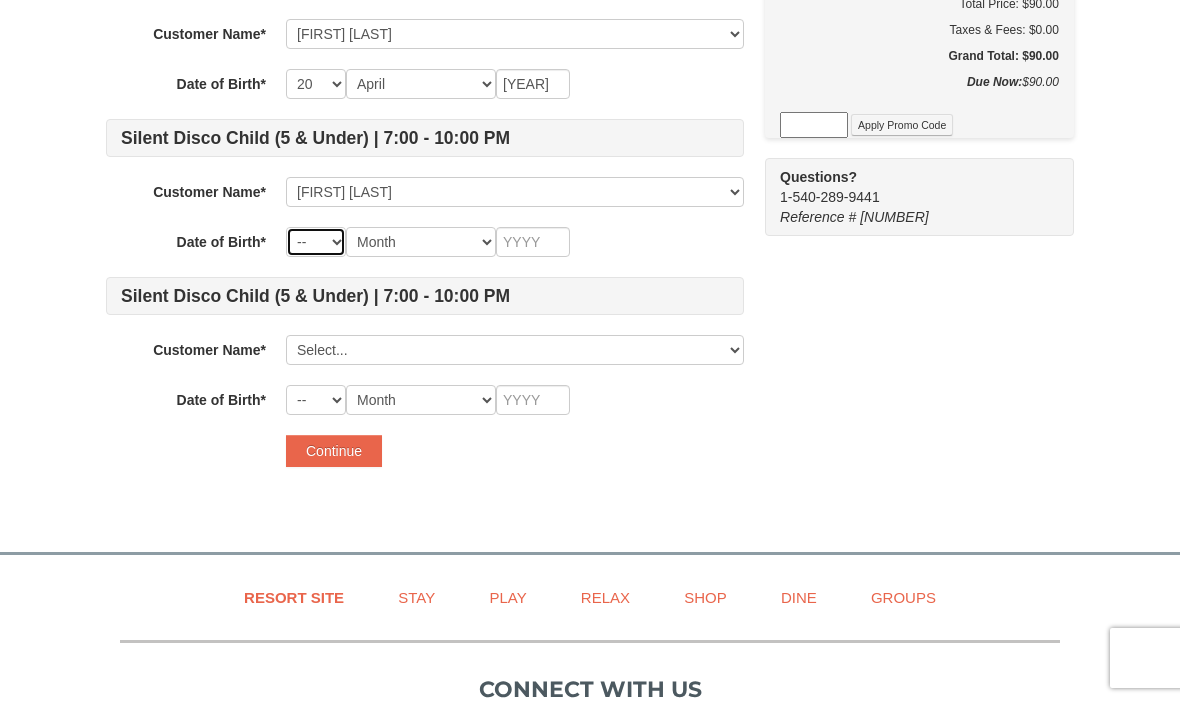 select on "05" 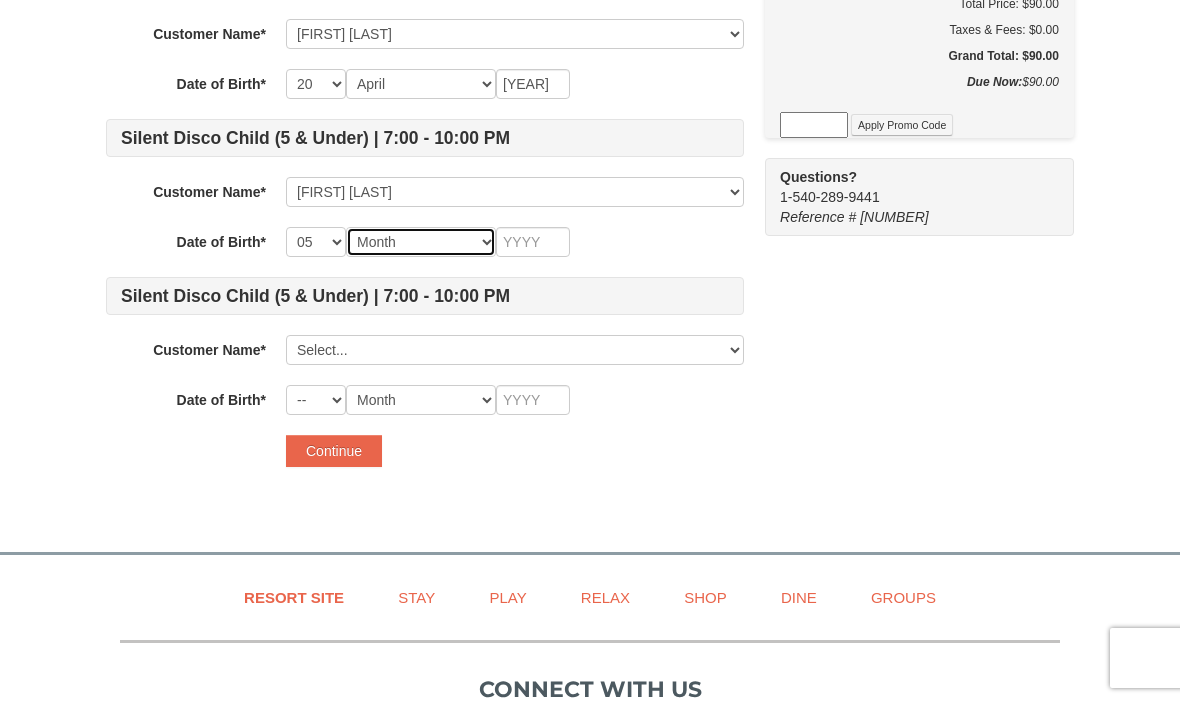 click on "Month January February March April May June July August September October November December" at bounding box center [421, 242] 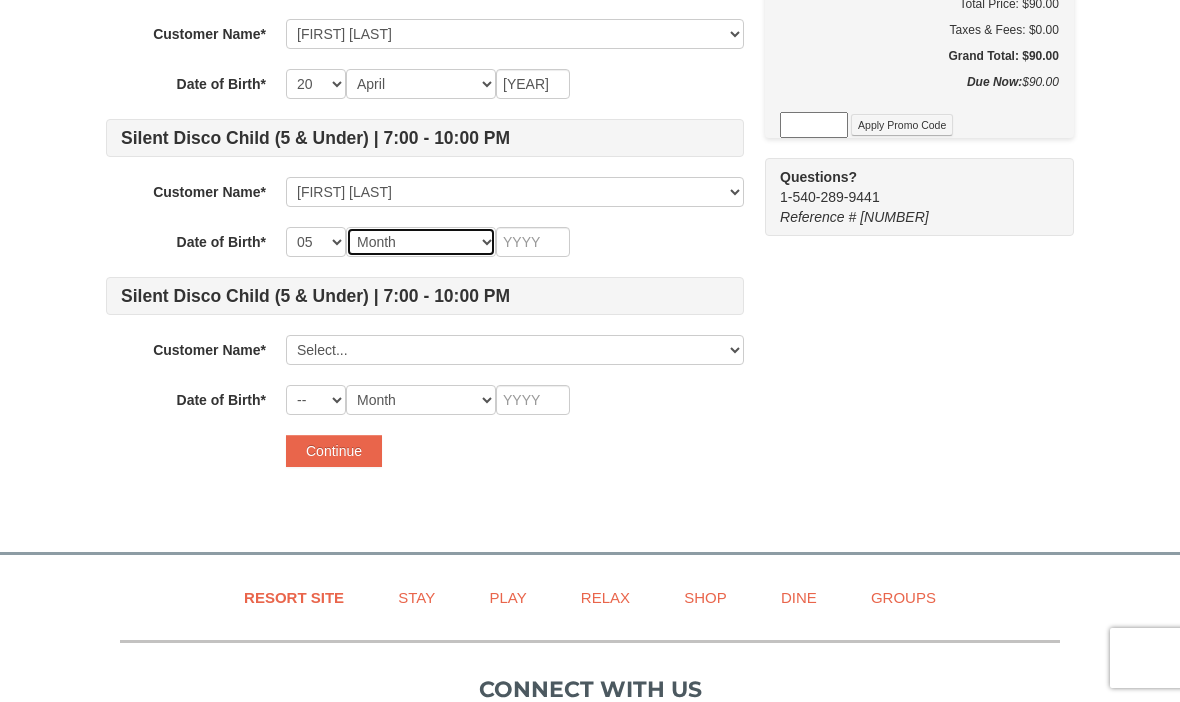 select on "02" 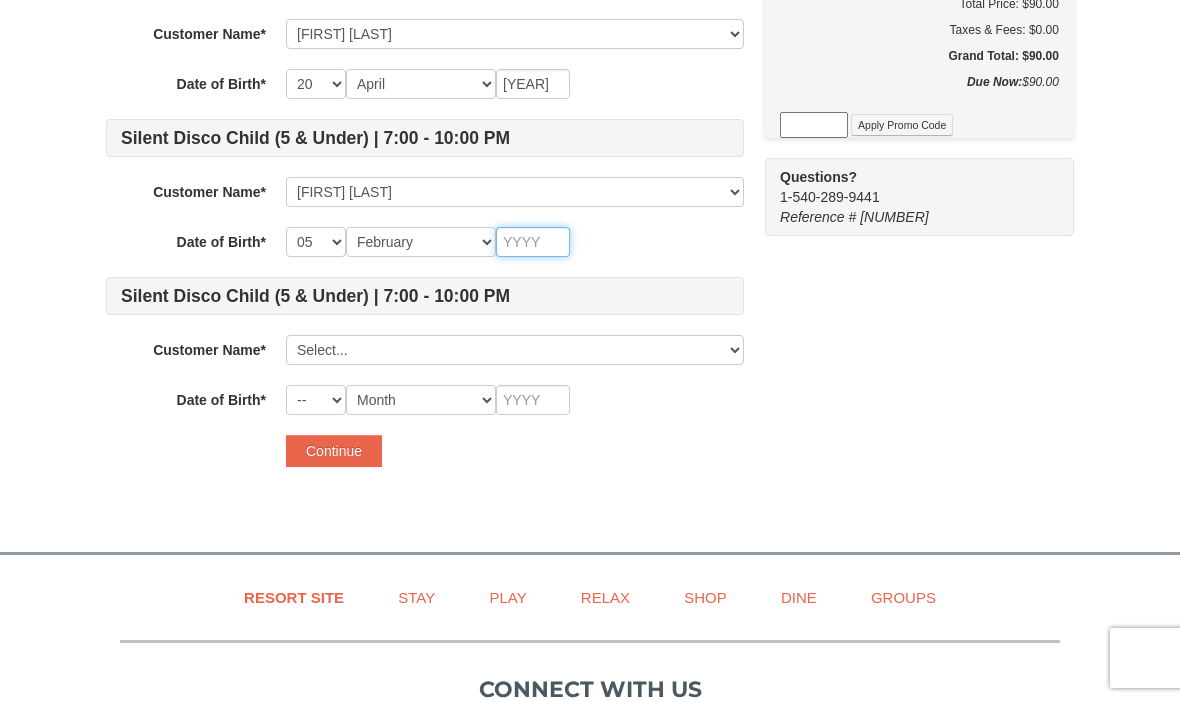 click at bounding box center [533, 242] 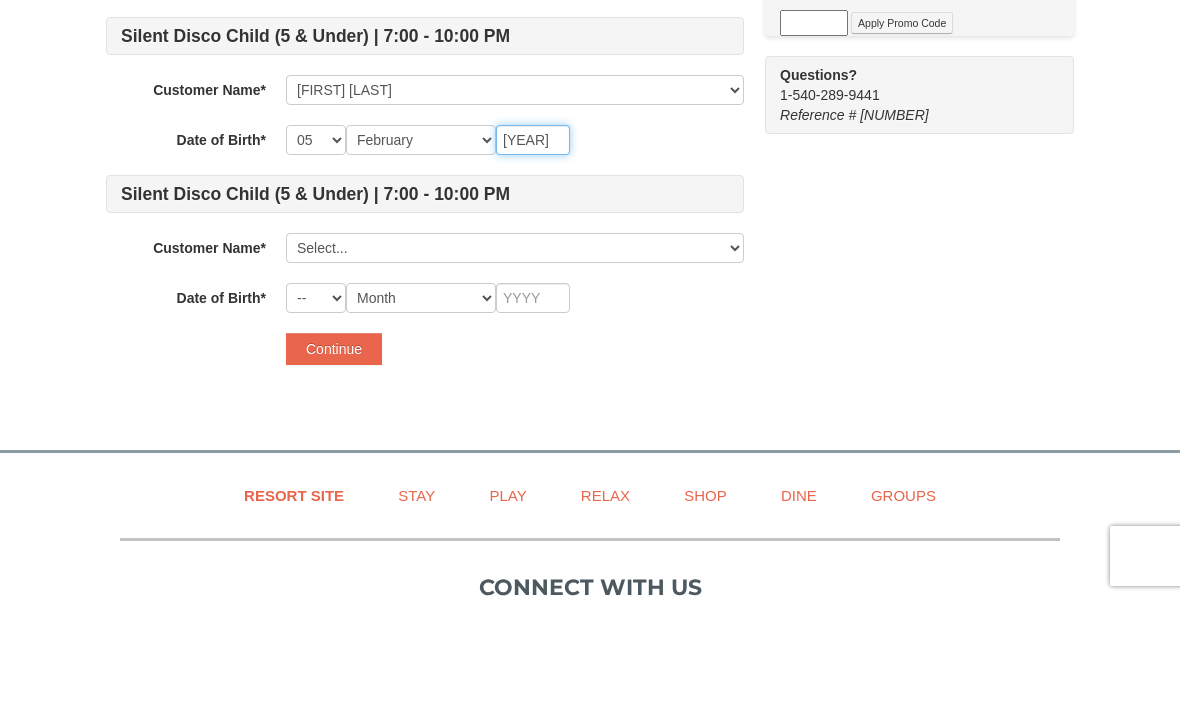 type on "2020" 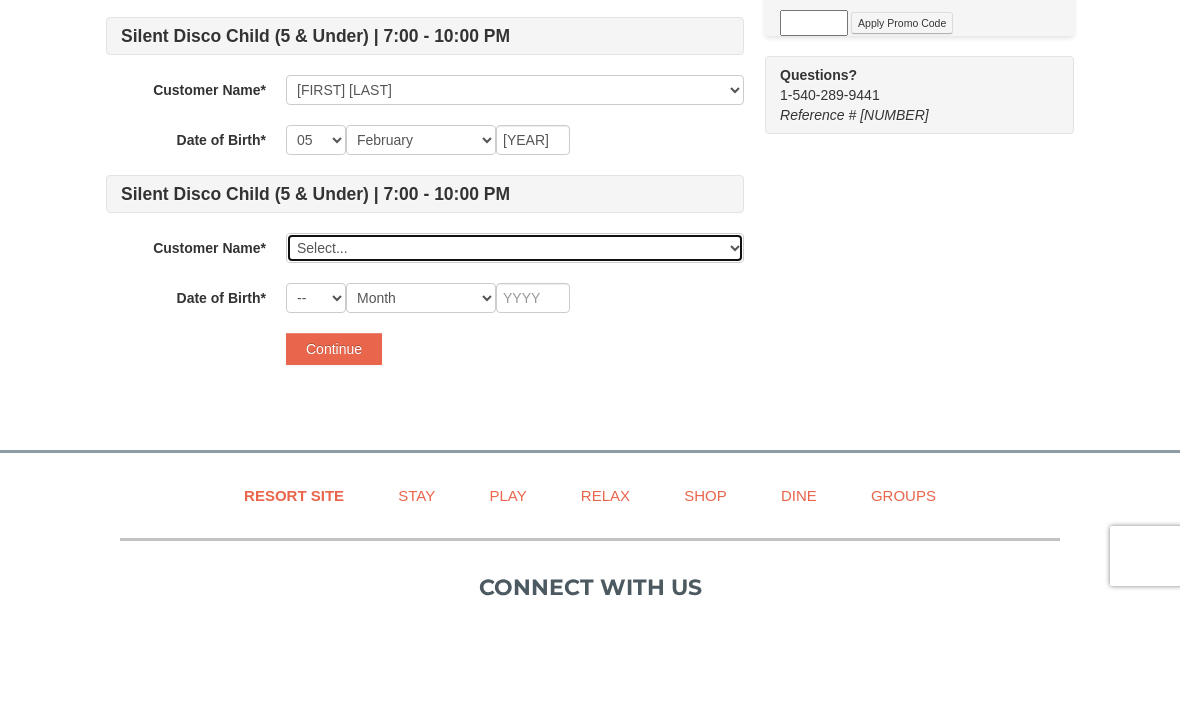 click on "Select... Celeste Carter Taylor Carter Thomas Carter Maiba Carter Thomas  Carter2 Betty Joe Cori Carter Talibah Carter Add New..." at bounding box center [515, 350] 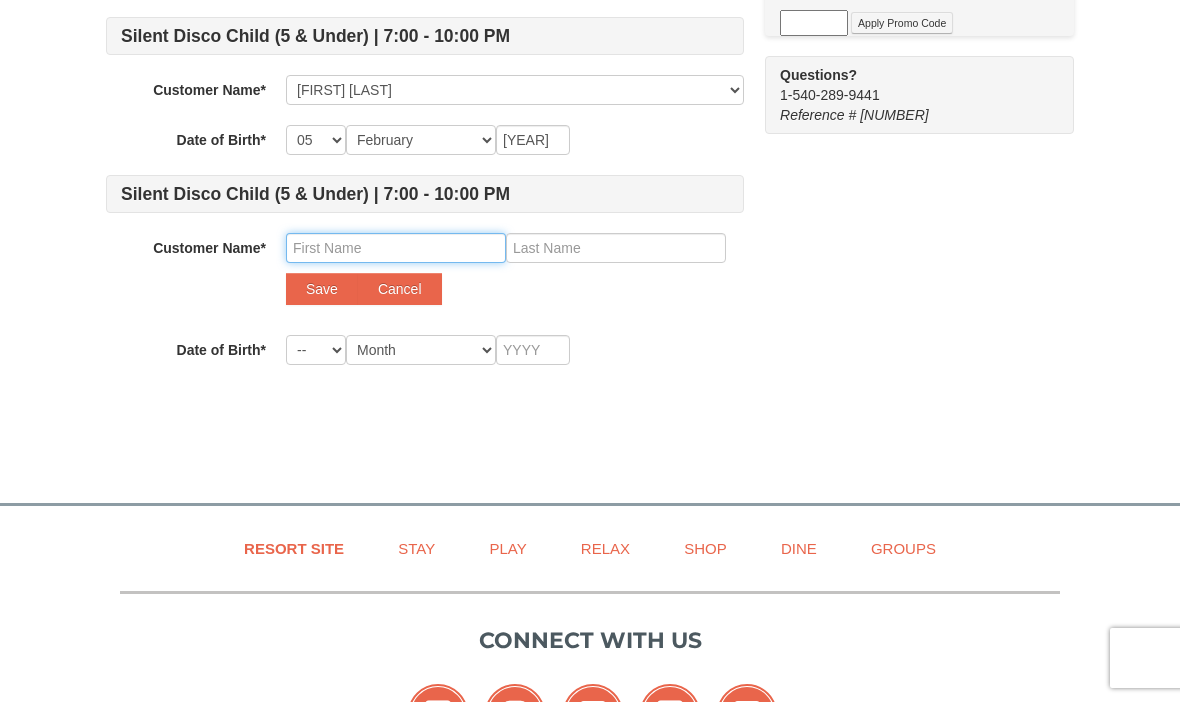 click at bounding box center (396, 248) 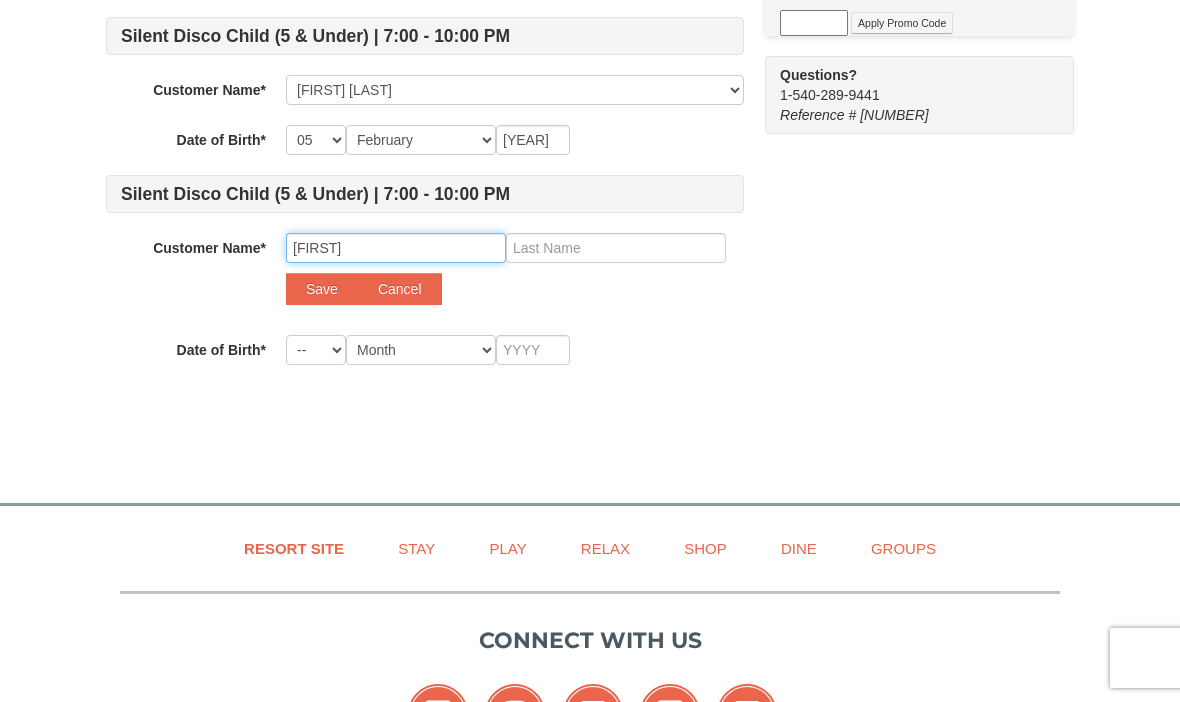 type on "Tommi" 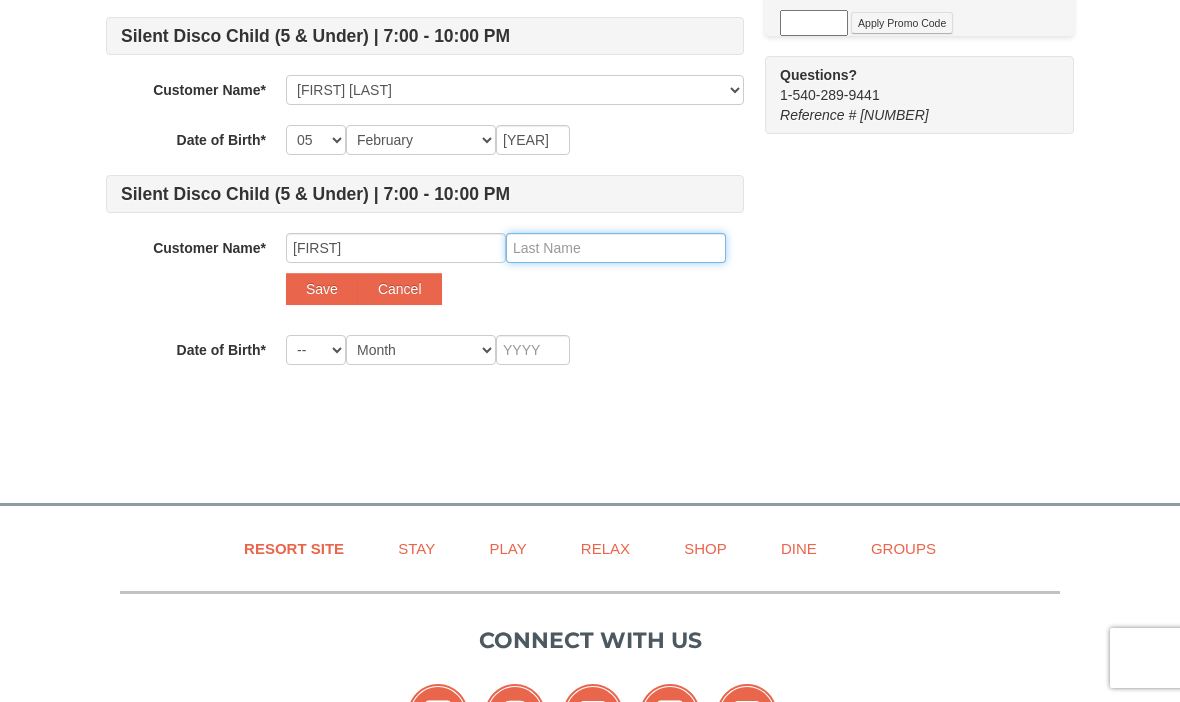 click at bounding box center [616, 248] 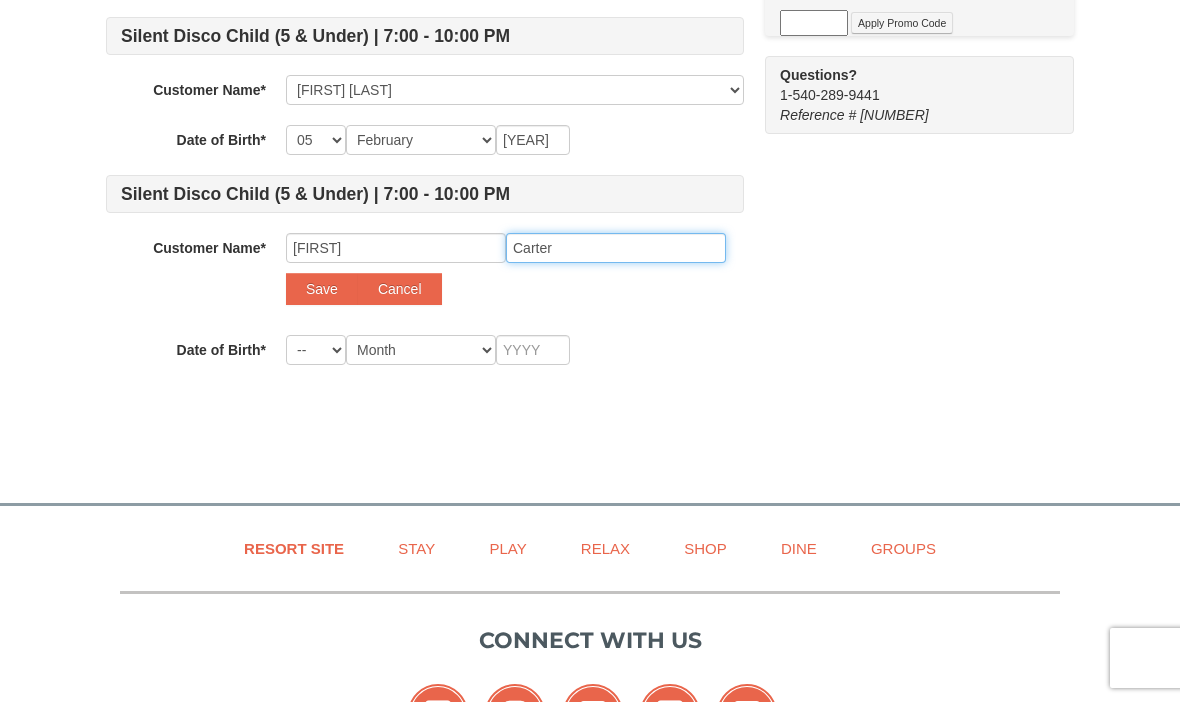 type on "Carter" 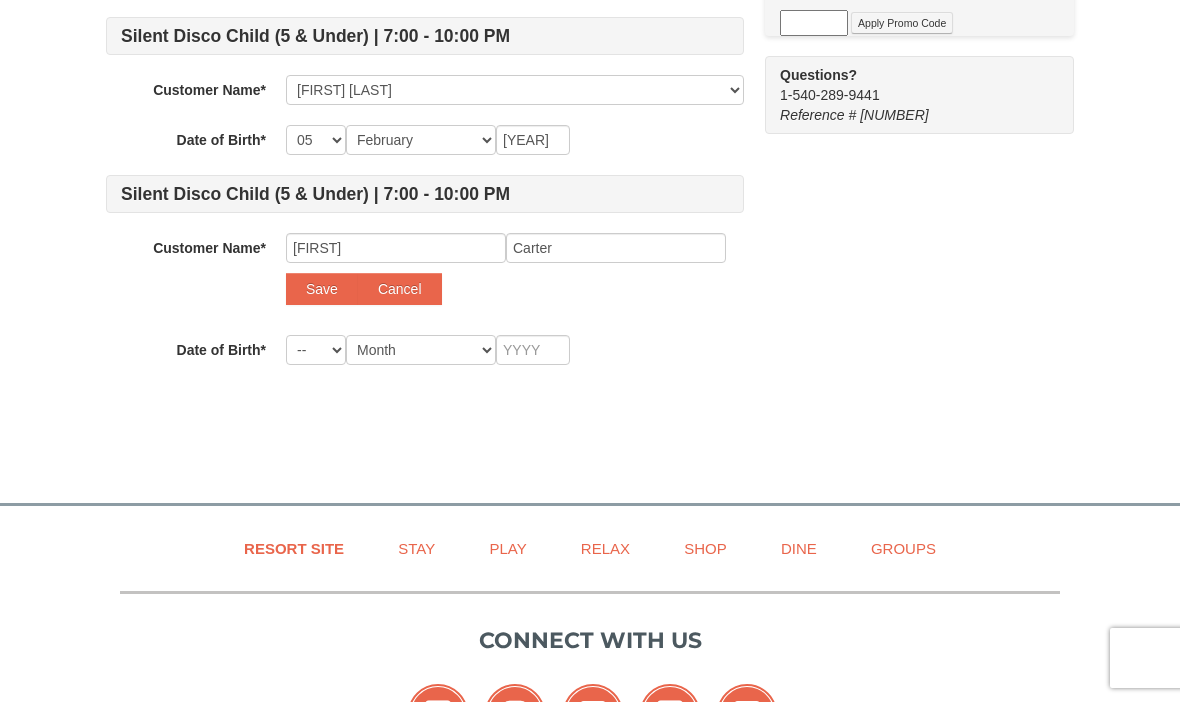 click on "Save" at bounding box center (322, 289) 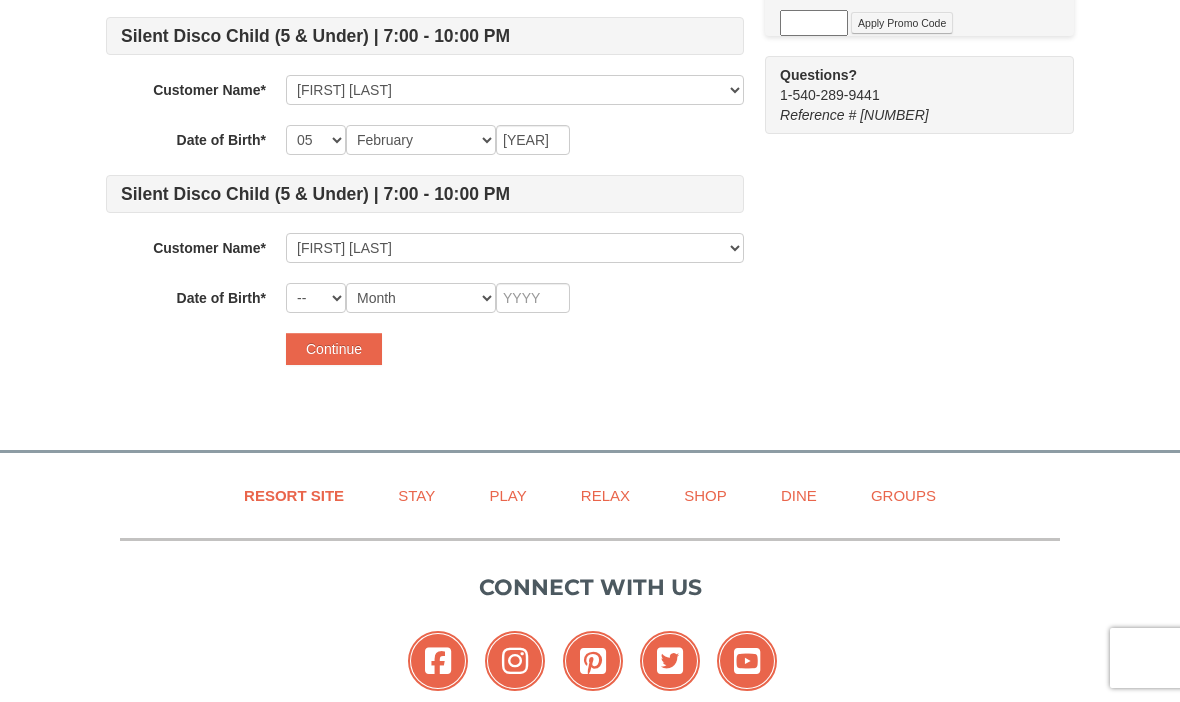click on "Continue" at bounding box center [334, 349] 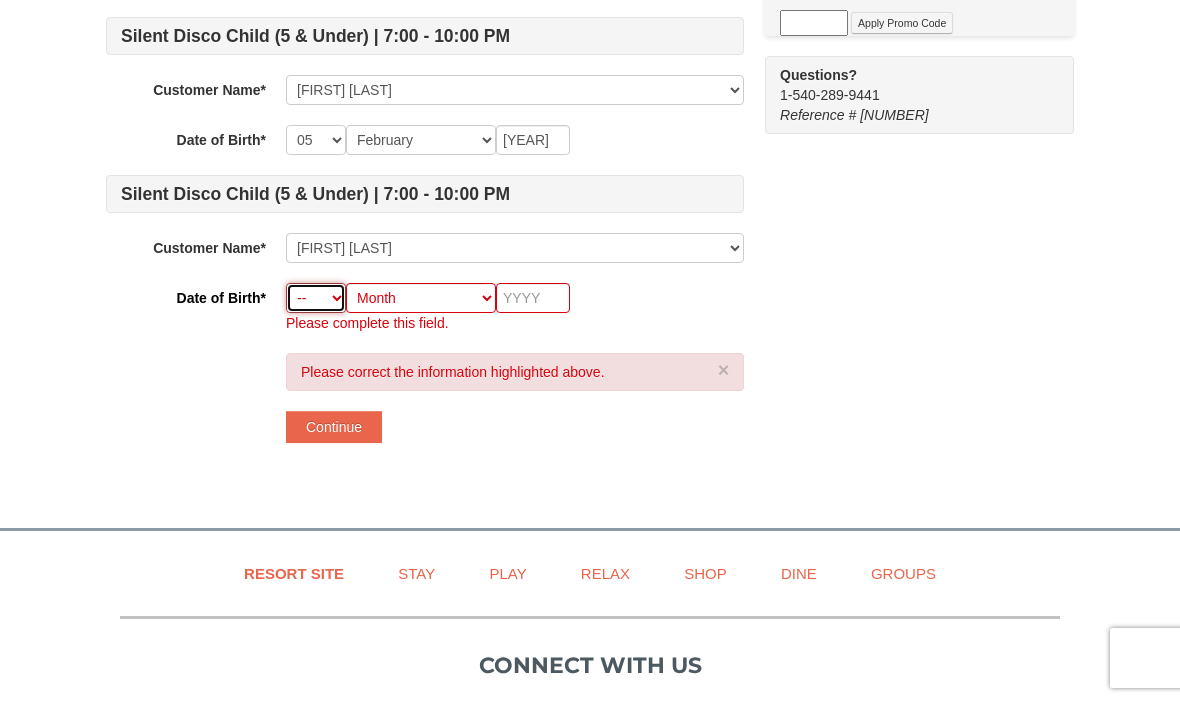 click on "-- 01 02 03 04 05 06 07 08 09 10 11 12 13 14 15 16 17 18 19 20 21 22 23 24 25 26 27 28 29 30 31" at bounding box center (316, 298) 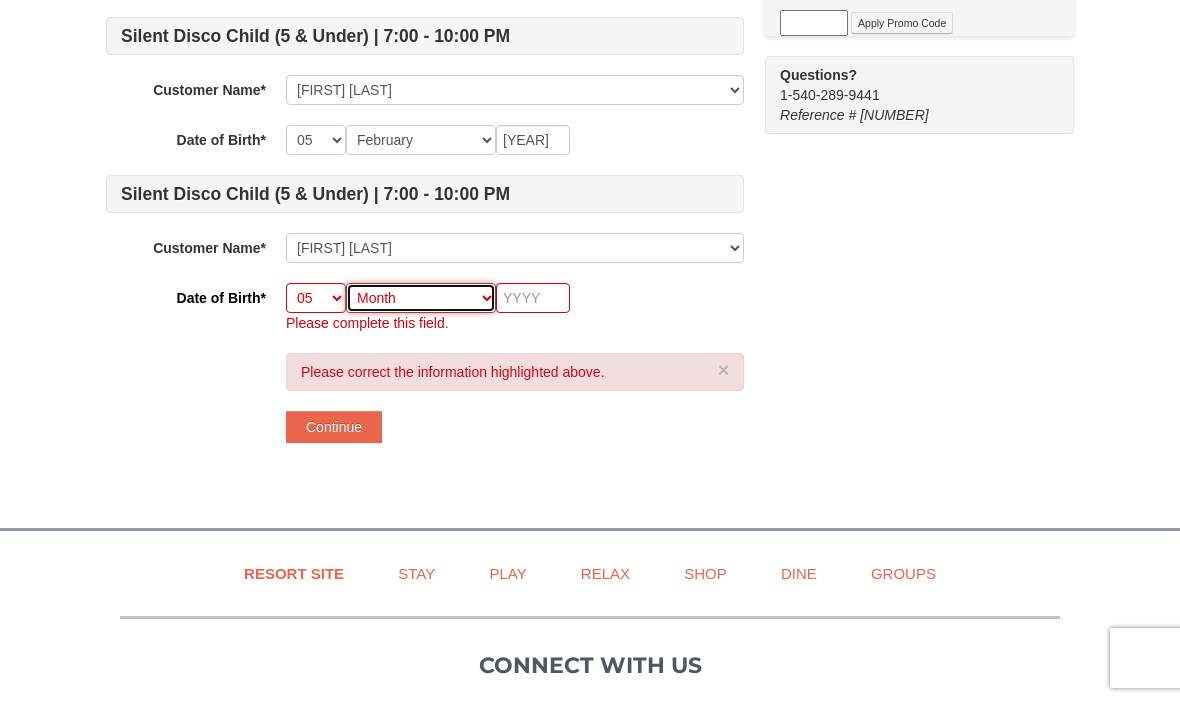 click on "Month January February March April May June July August September October November December" at bounding box center (421, 298) 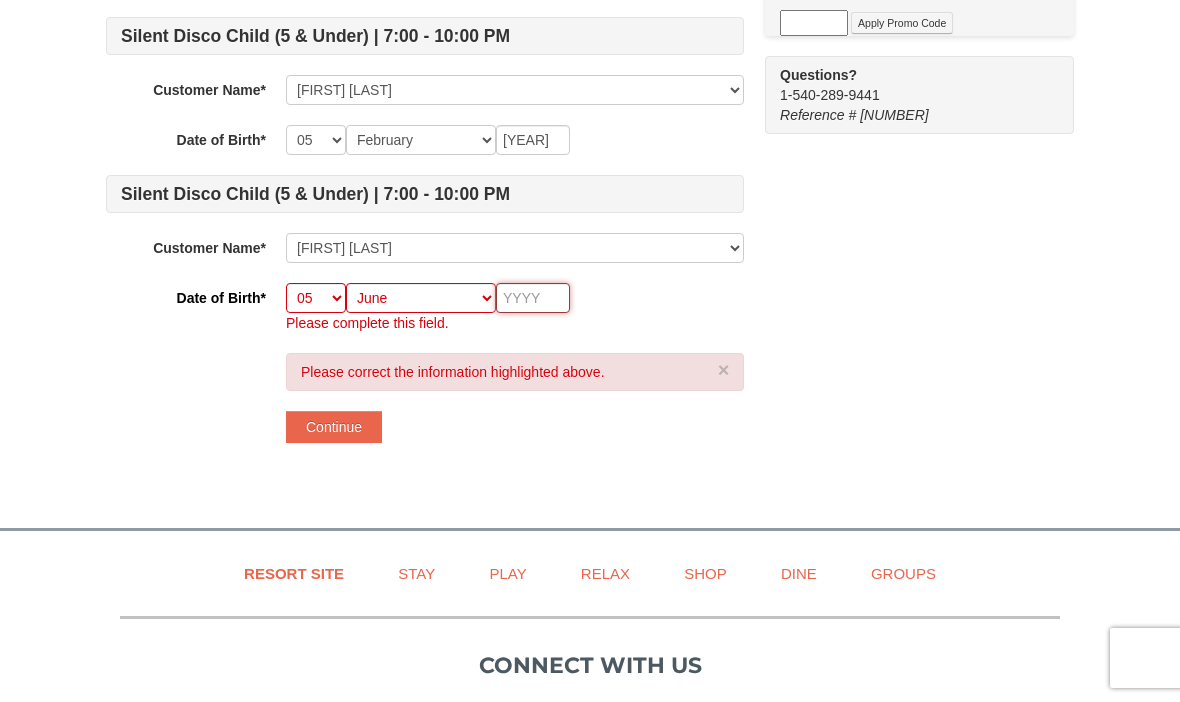 click at bounding box center [533, 298] 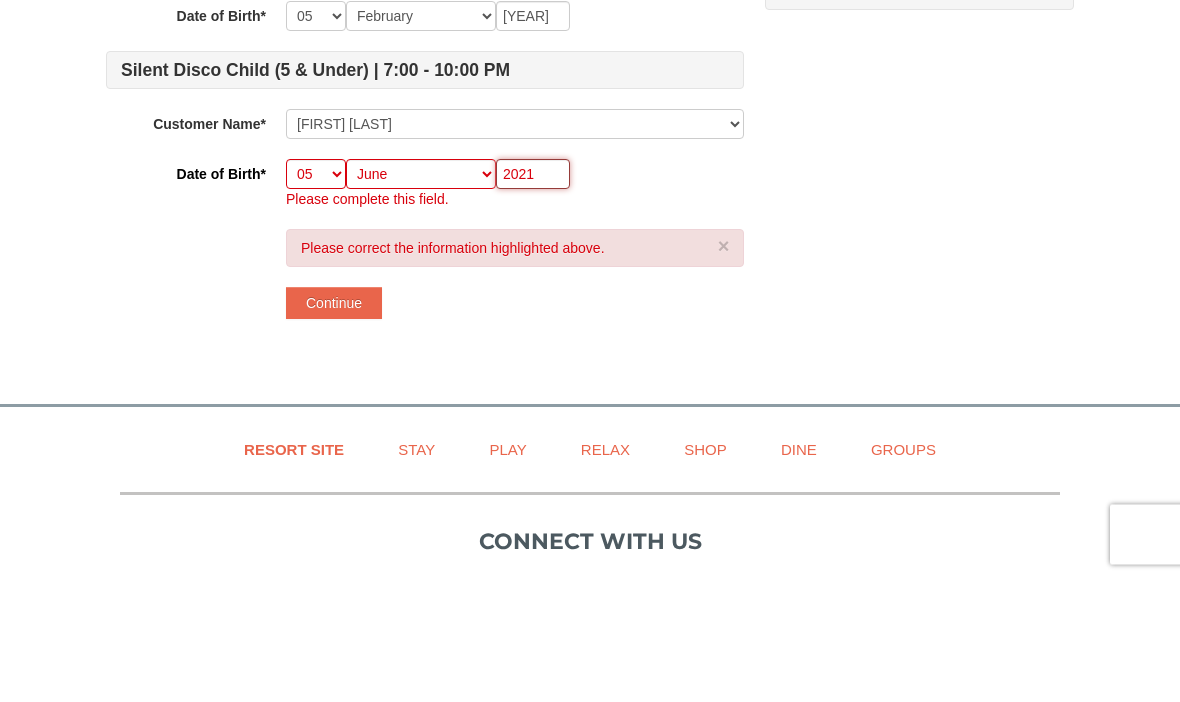 type on "2021" 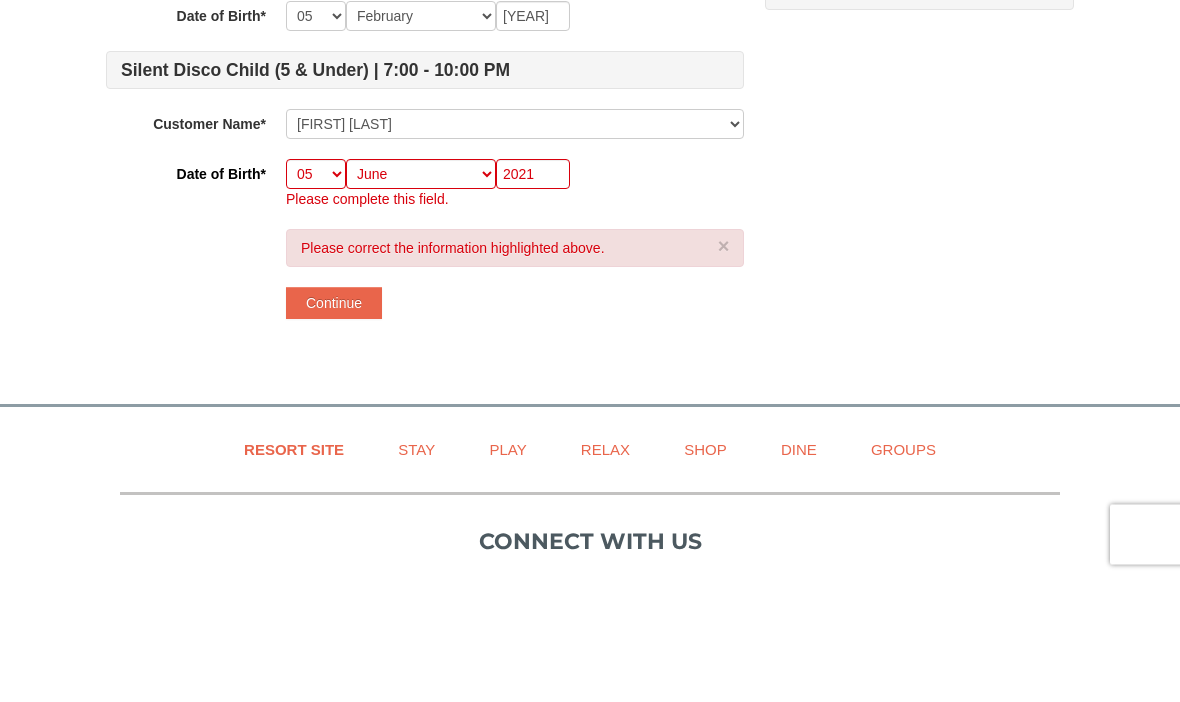 click on "Continue" at bounding box center [334, 427] 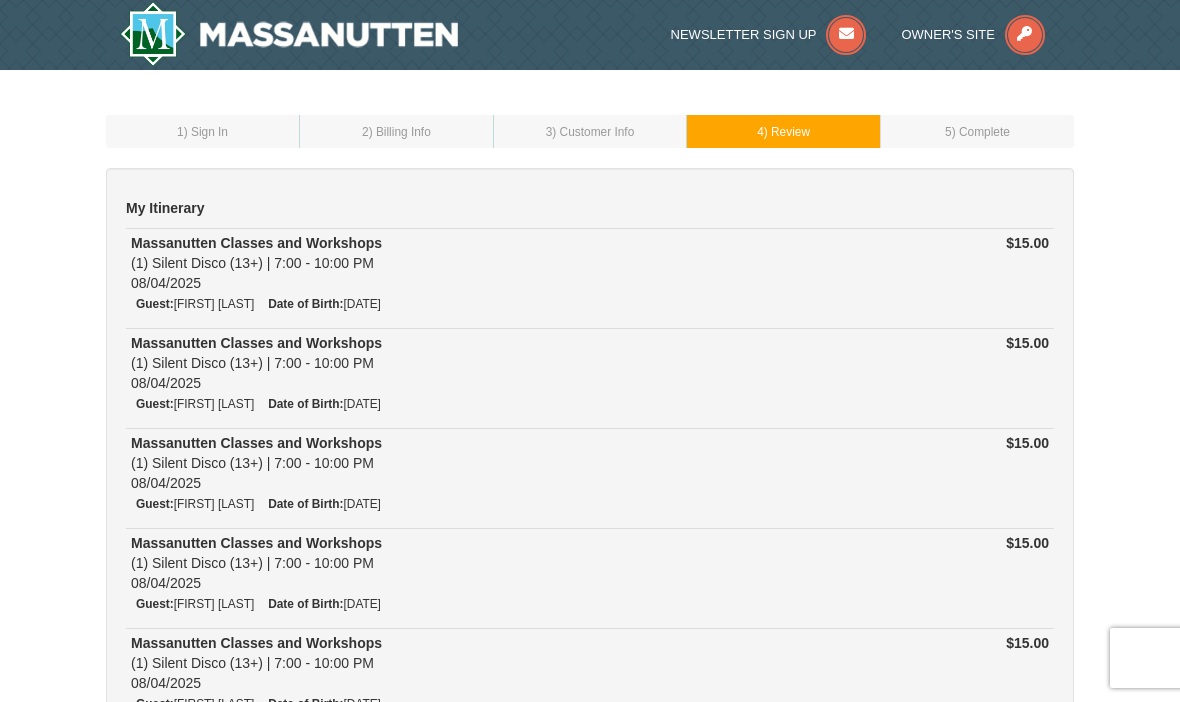 scroll, scrollTop: 0, scrollLeft: 0, axis: both 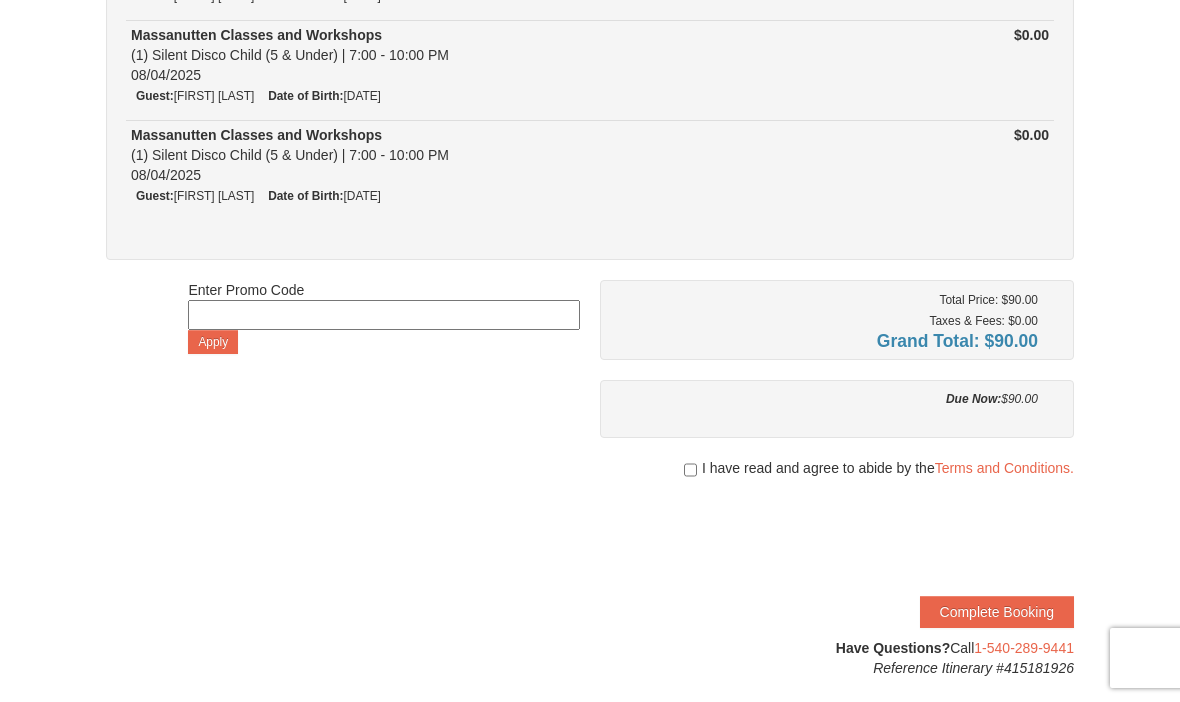 click at bounding box center [690, 470] 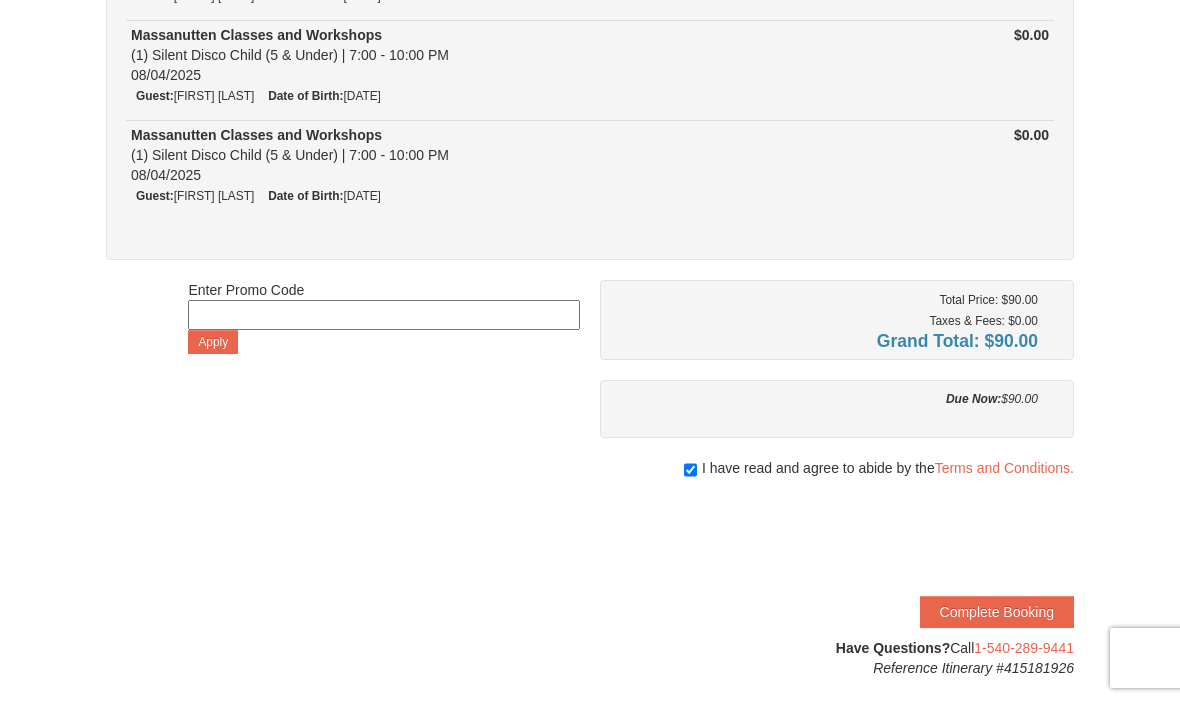 click on "Complete Booking" at bounding box center (997, 612) 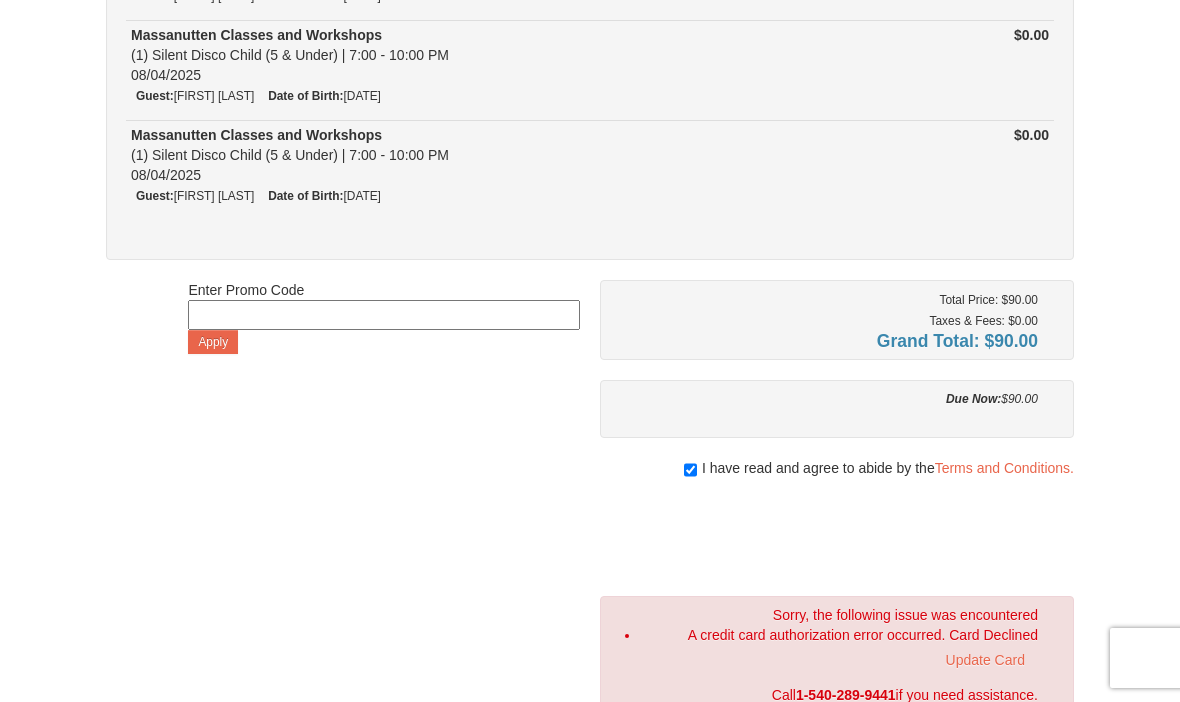 click on "Sorry, the following issue was encountered A credit card authorization error occurred. Card Declined Update Card Call  1-540-289-9441  if you need assistance." at bounding box center (837, 655) 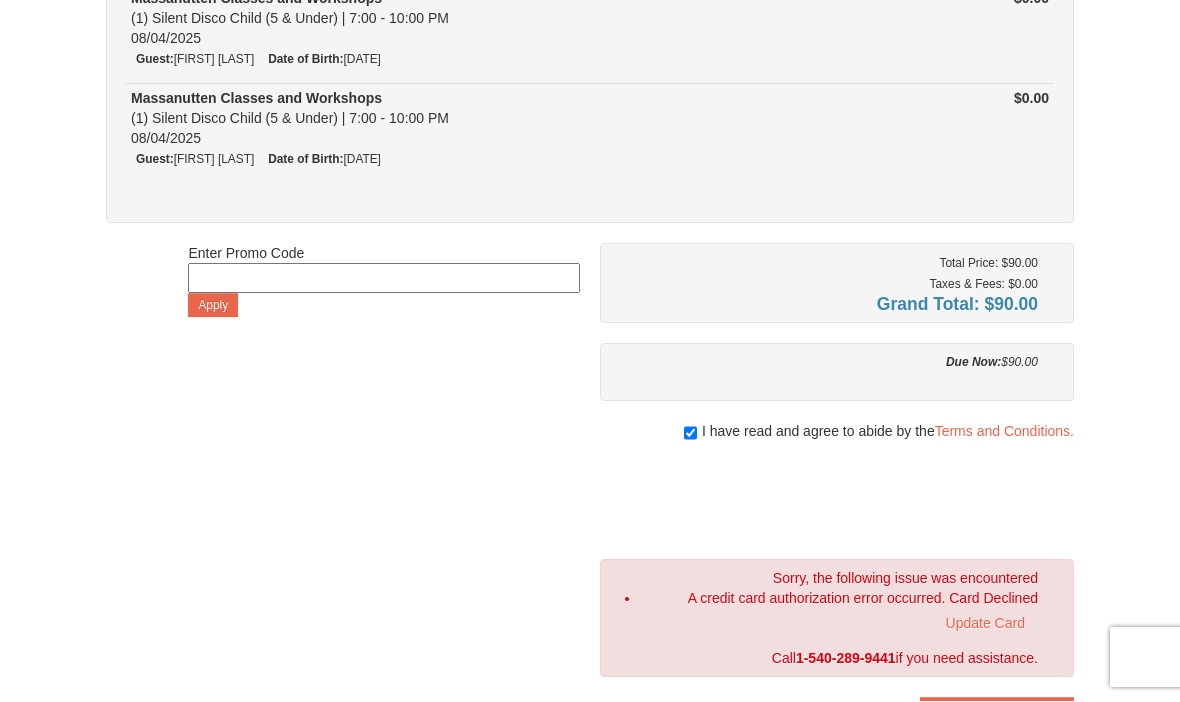 scroll, scrollTop: 945, scrollLeft: 0, axis: vertical 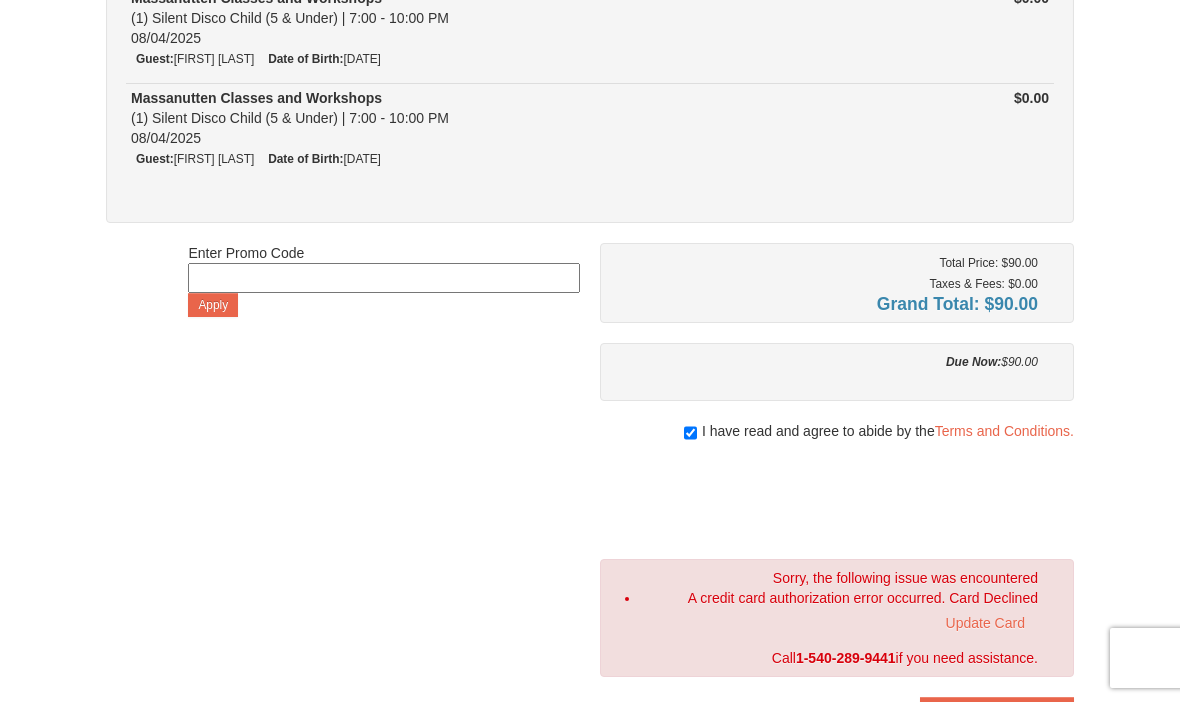 click on "Update Card" at bounding box center [985, 623] 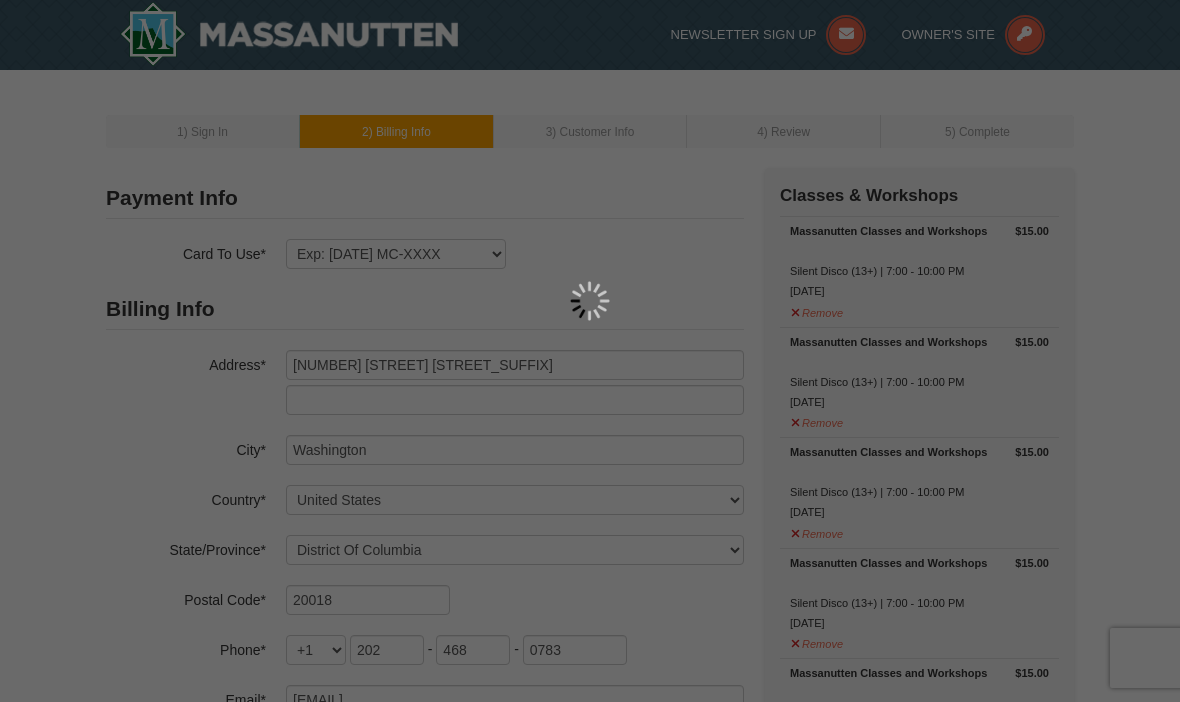 select on "DC" 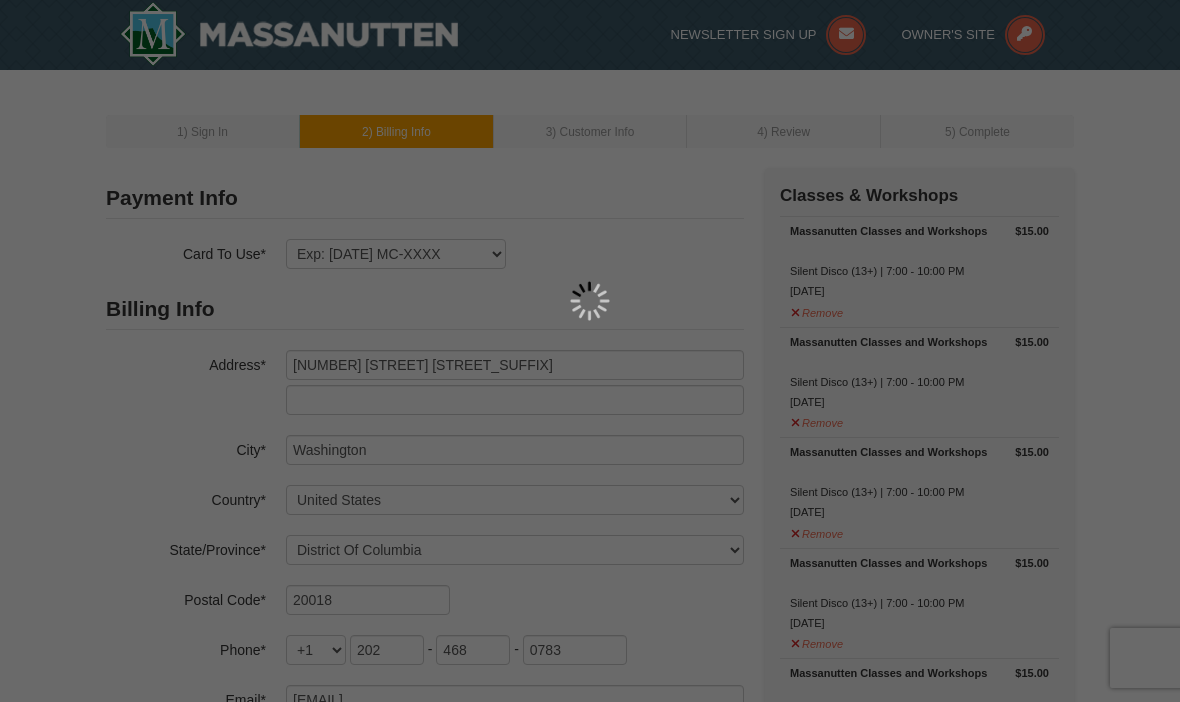 scroll, scrollTop: 0, scrollLeft: 0, axis: both 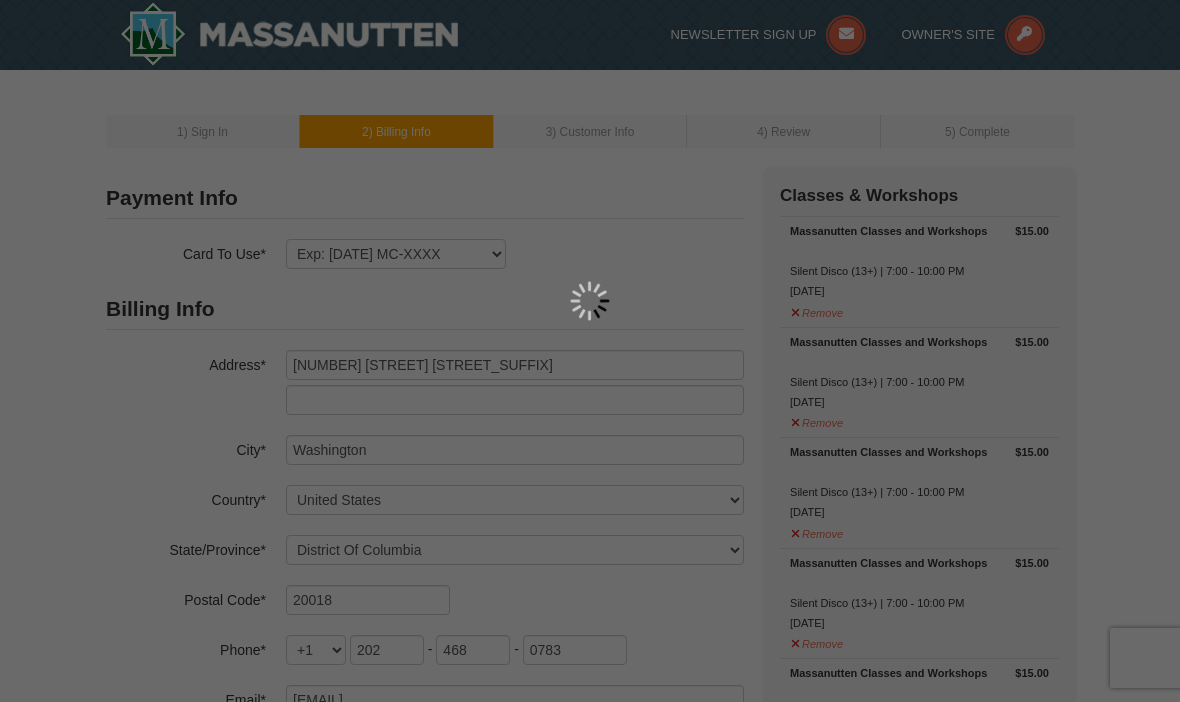 select on "8" 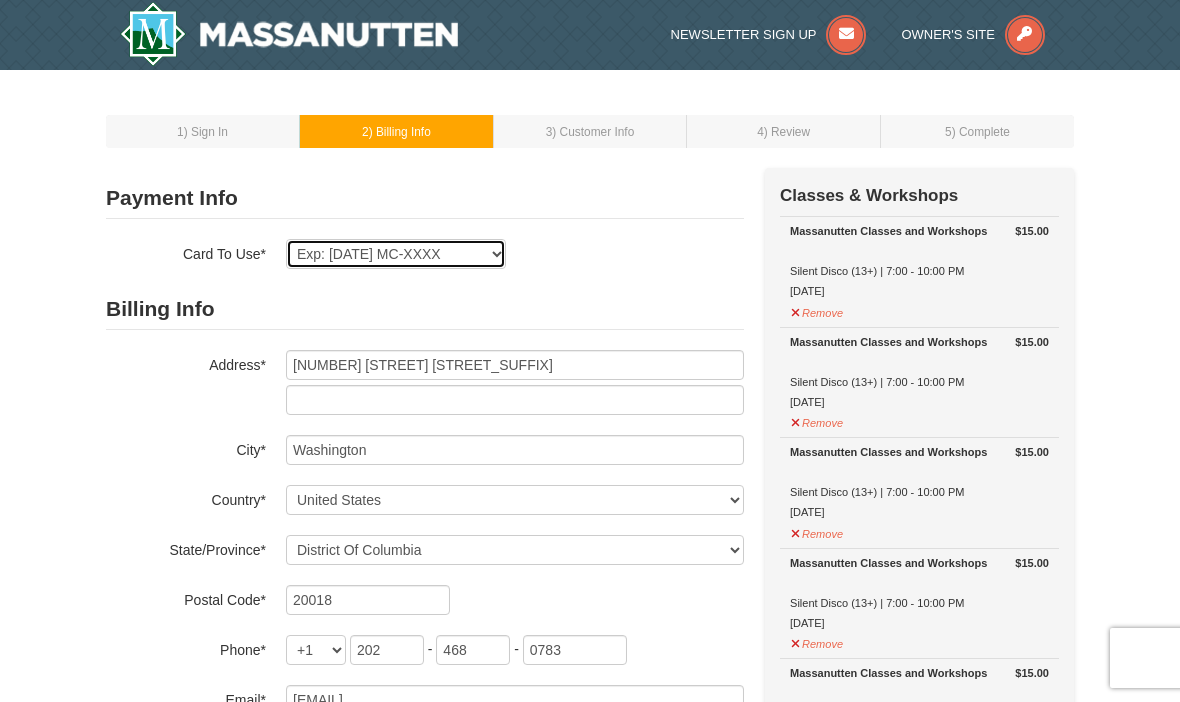 click on "Exp: 02/30      MC-XXXX New Card" at bounding box center [396, 254] 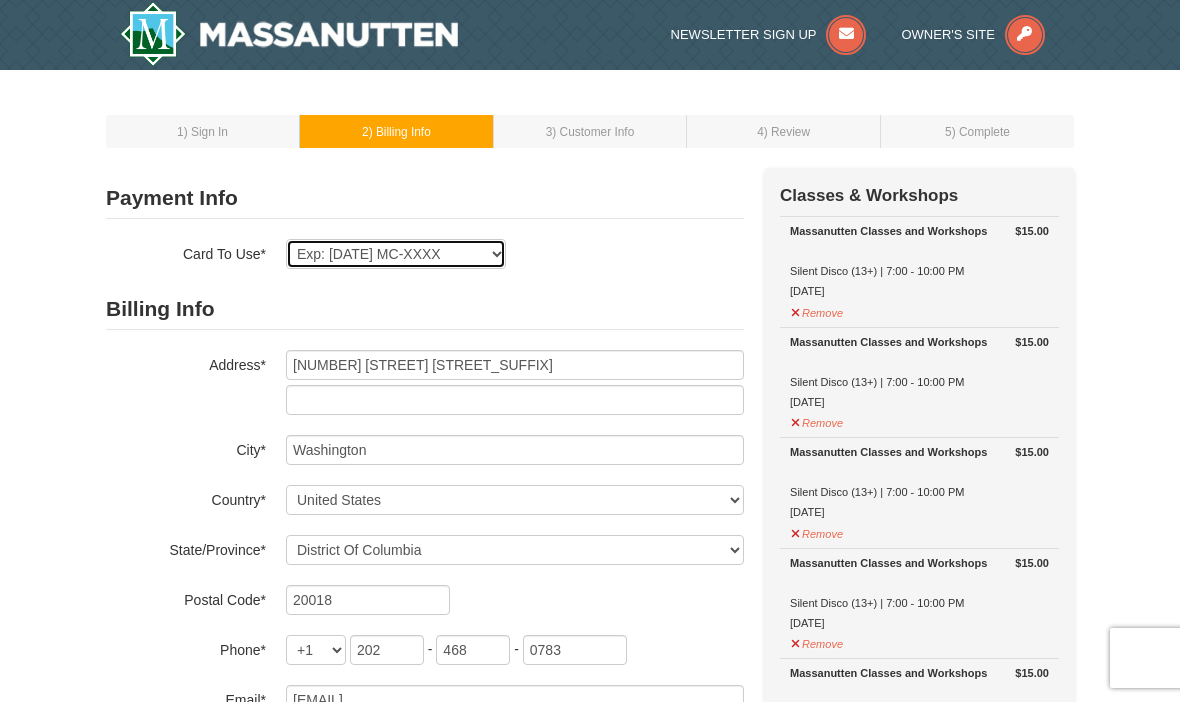 select 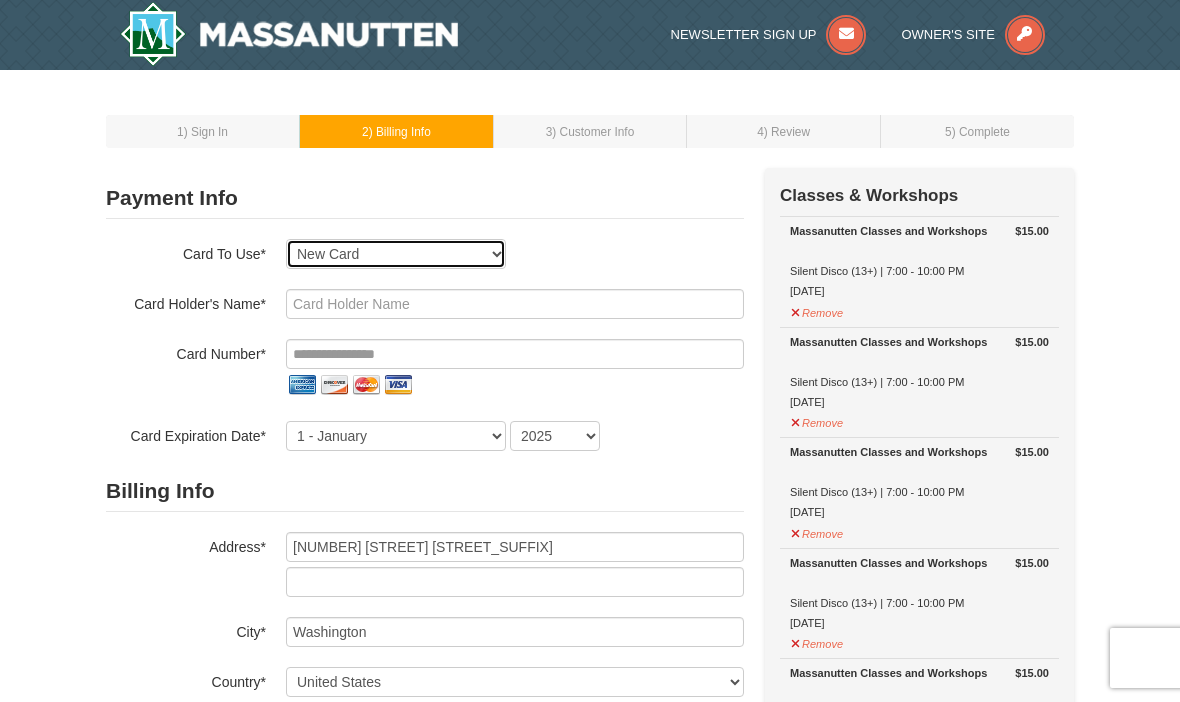 click on "Exp: 02/30      MC-XXXX New Card" at bounding box center (396, 254) 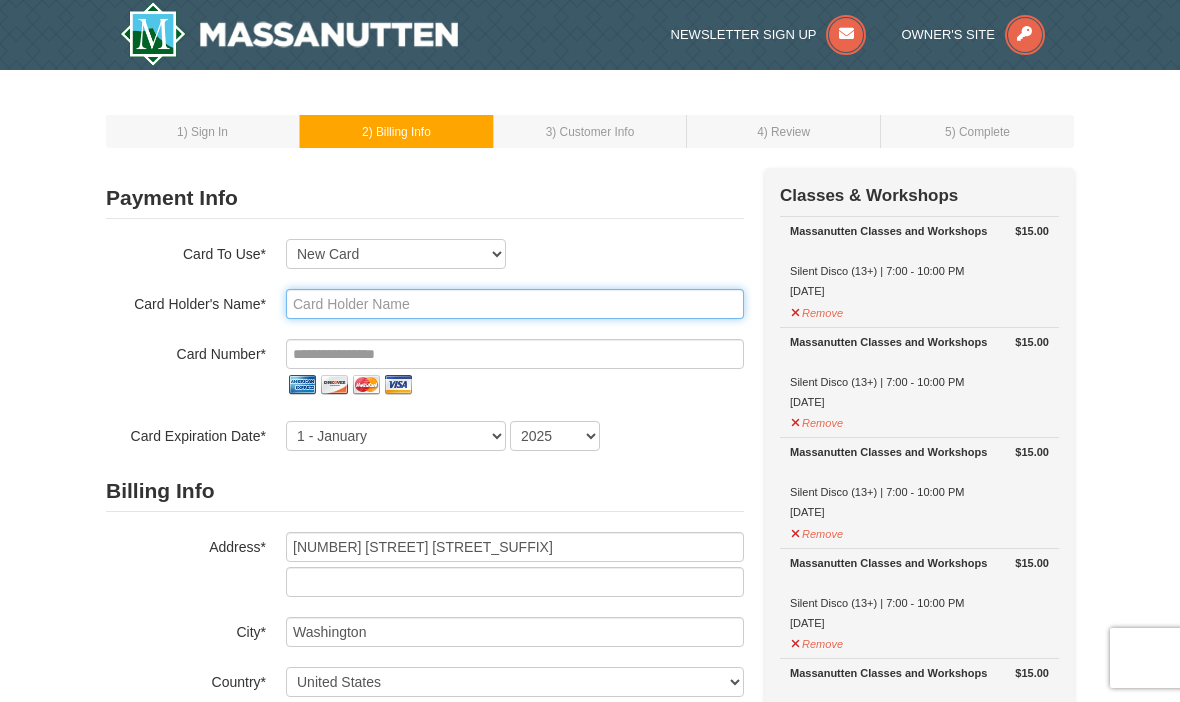 click at bounding box center [515, 304] 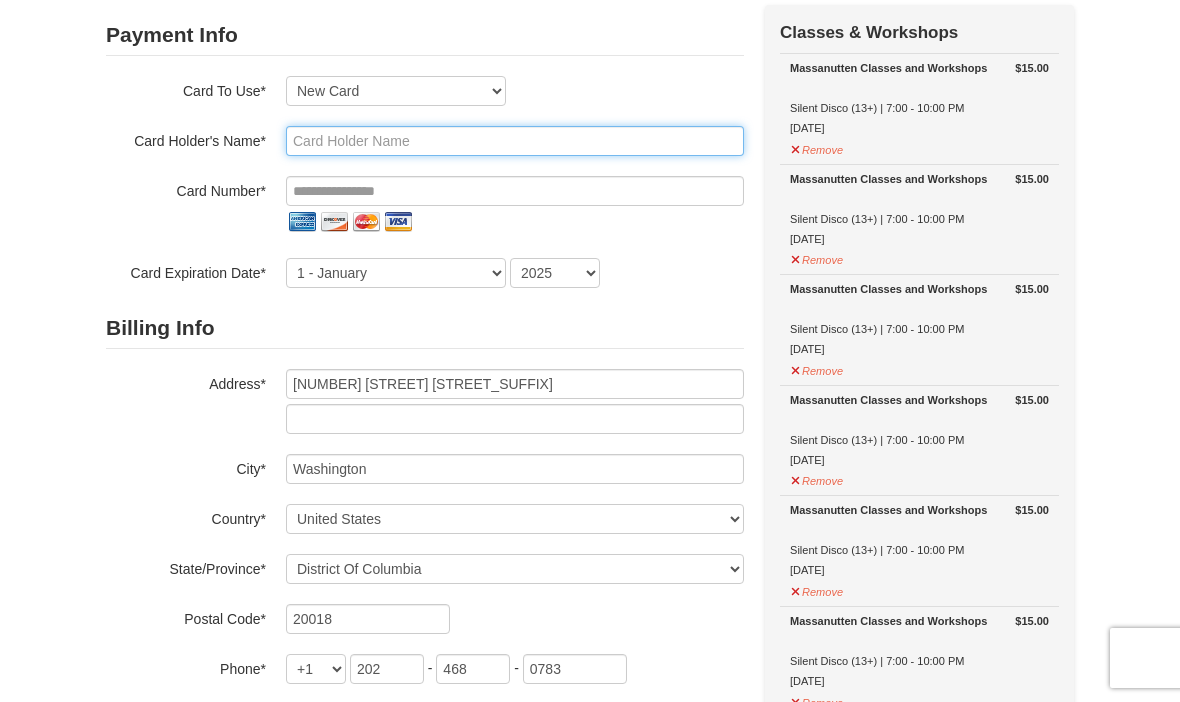 scroll, scrollTop: 162, scrollLeft: 0, axis: vertical 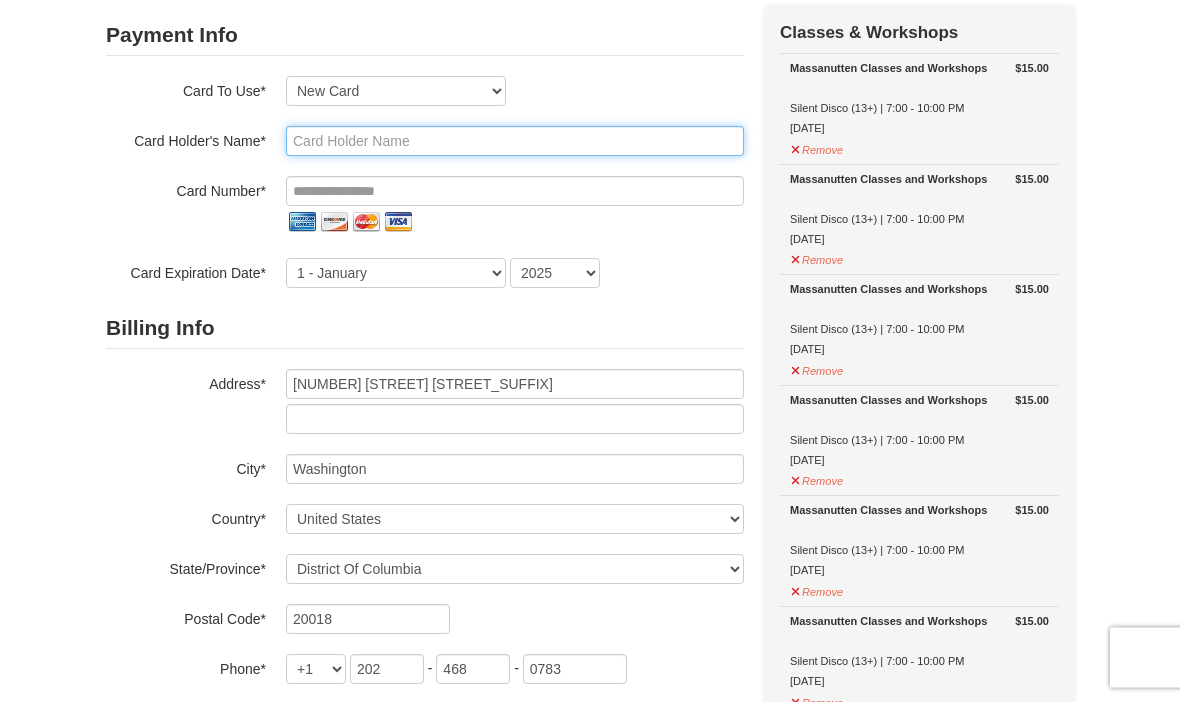 type on "CELESTE CARTER" 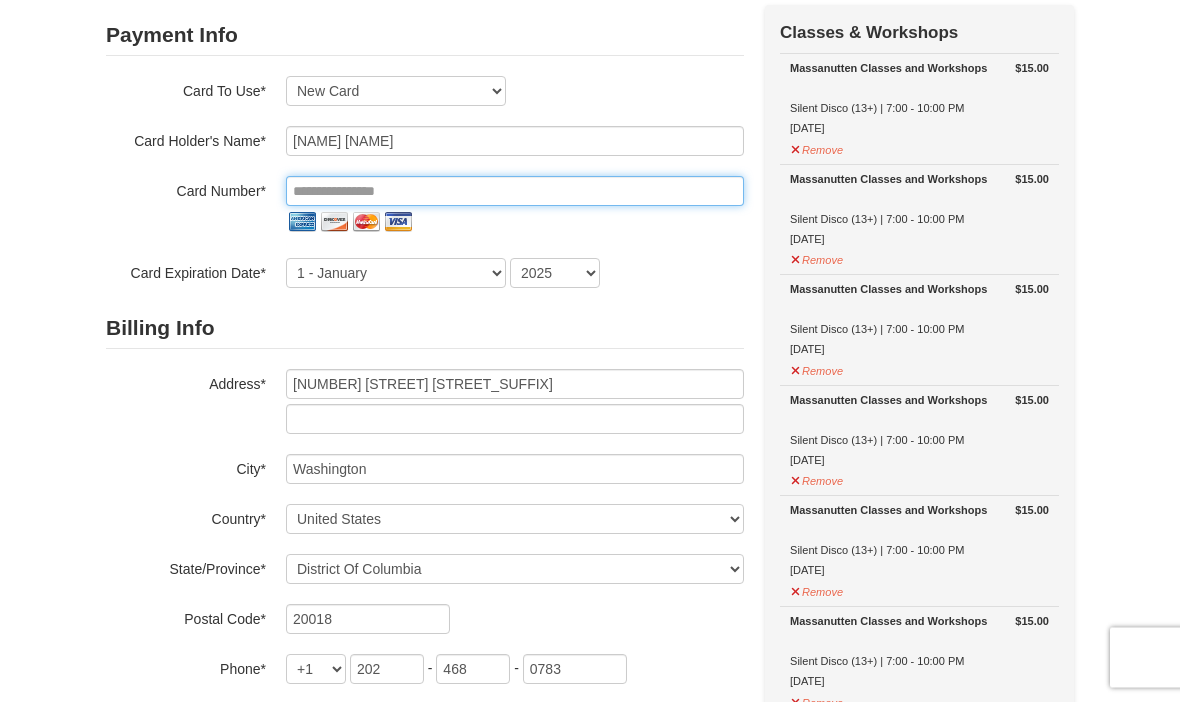 type on "**********" 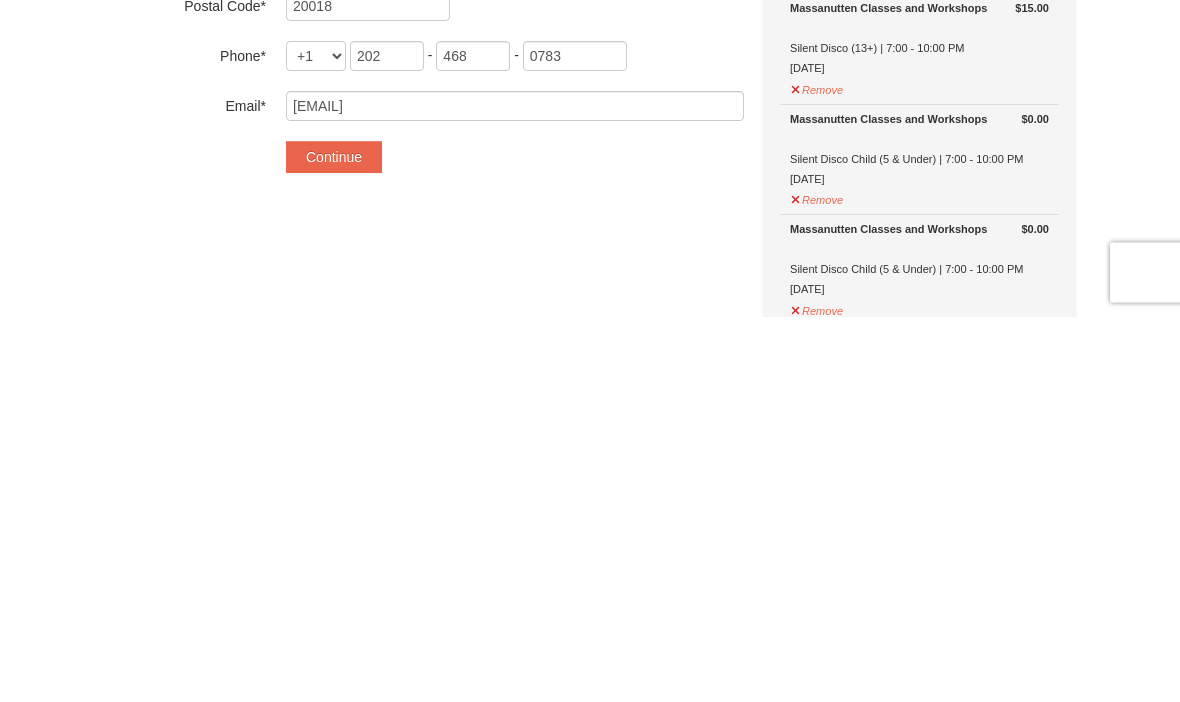 click on "Continue" at bounding box center [334, 543] 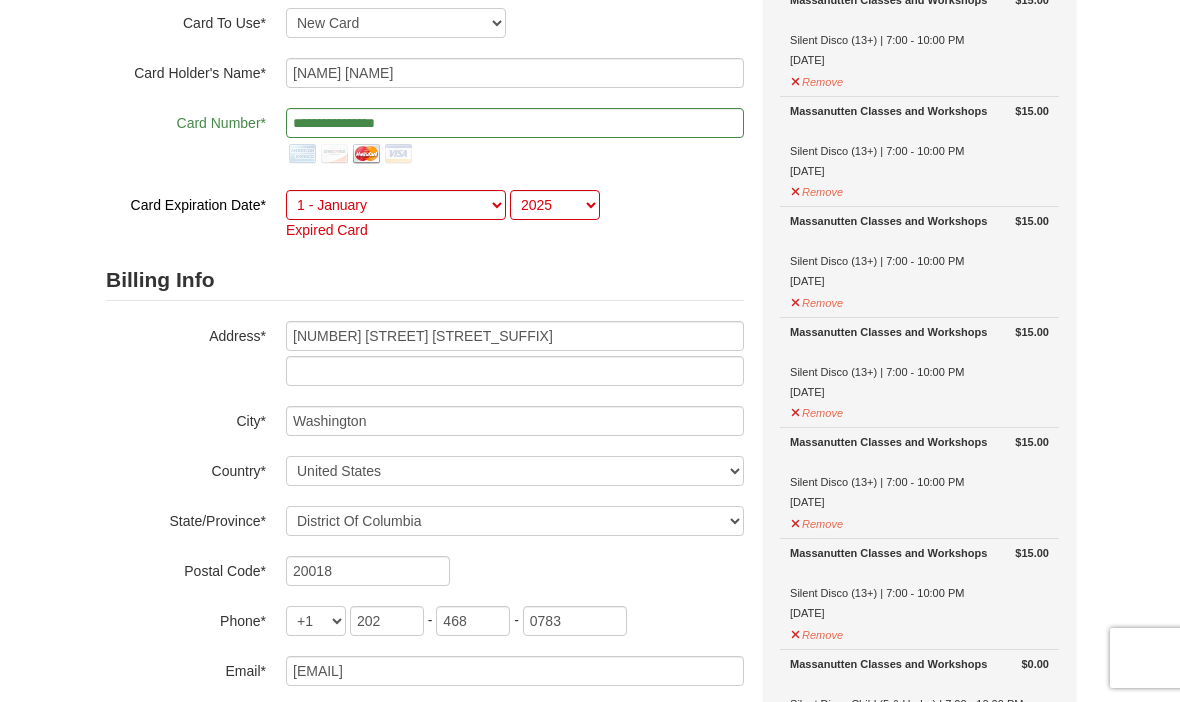 scroll, scrollTop: 235, scrollLeft: 0, axis: vertical 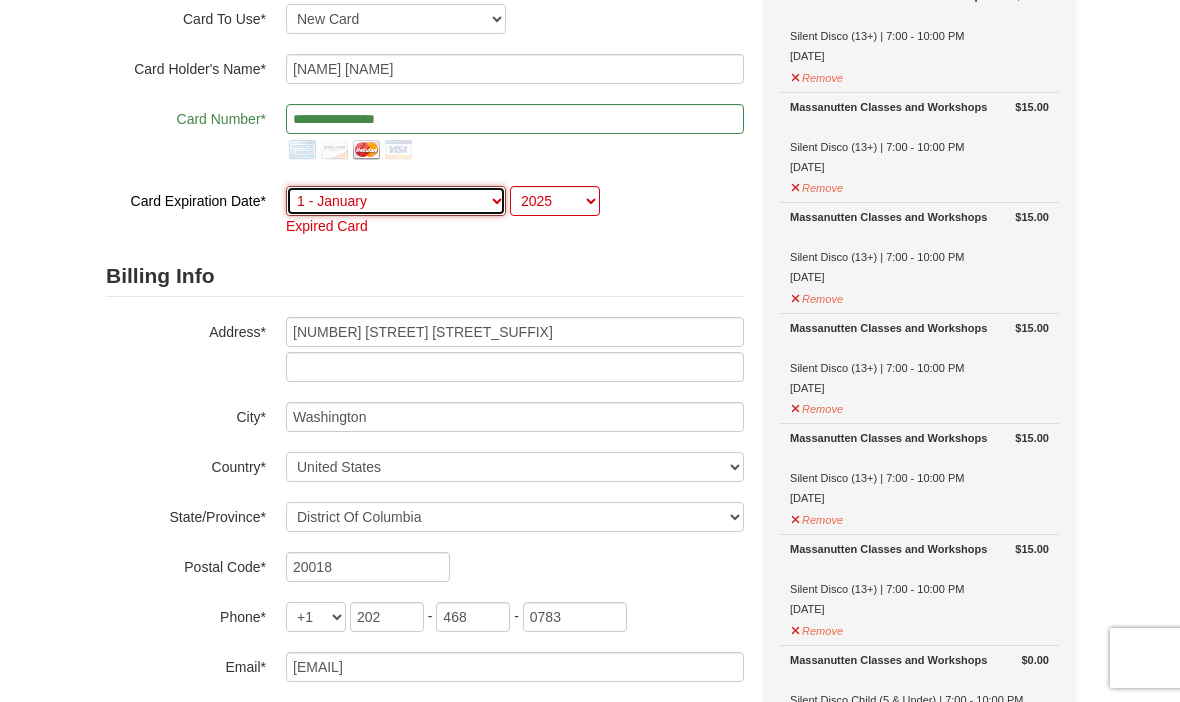 click on "1 - January 2 - February 3 - March 4 - April 5 - May 6 - June 7 - July 8 - August 9 - September 10 - October 11 - November 12 - December" at bounding box center [396, 201] 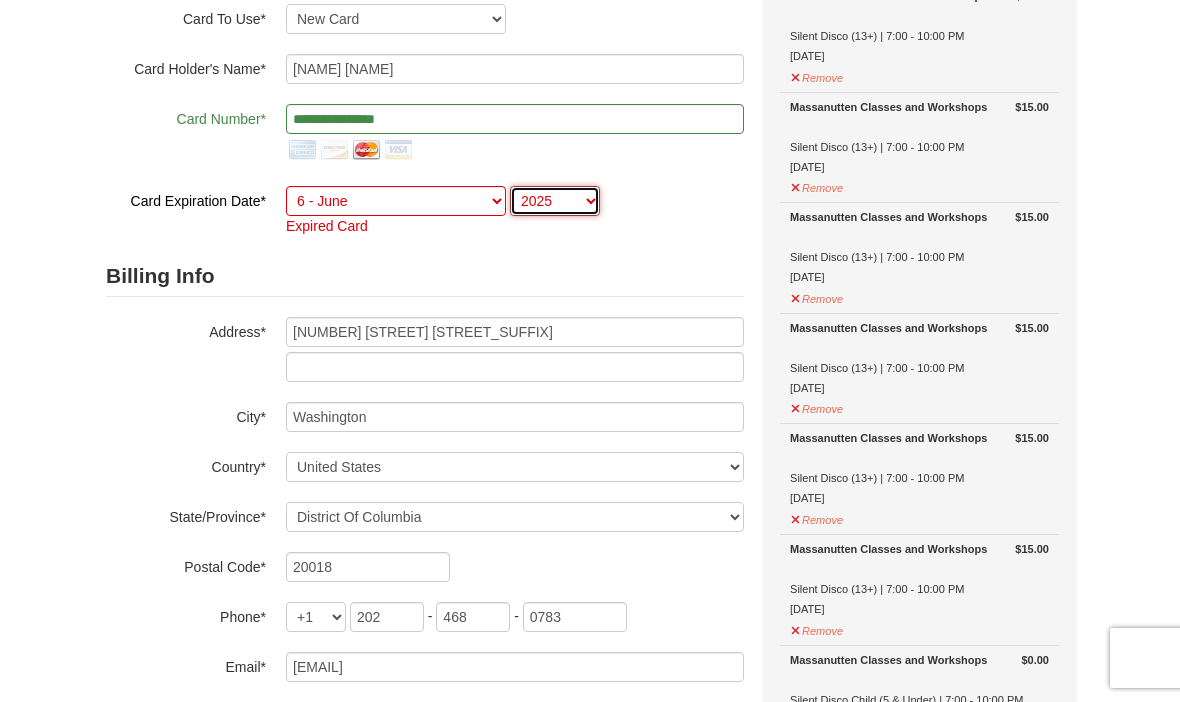 click on "2025 2026 2027 2028 2029 2030 2031 2032 2033 2034" at bounding box center (555, 201) 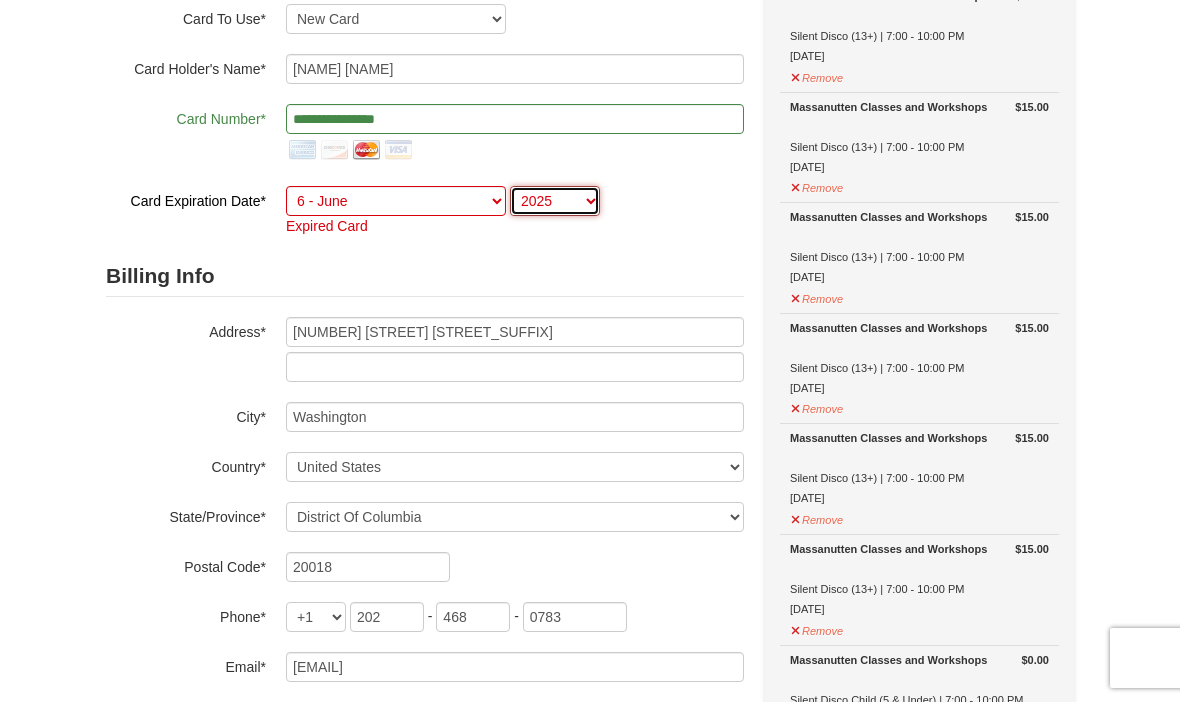select on "2030" 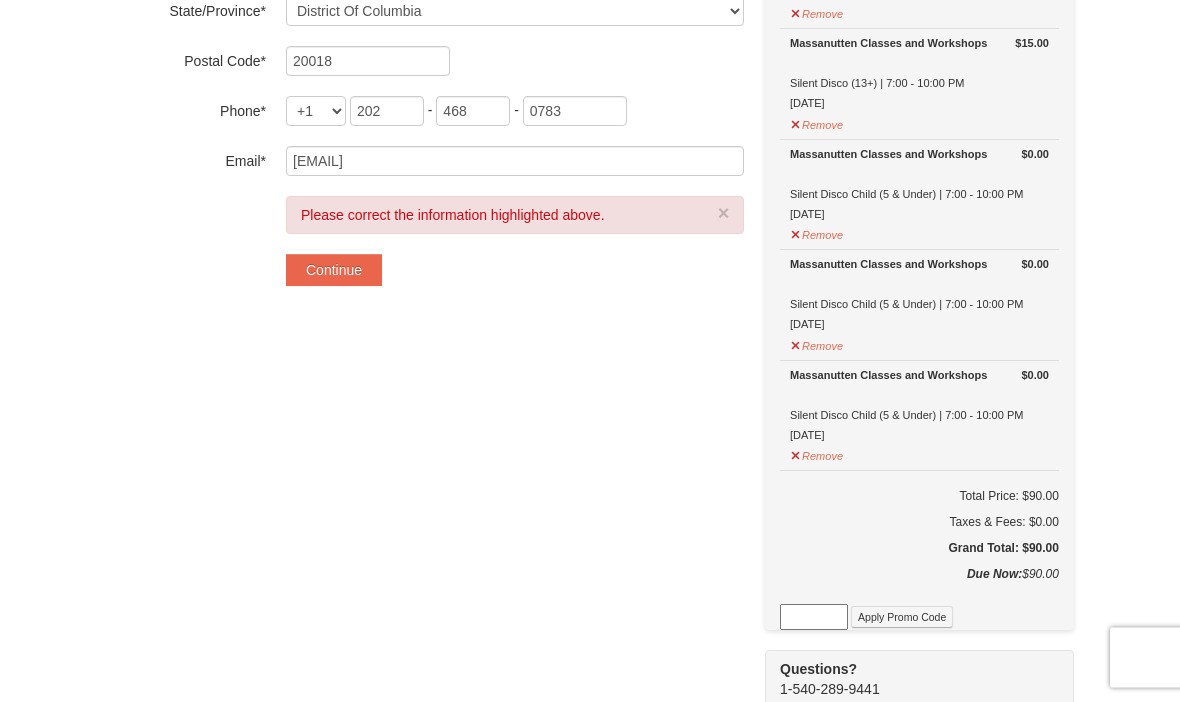 click on "Continue" at bounding box center [334, 271] 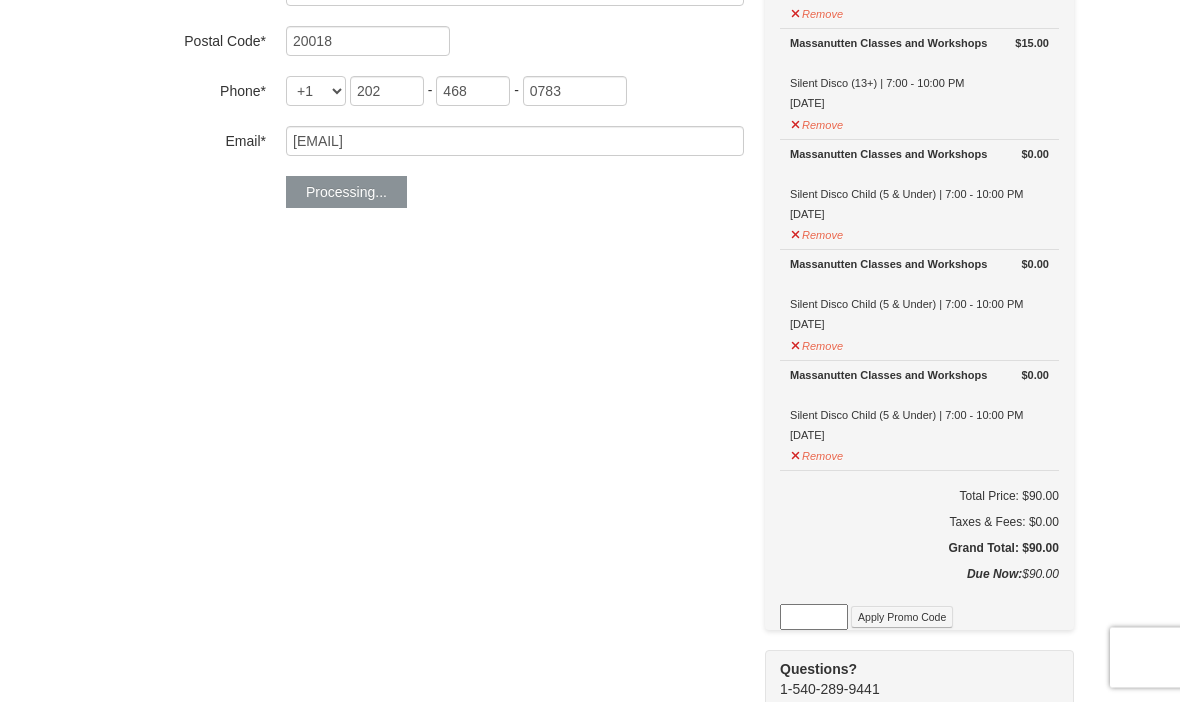 scroll, scrollTop: 741, scrollLeft: 0, axis: vertical 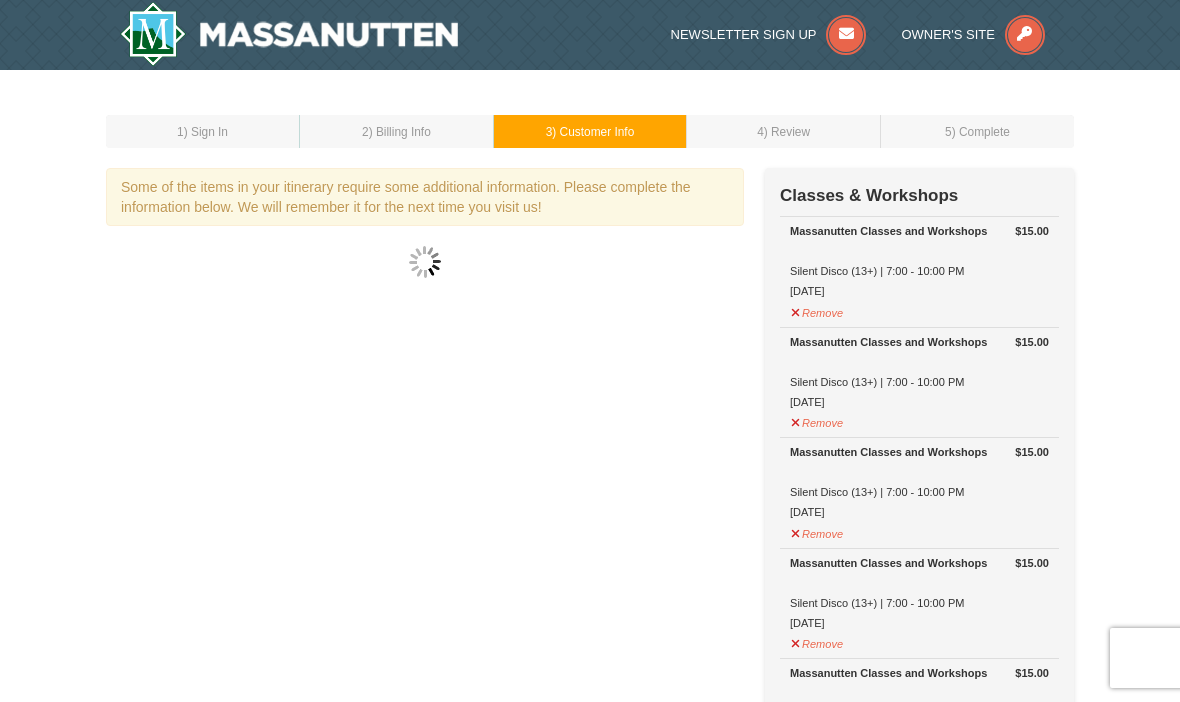 select on "18" 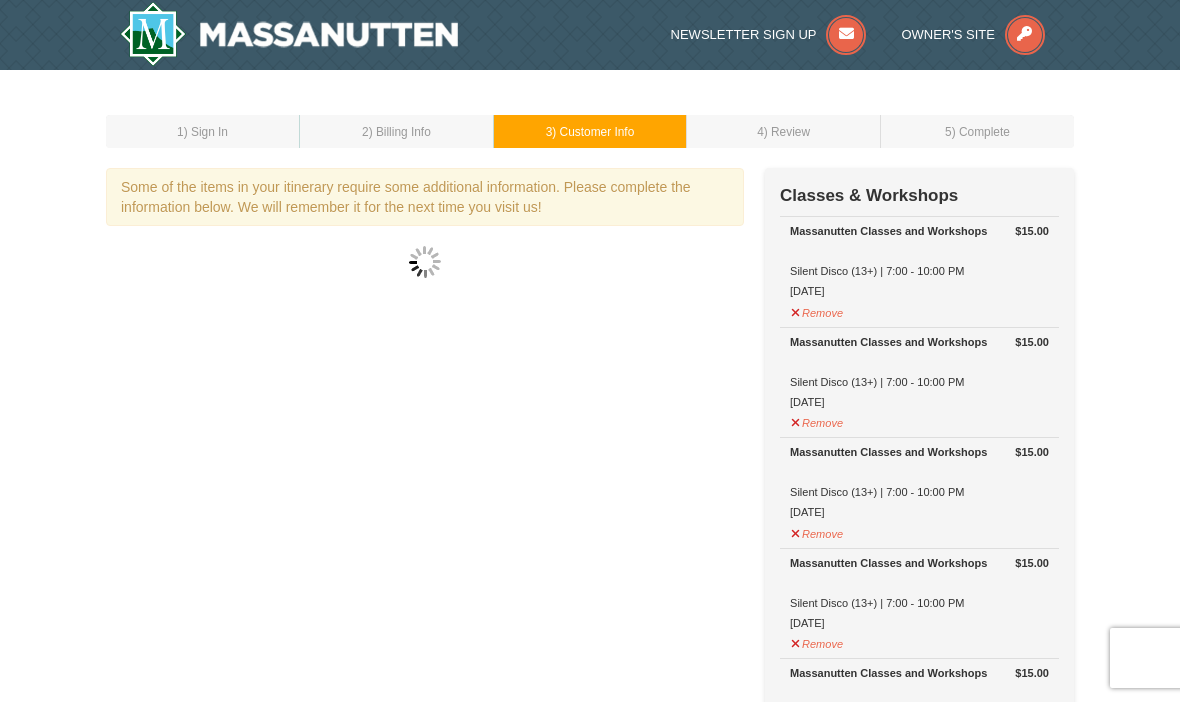 select on "03" 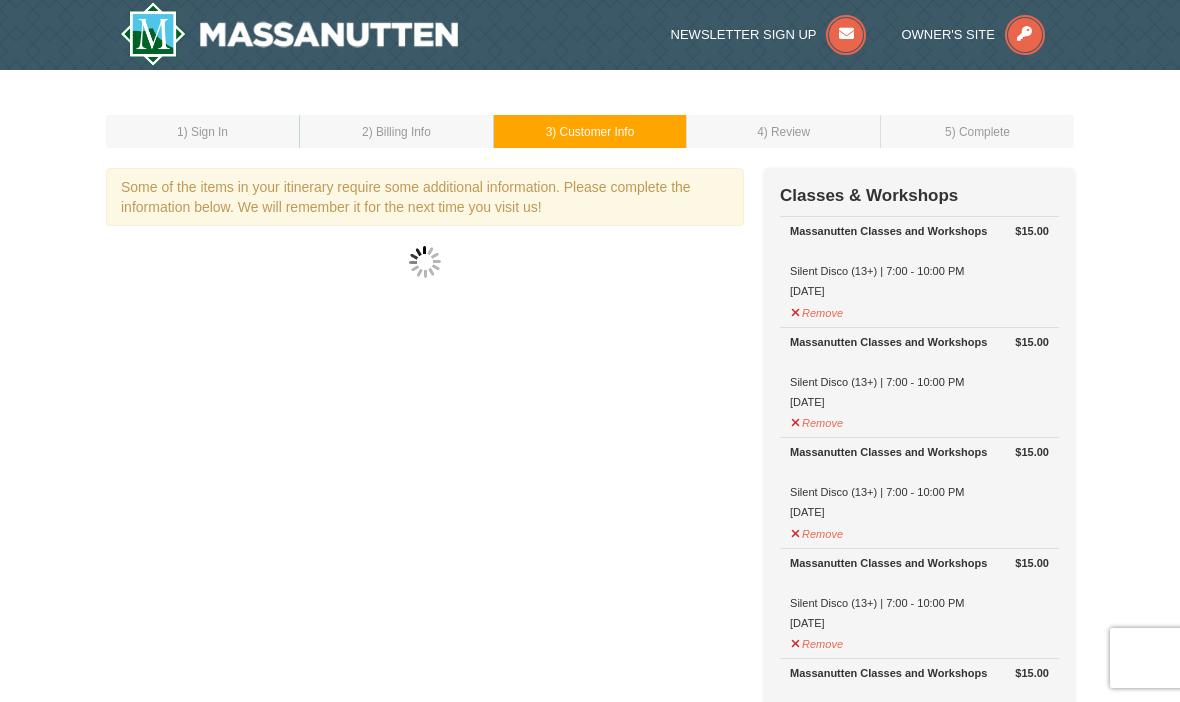 select on "11" 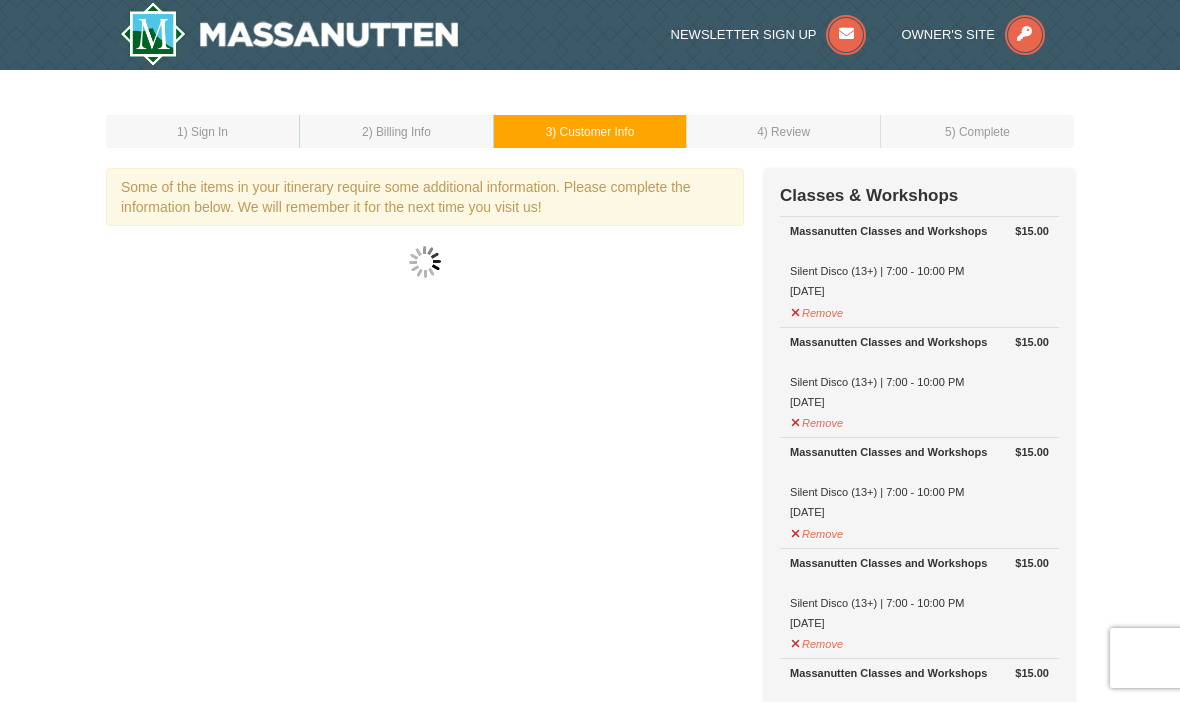 select on "11" 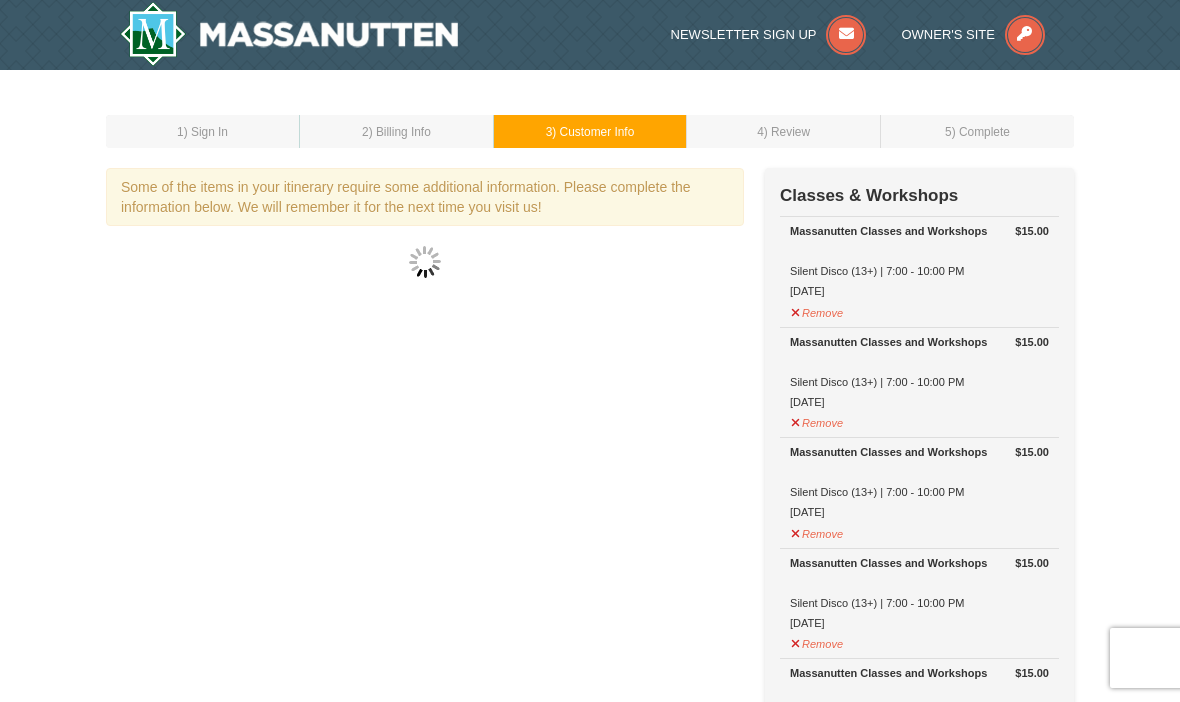 select on "08" 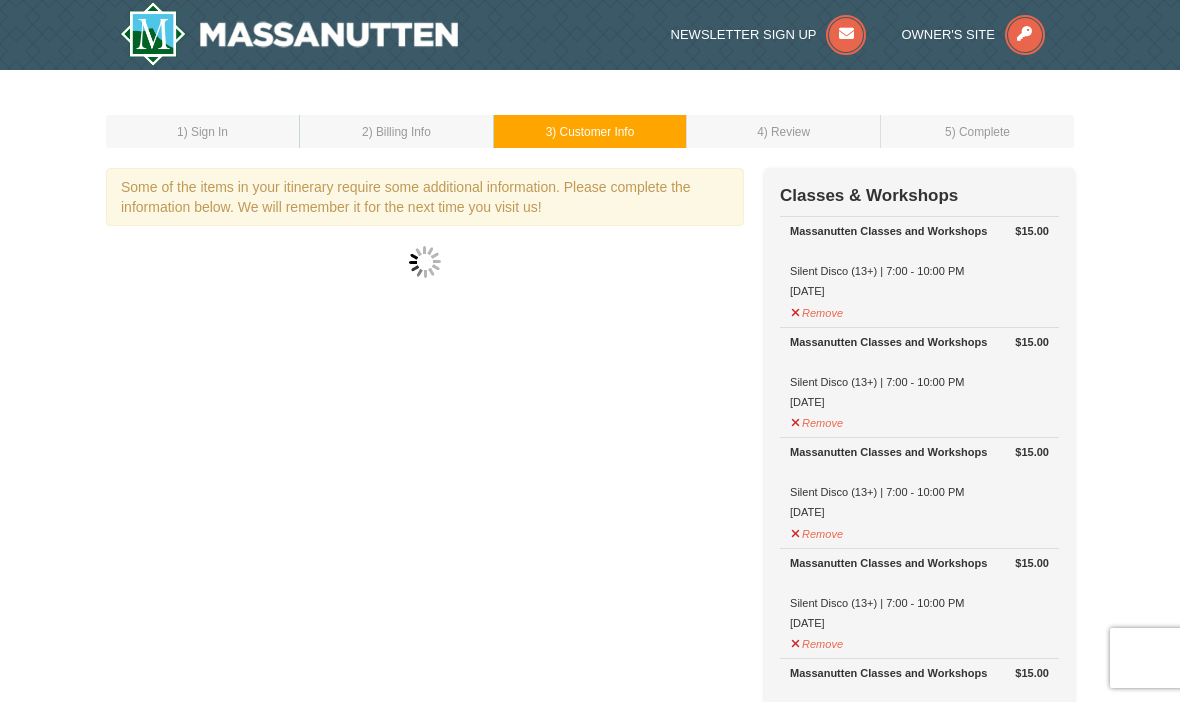 select on "08" 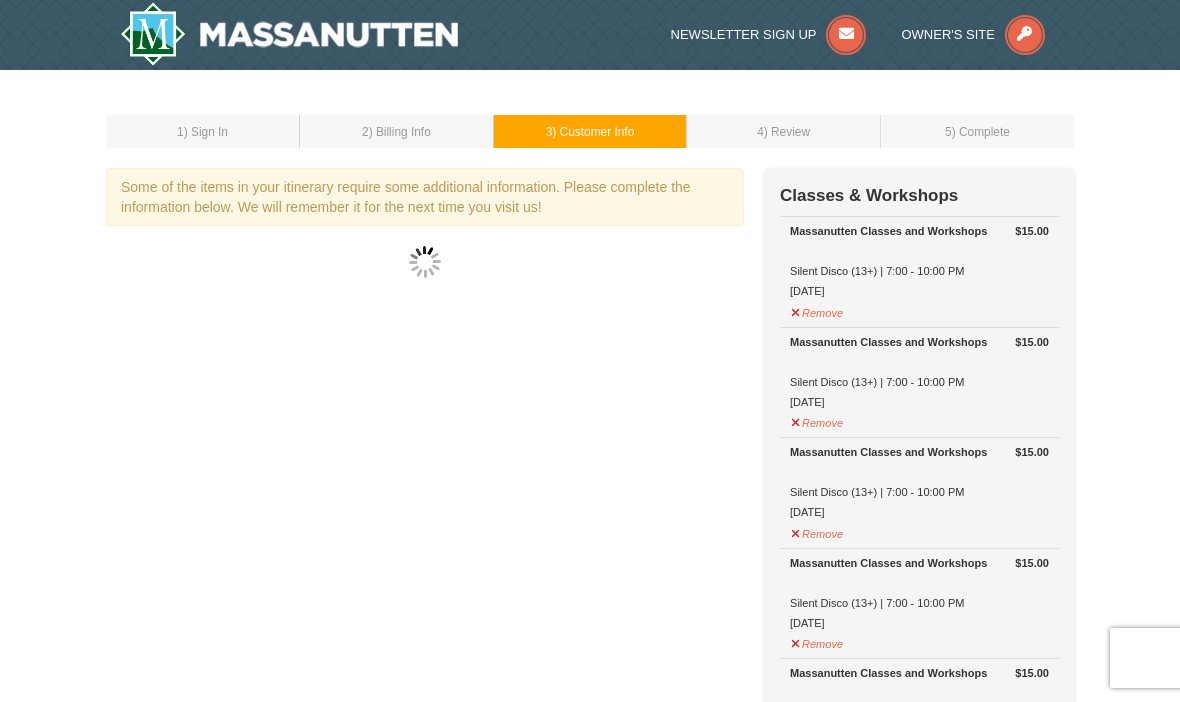 select on "03" 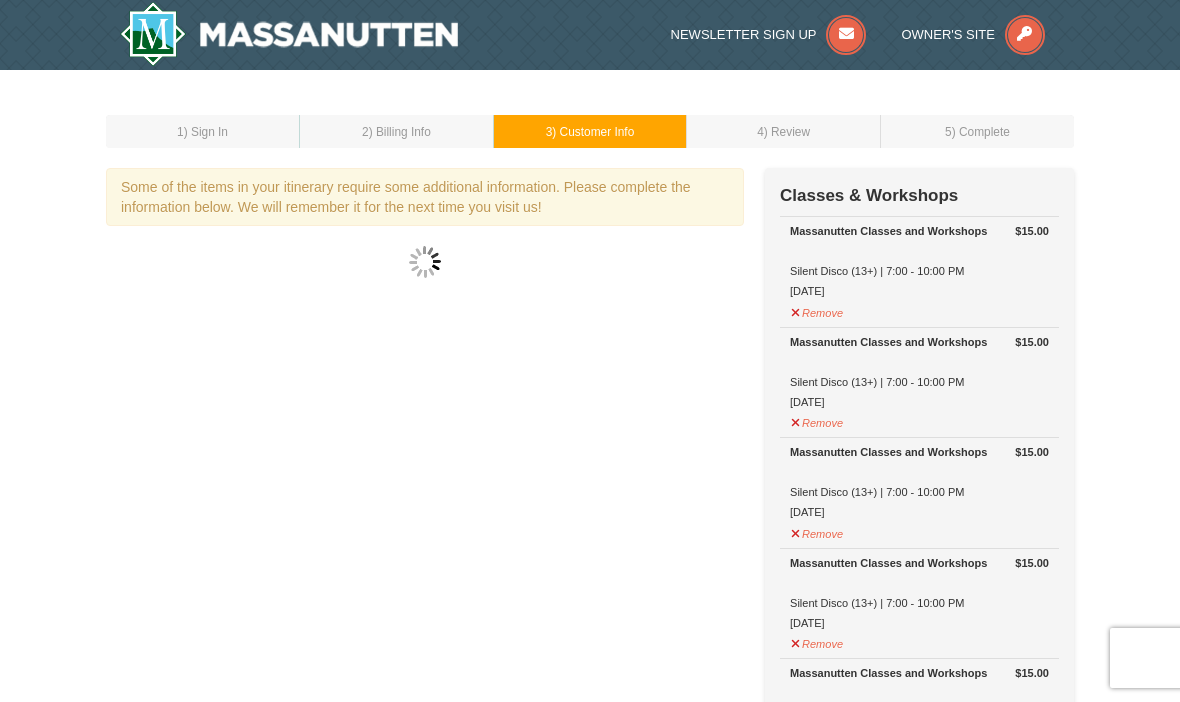 select on "03" 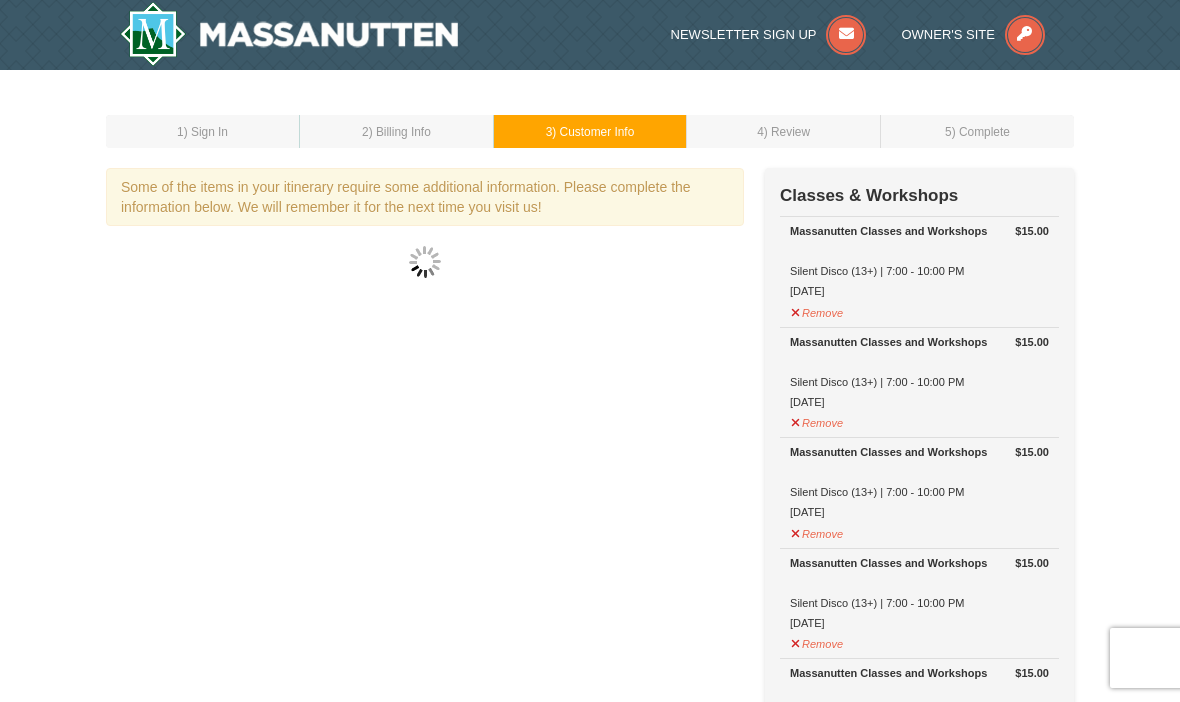 select on "20" 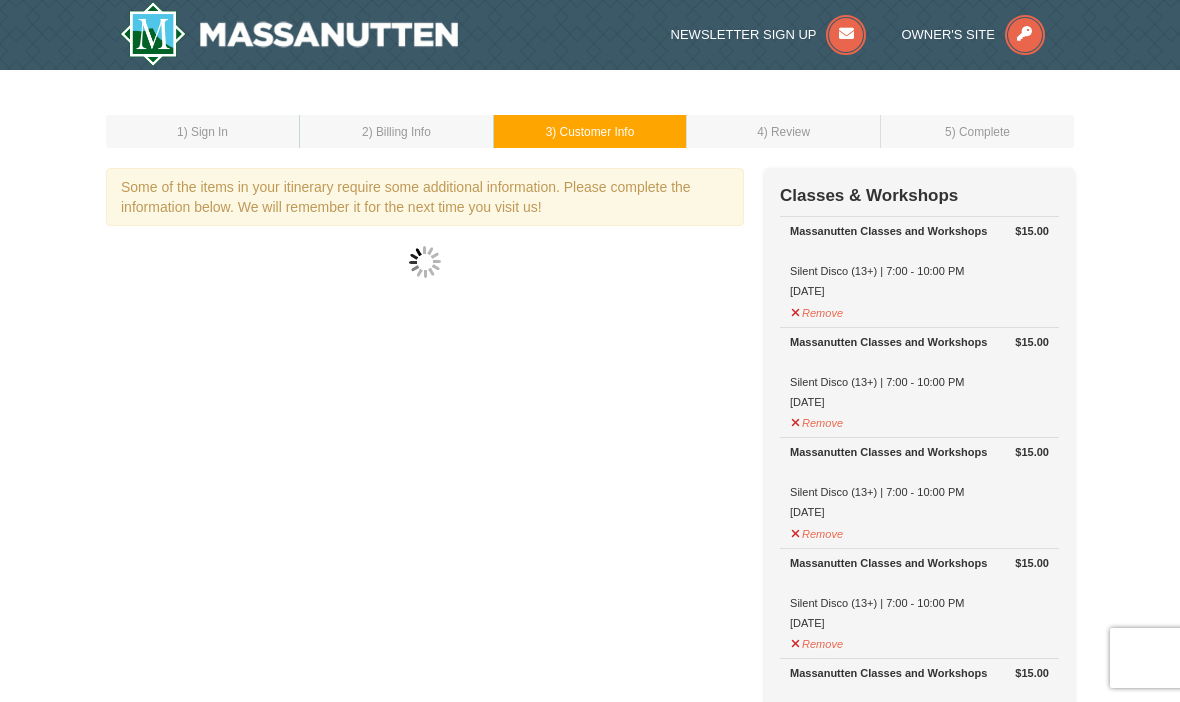 select on "08" 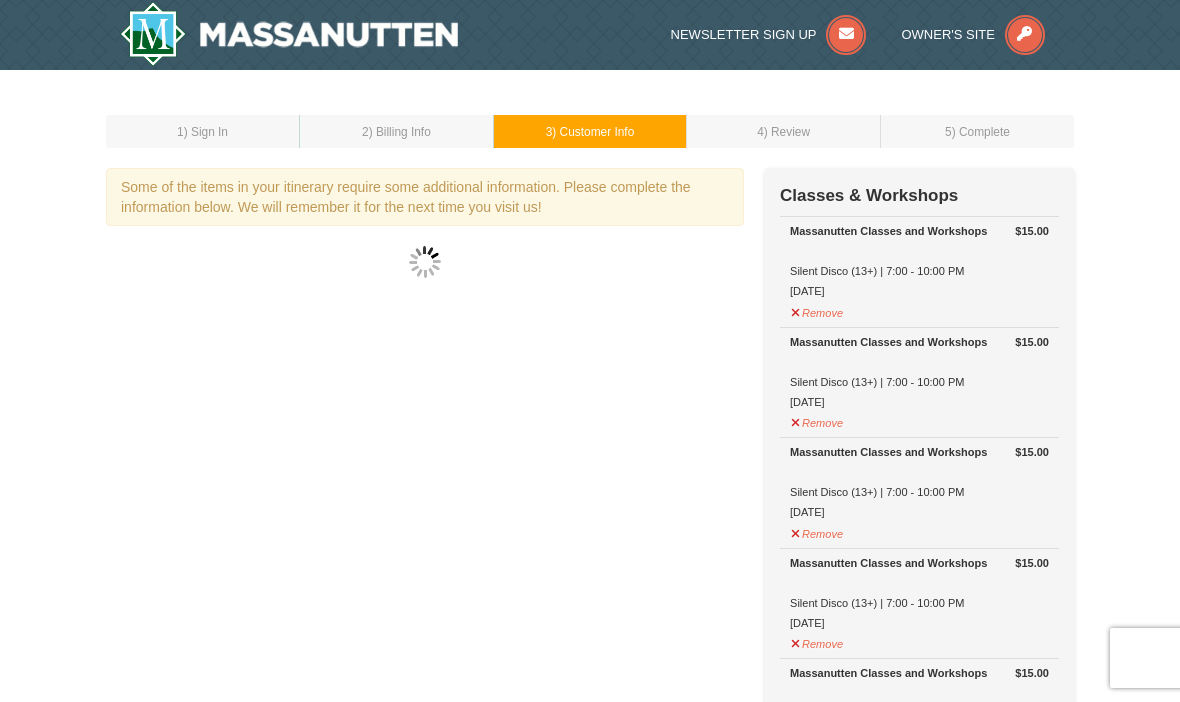 select on "17" 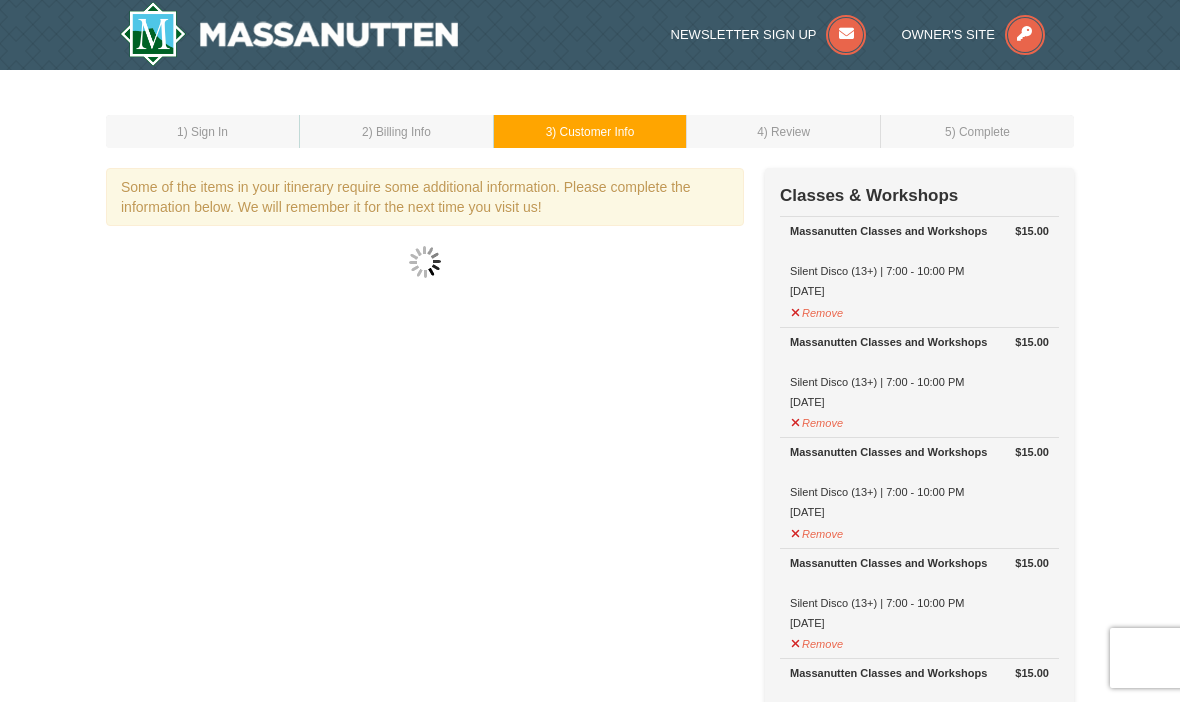 select on "10" 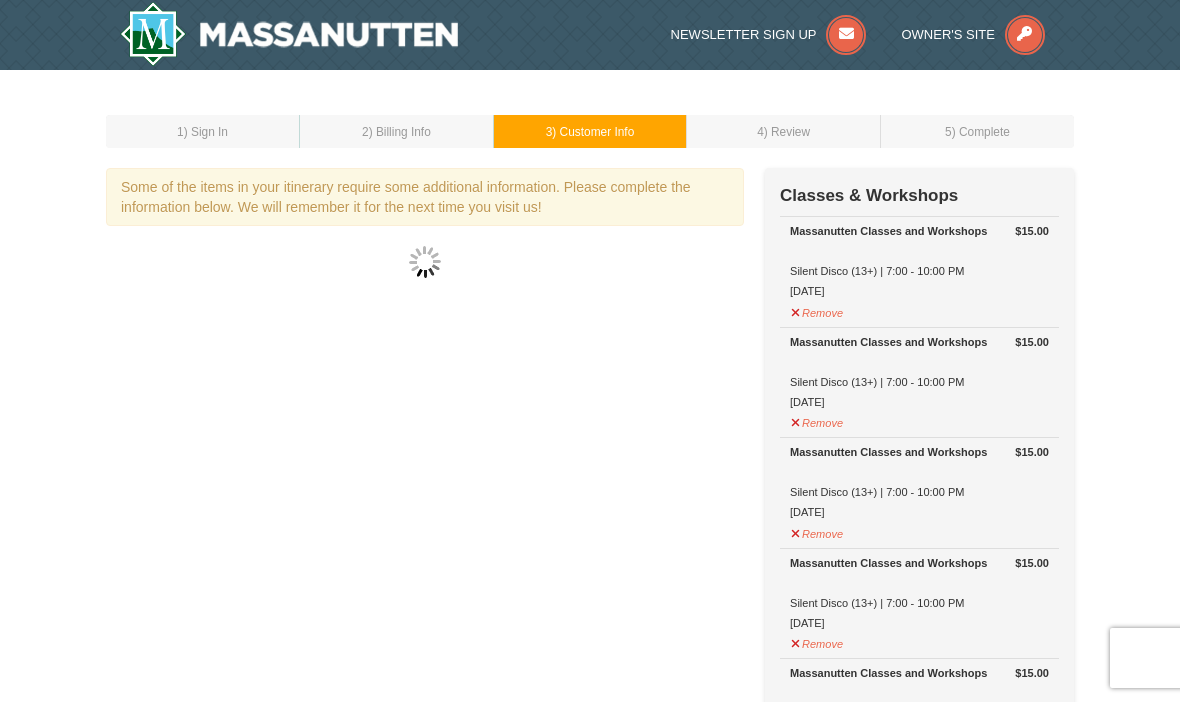 select on "20" 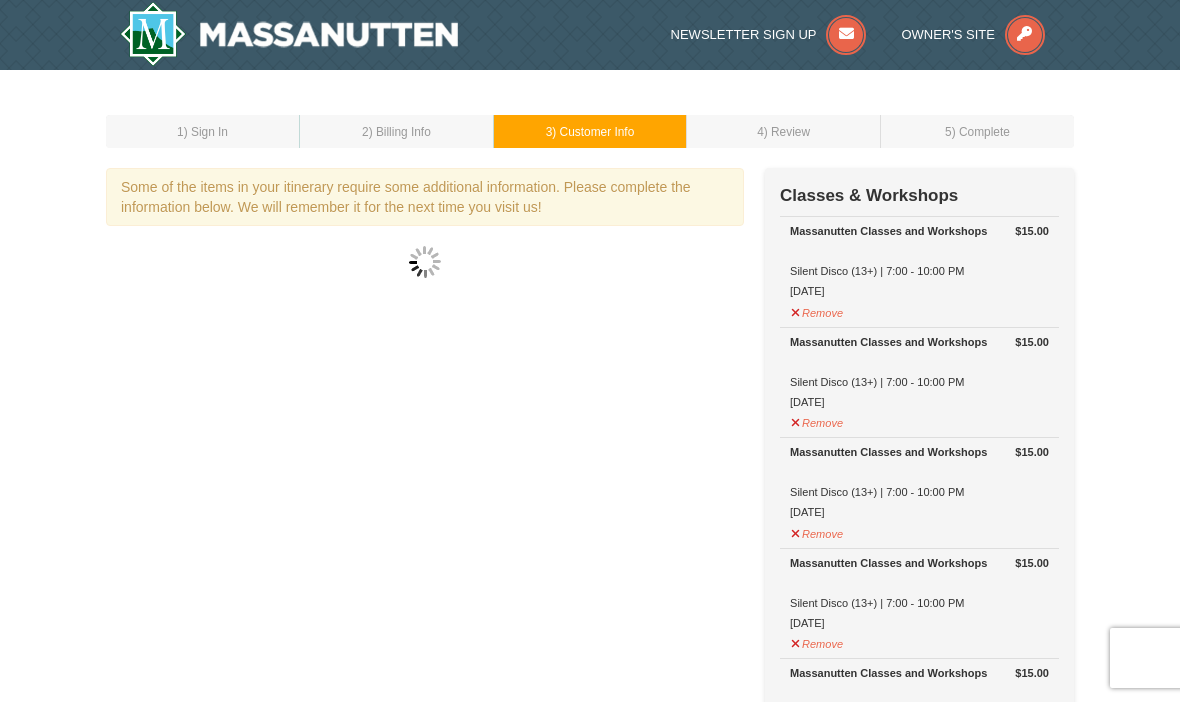 select on "04" 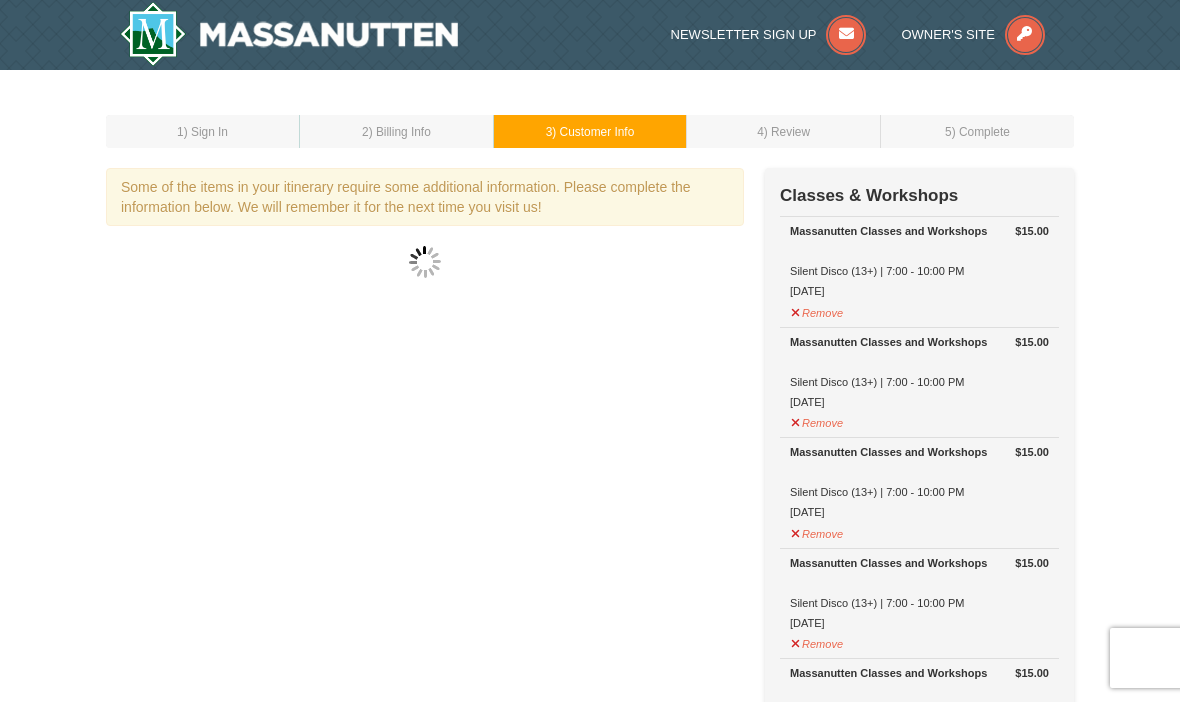 select on "05" 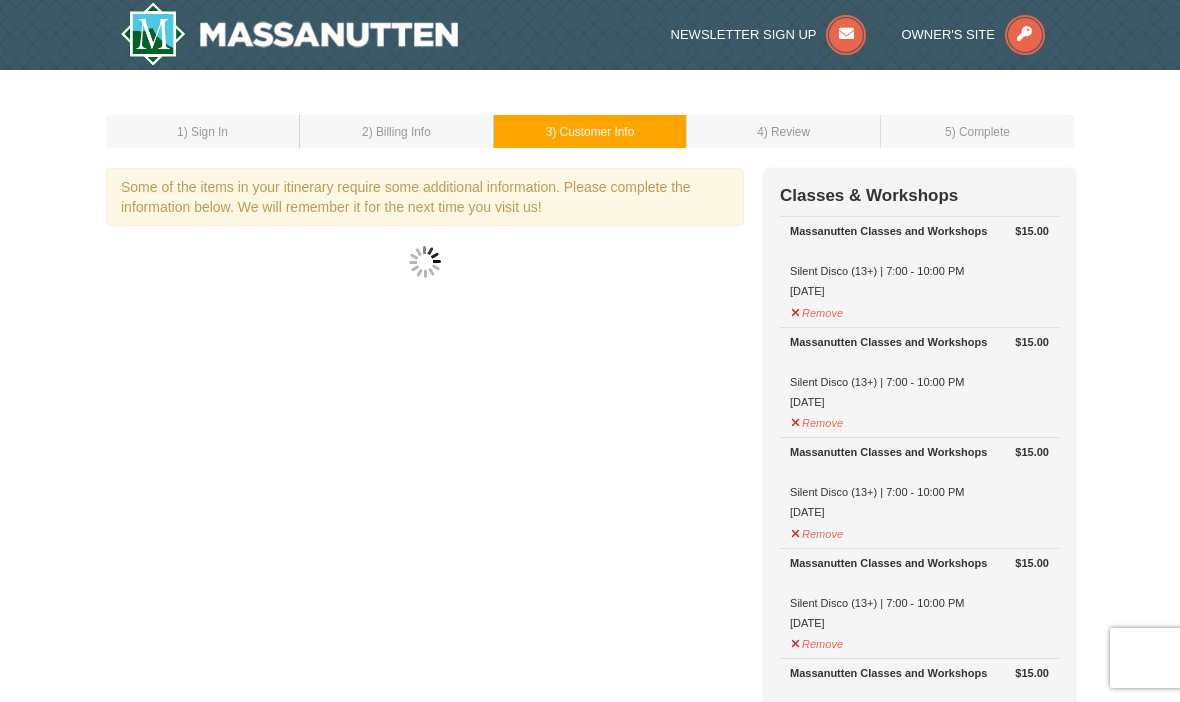select on "02" 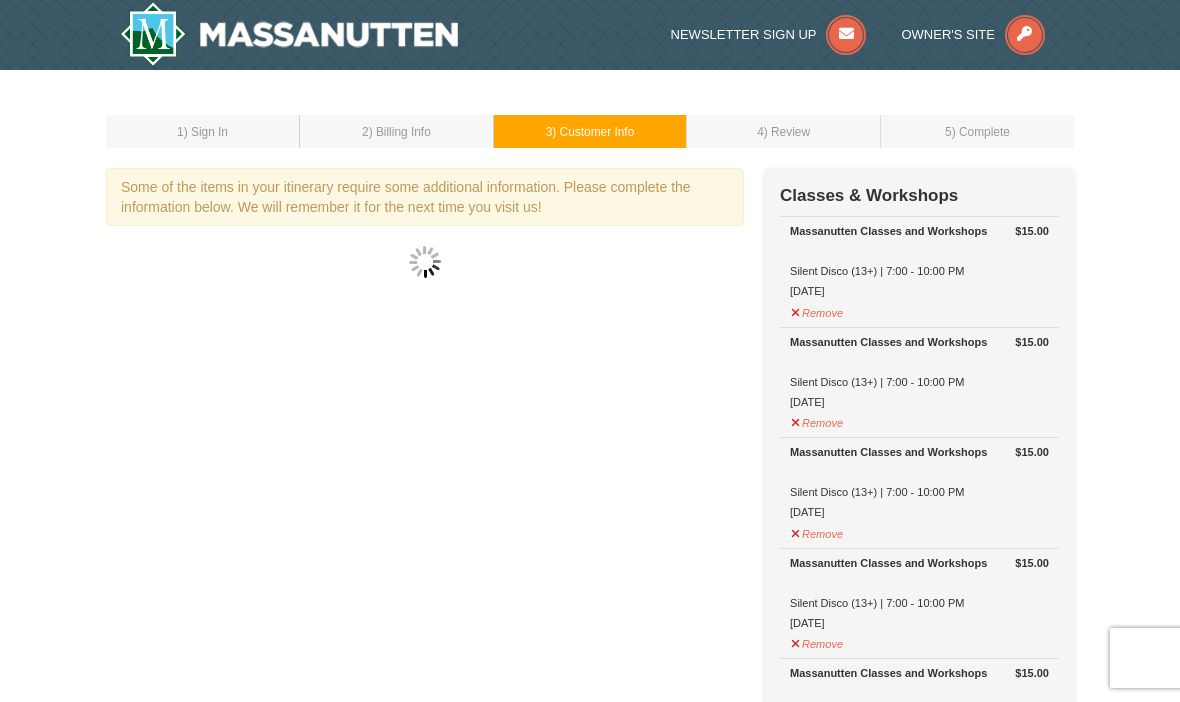 select on "05" 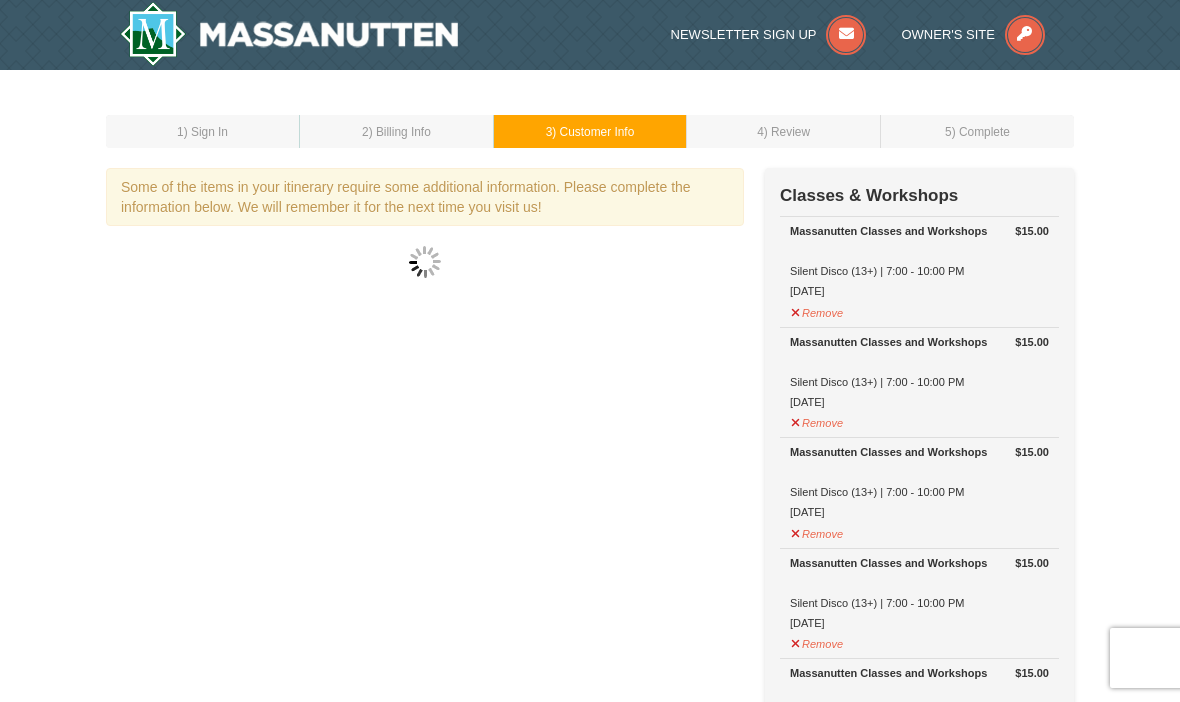 select on "06" 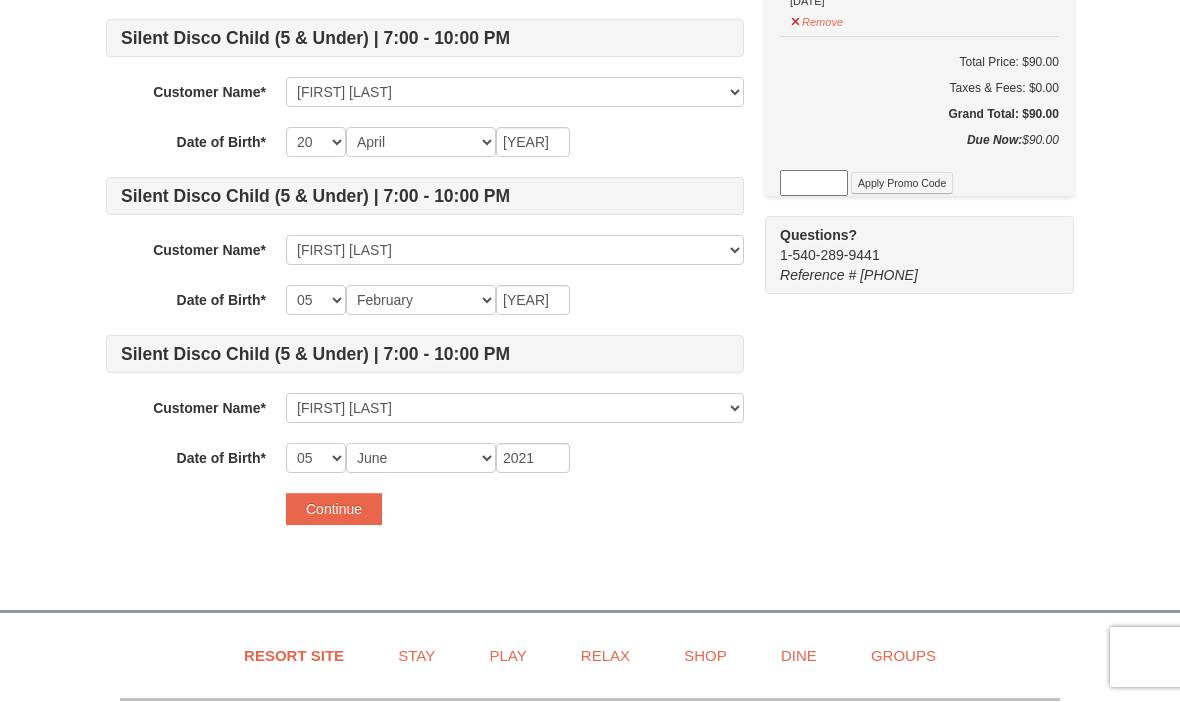 scroll, scrollTop: 1175, scrollLeft: 0, axis: vertical 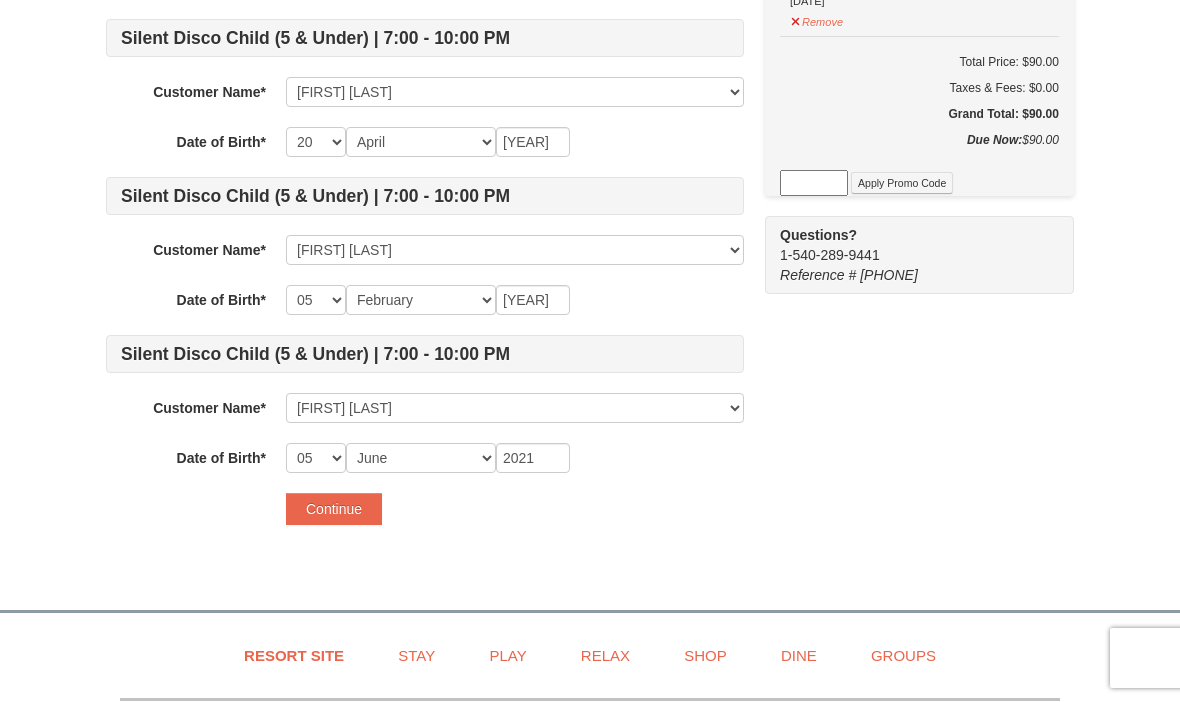 click on "Continue" at bounding box center (334, 509) 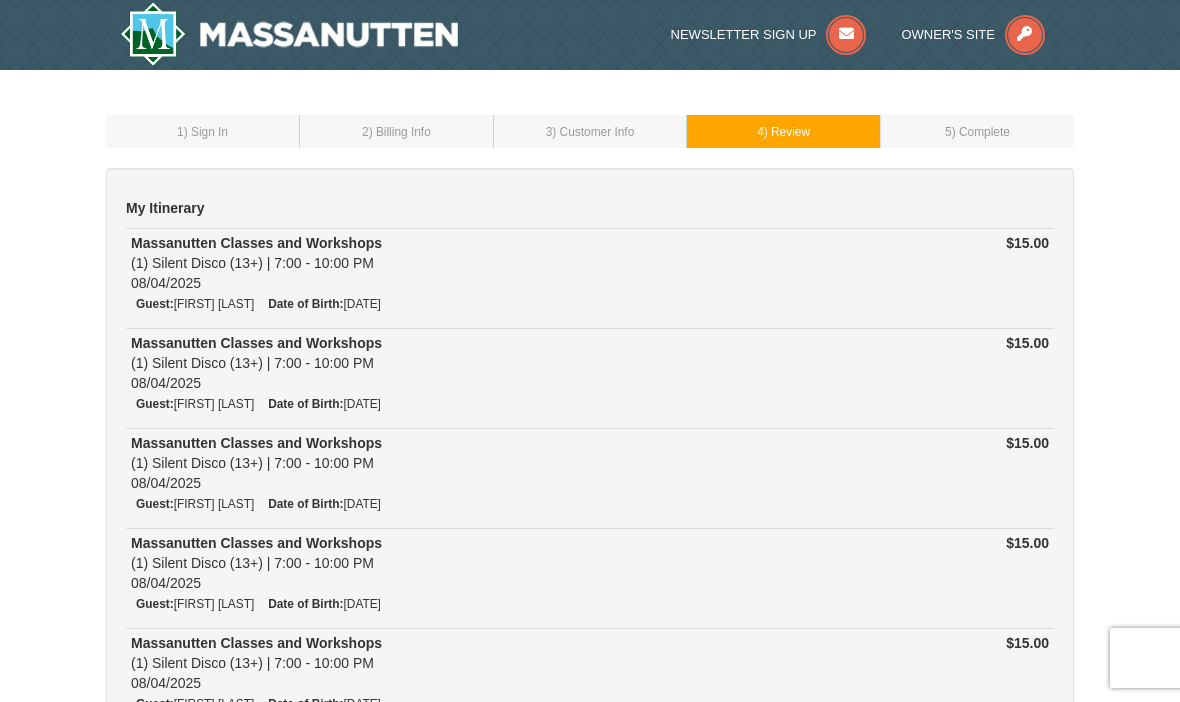 scroll, scrollTop: 0, scrollLeft: 0, axis: both 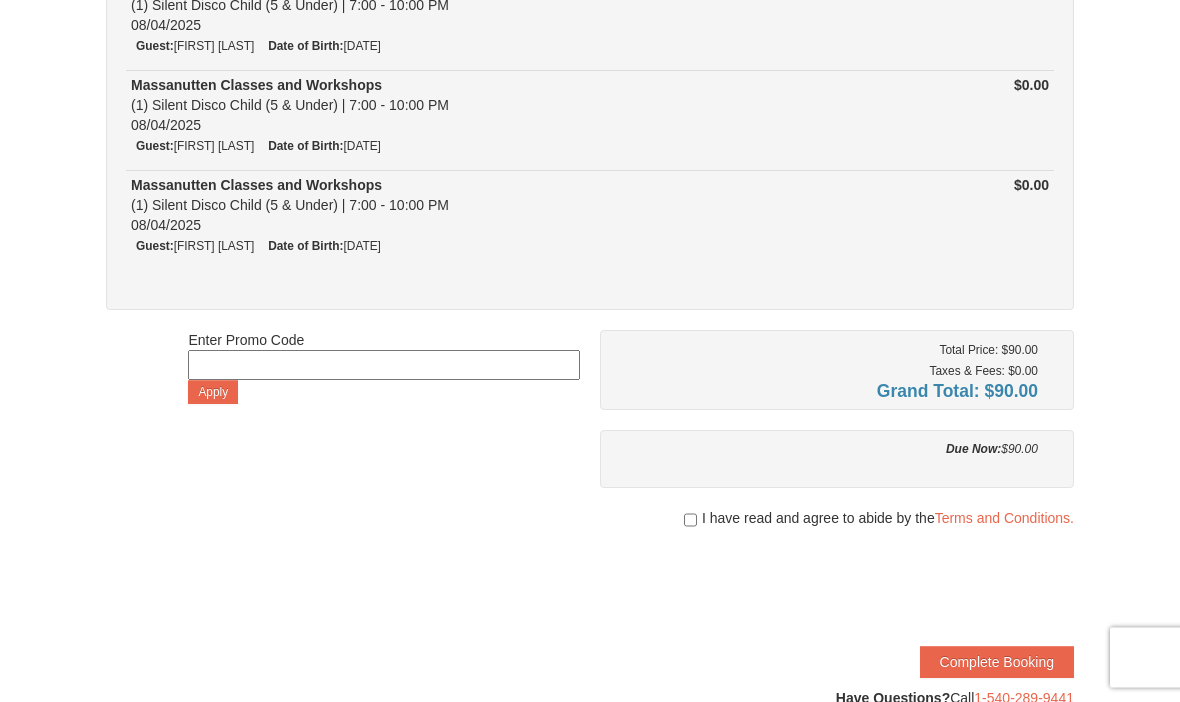 click at bounding box center (837, 539) 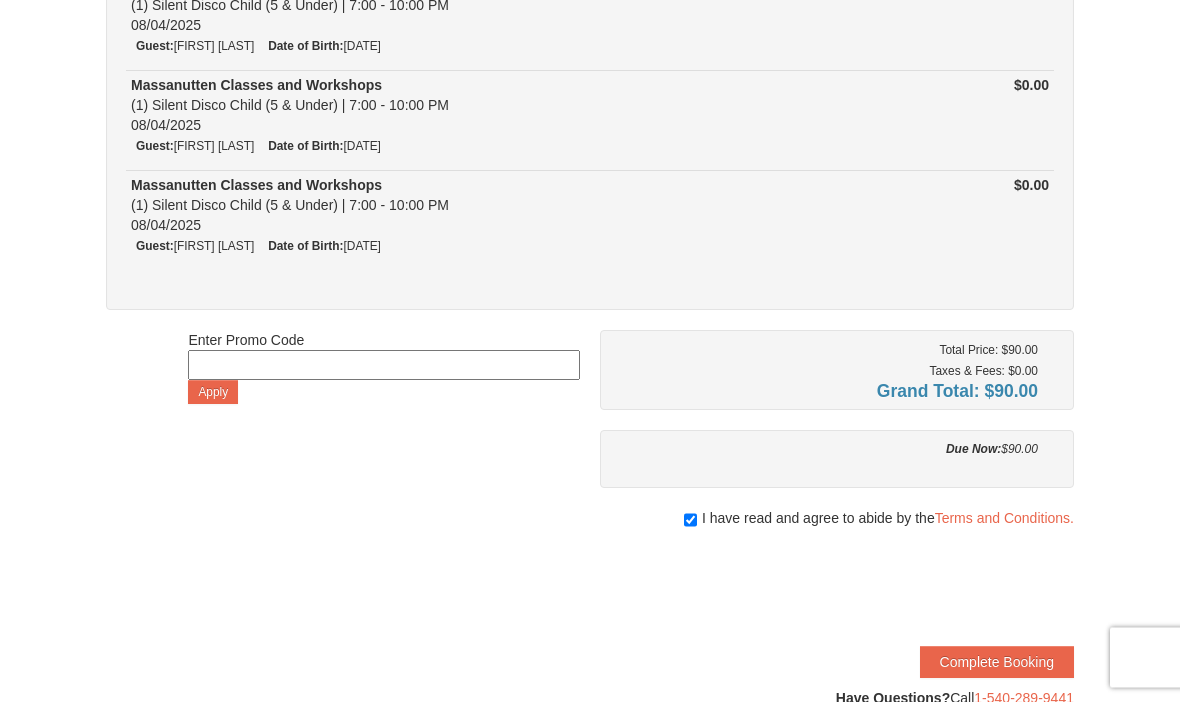 scroll, scrollTop: 858, scrollLeft: 0, axis: vertical 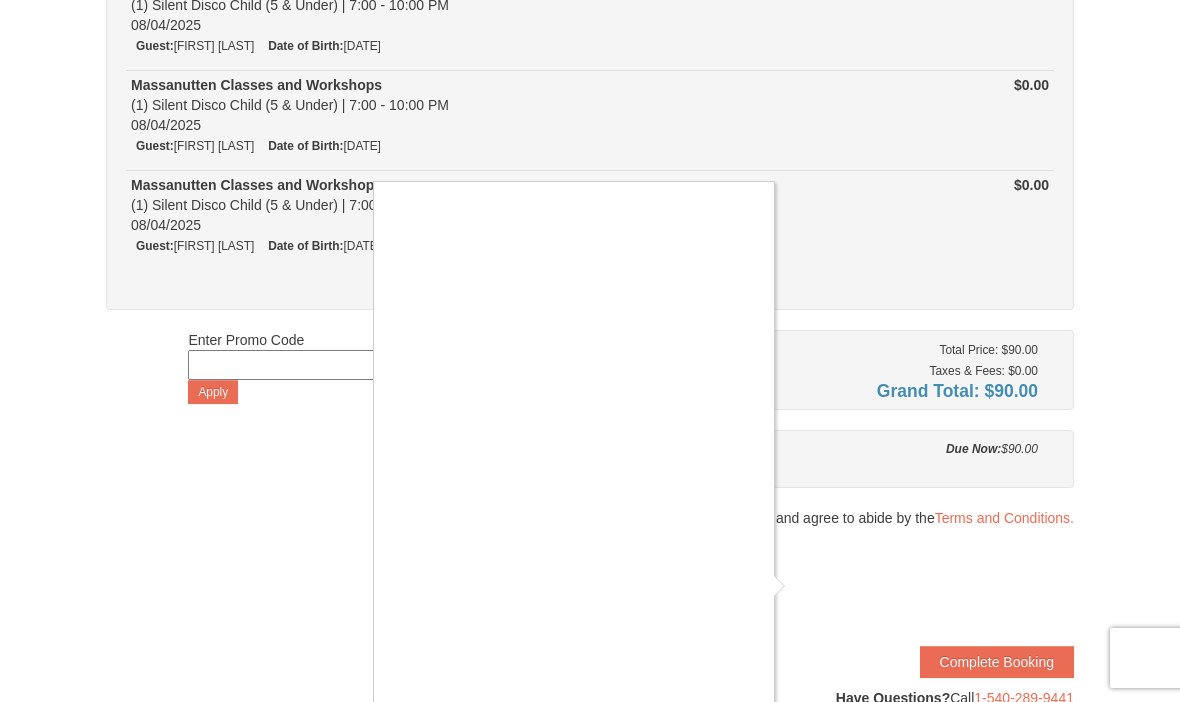 click at bounding box center [590, 351] 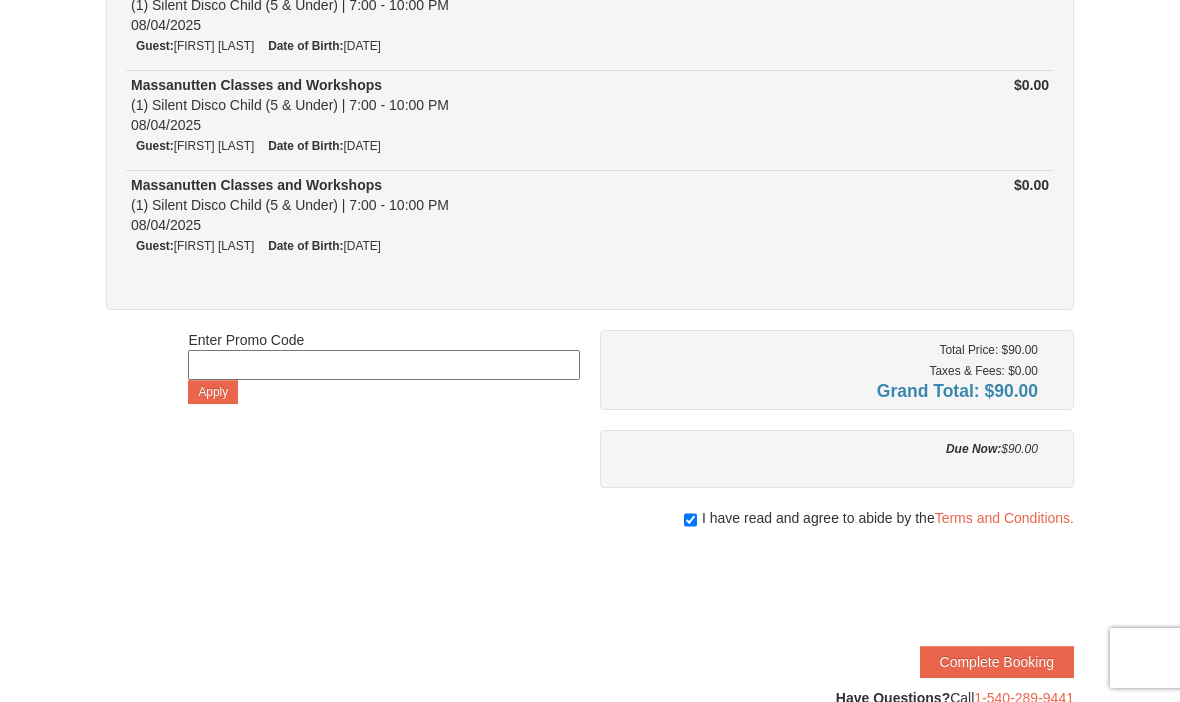 click on "Complete Booking" at bounding box center [997, 662] 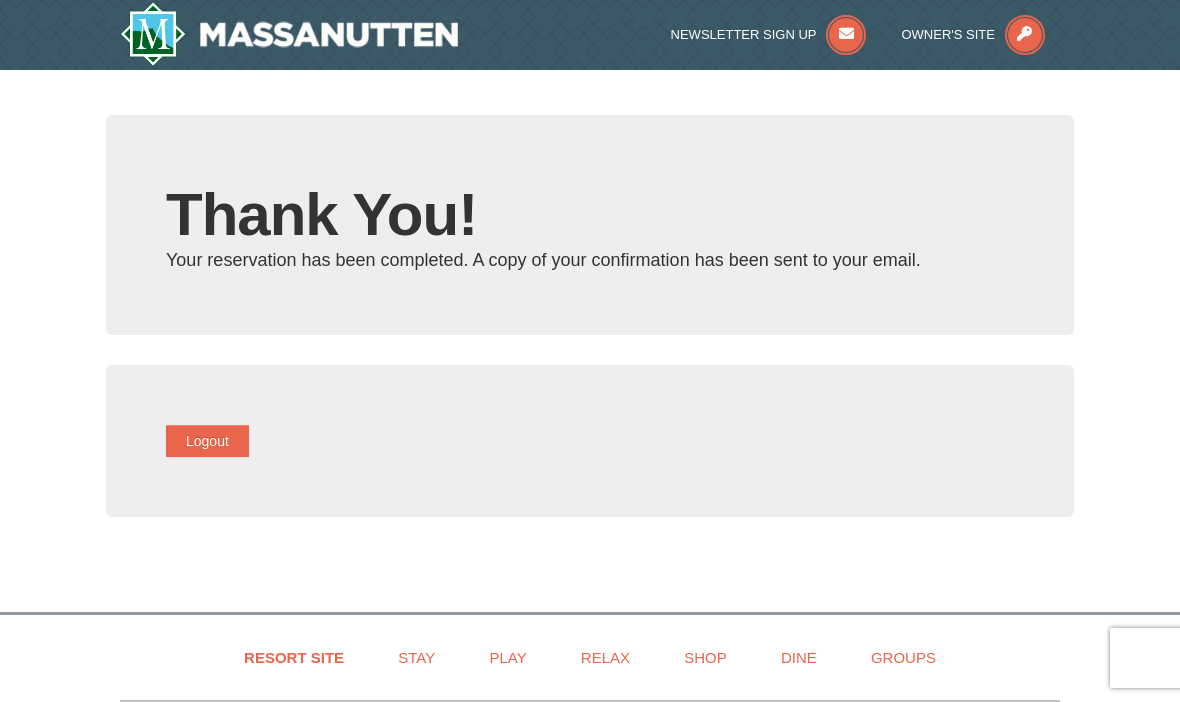 scroll, scrollTop: 0, scrollLeft: 0, axis: both 